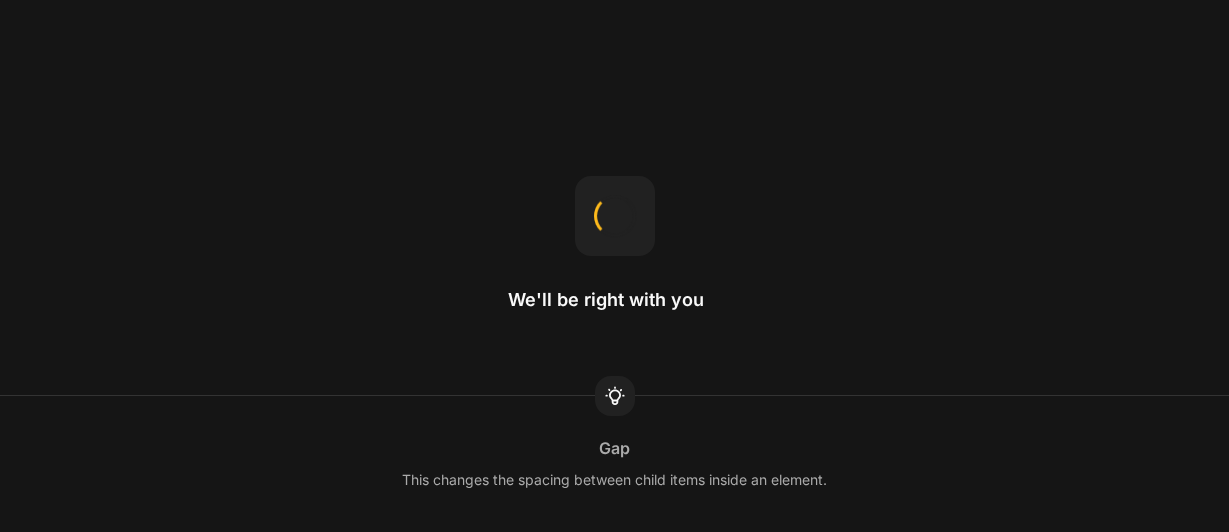 scroll, scrollTop: 0, scrollLeft: 0, axis: both 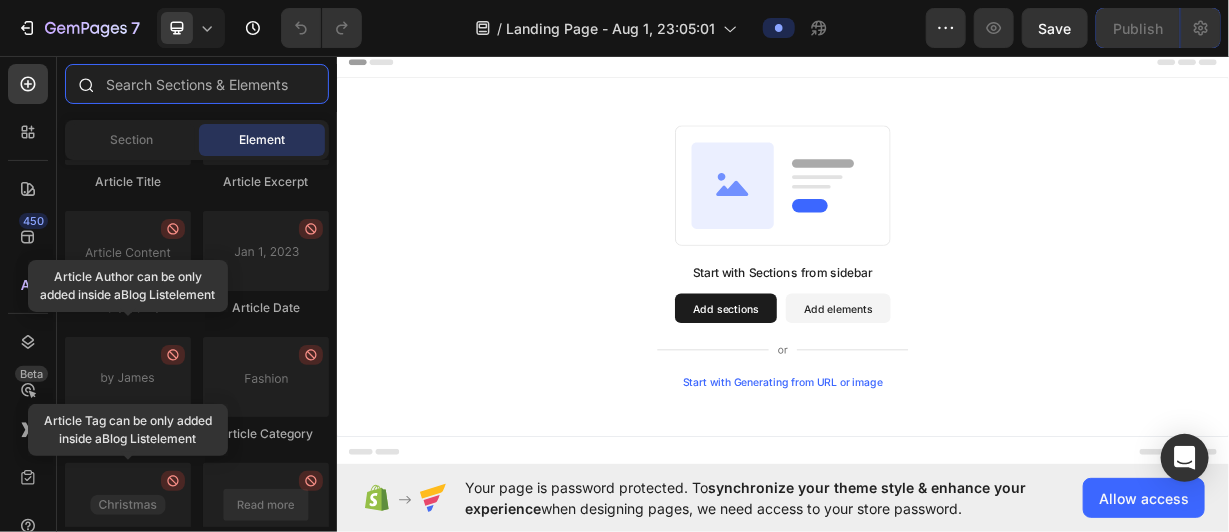 click at bounding box center (197, 84) 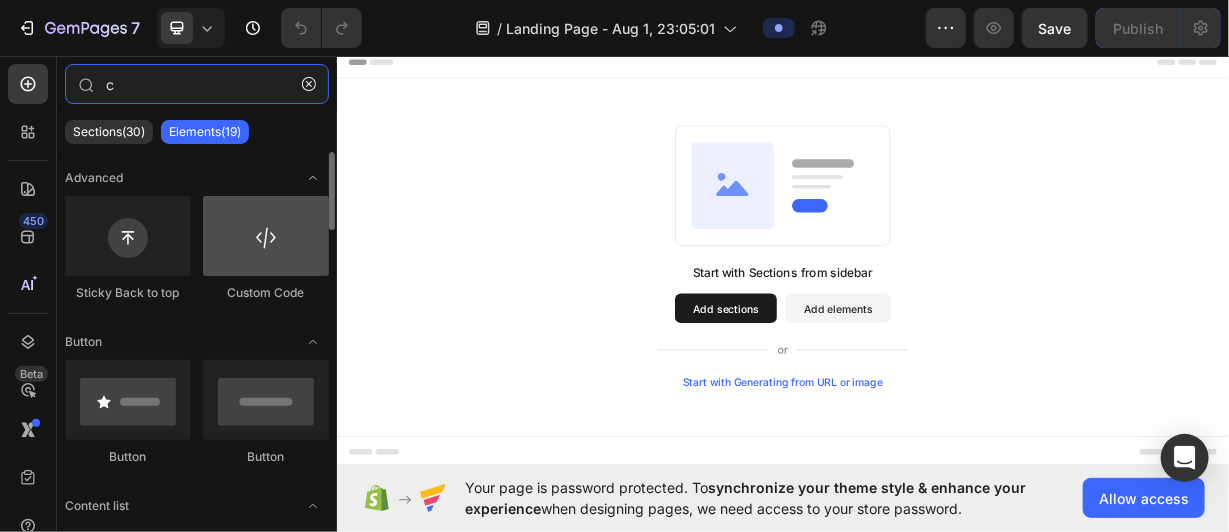 type on "c" 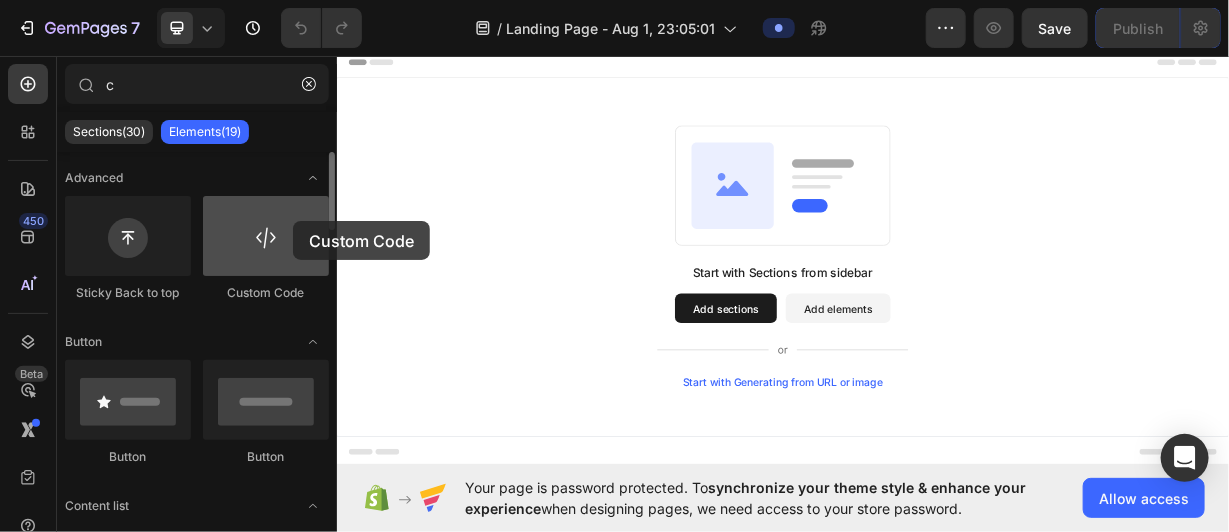 click at bounding box center [266, 236] 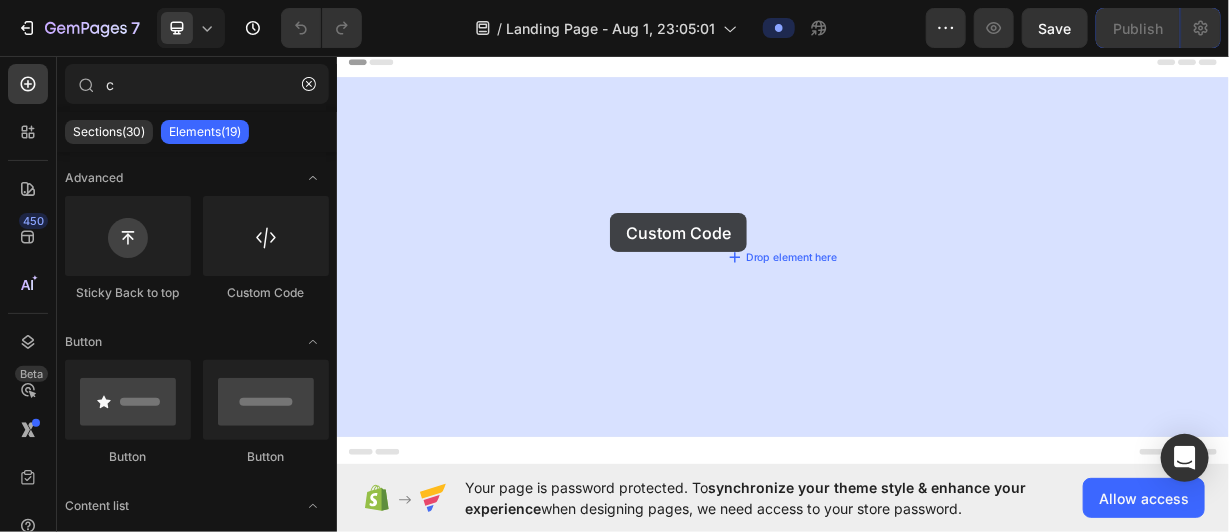 drag, startPoint x: 629, startPoint y: 268, endPoint x: 705, endPoint y: 270, distance: 76.02631 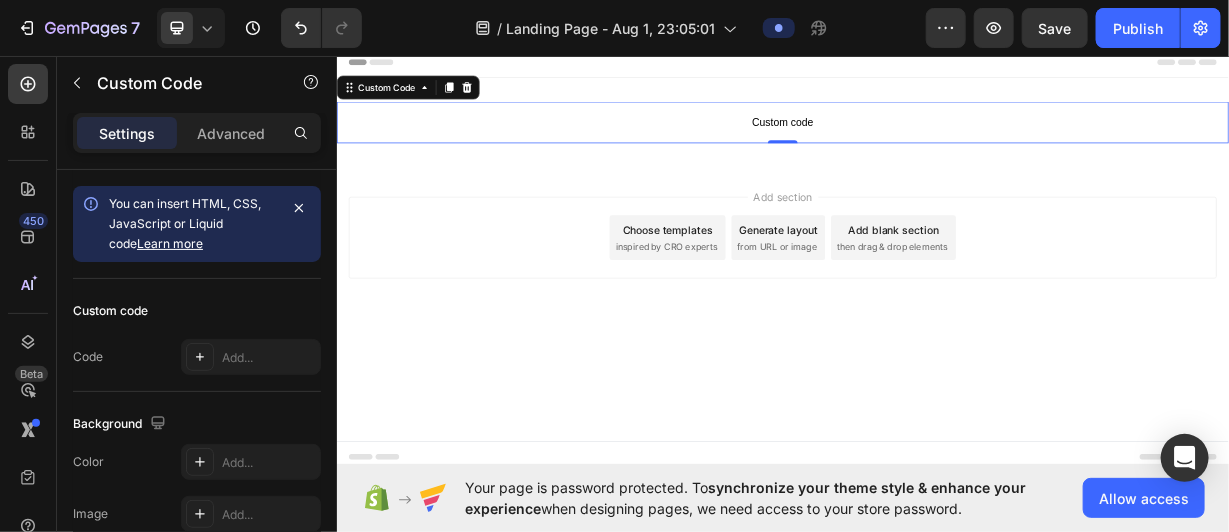 click on "Custom code" at bounding box center (936, 148) 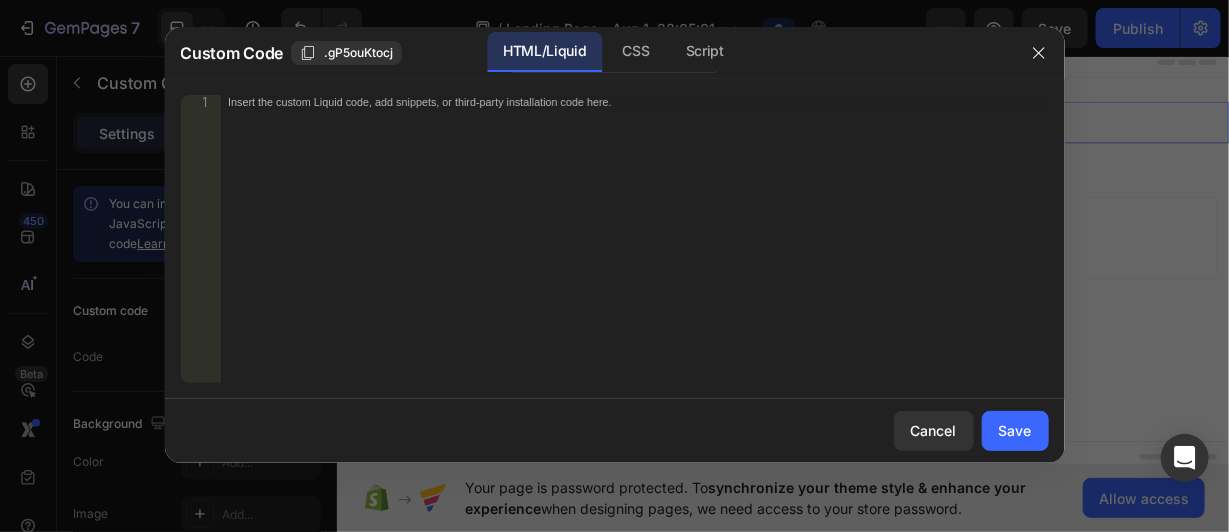 click on "Insert the custom Liquid code, add snippets, or third-party installation code here." at bounding box center (634, 253) 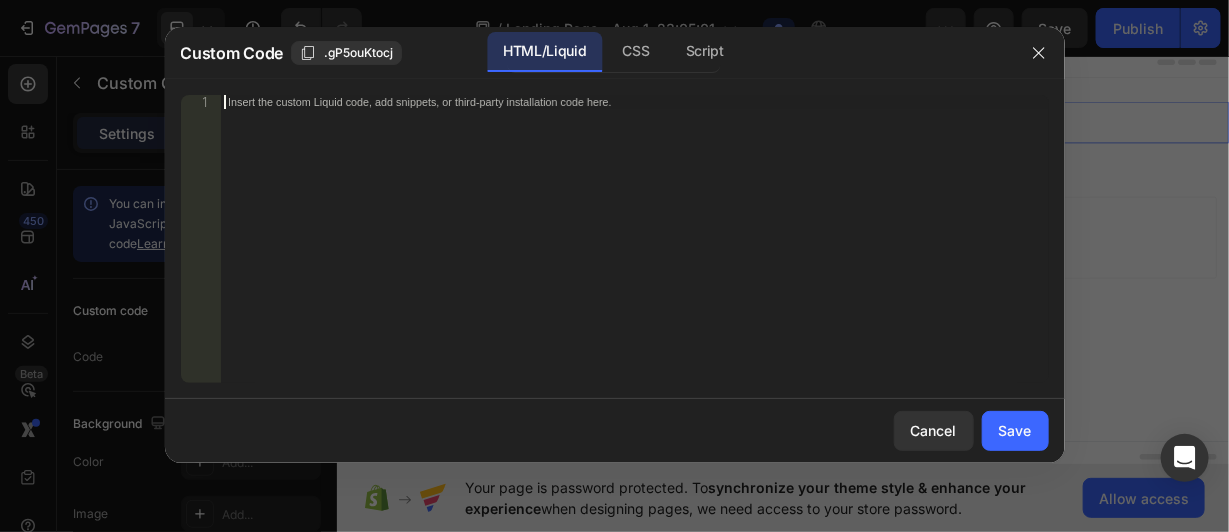 click on "Insert the custom Liquid code, add snippets, or third-party installation code here." at bounding box center (634, 253) 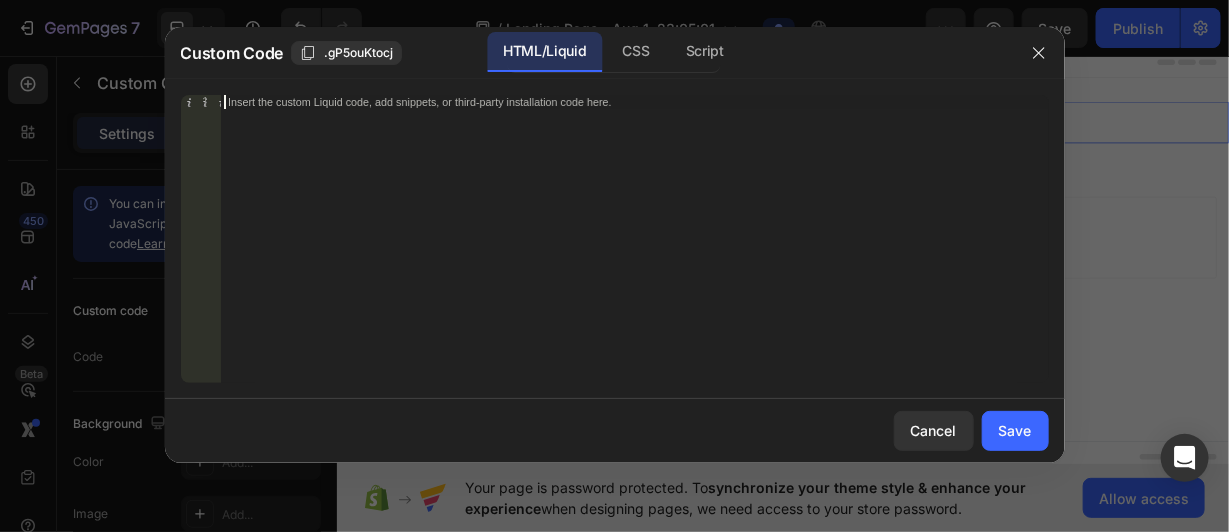 paste on "</script>" 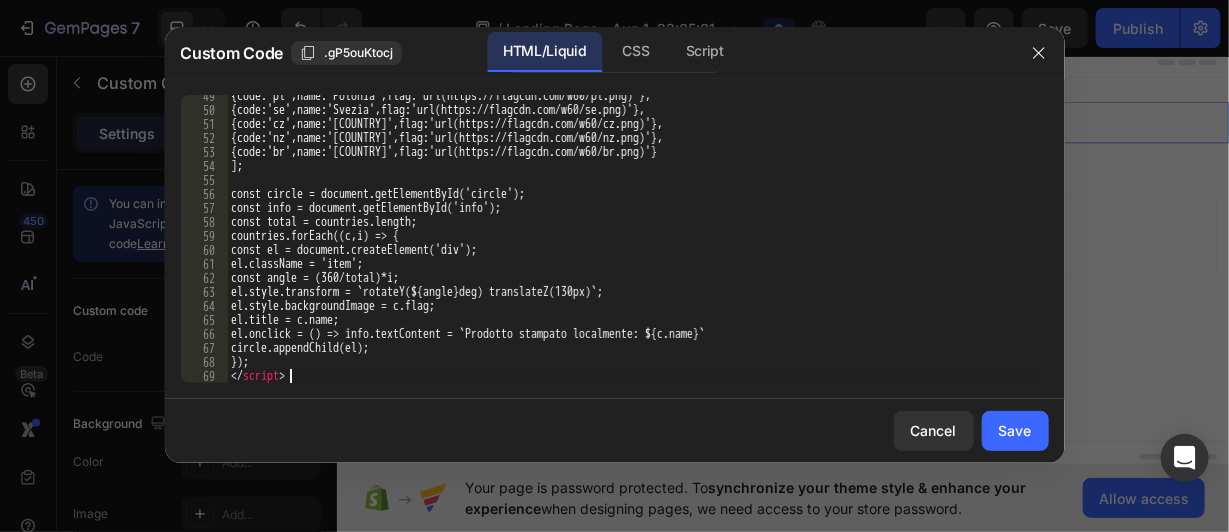 scroll, scrollTop: 677, scrollLeft: 0, axis: vertical 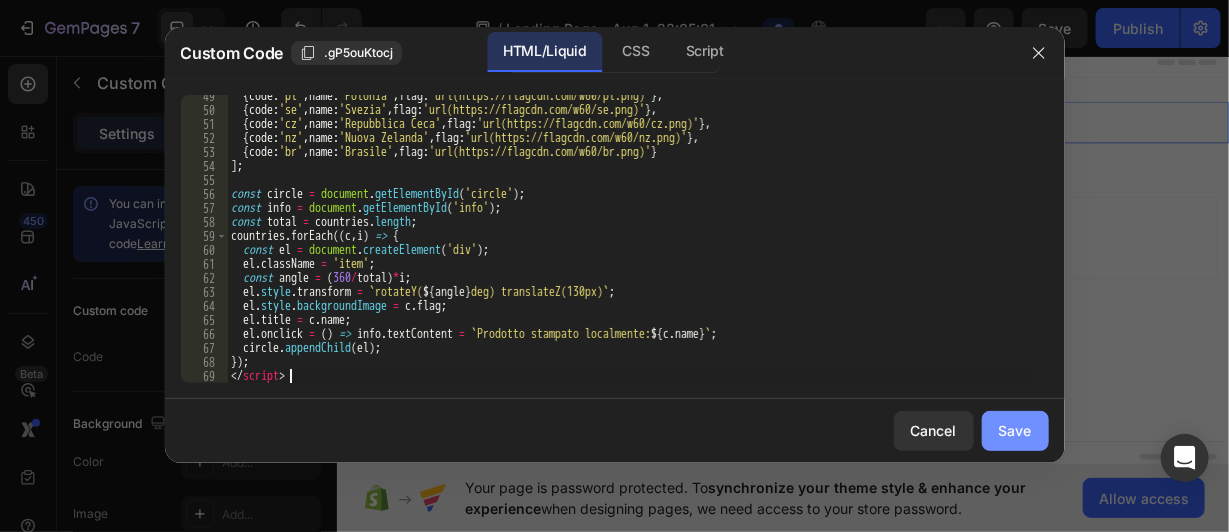 type on "</script>" 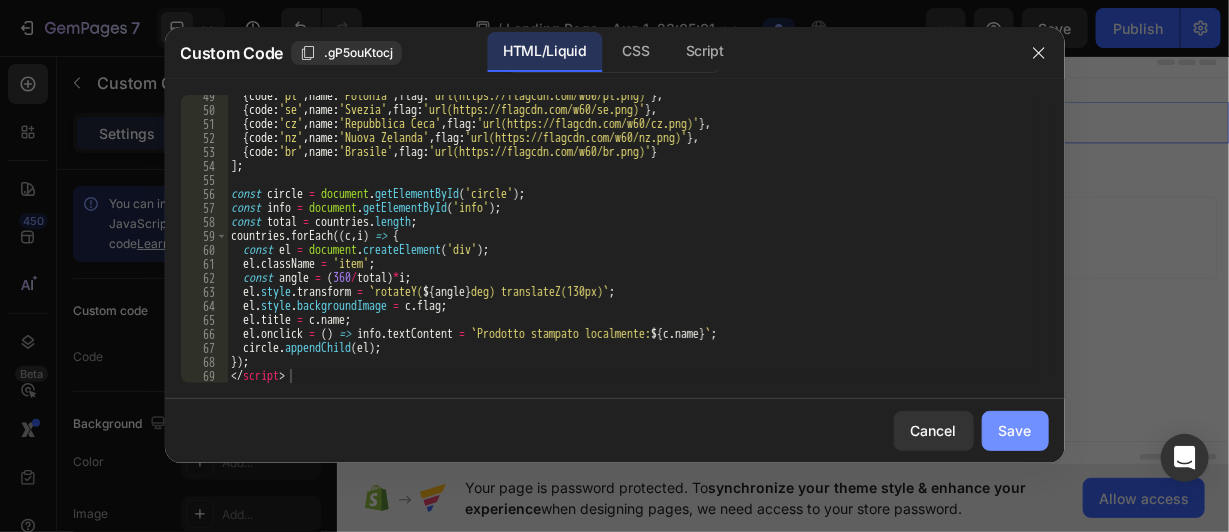 click on "Save" at bounding box center [1015, 430] 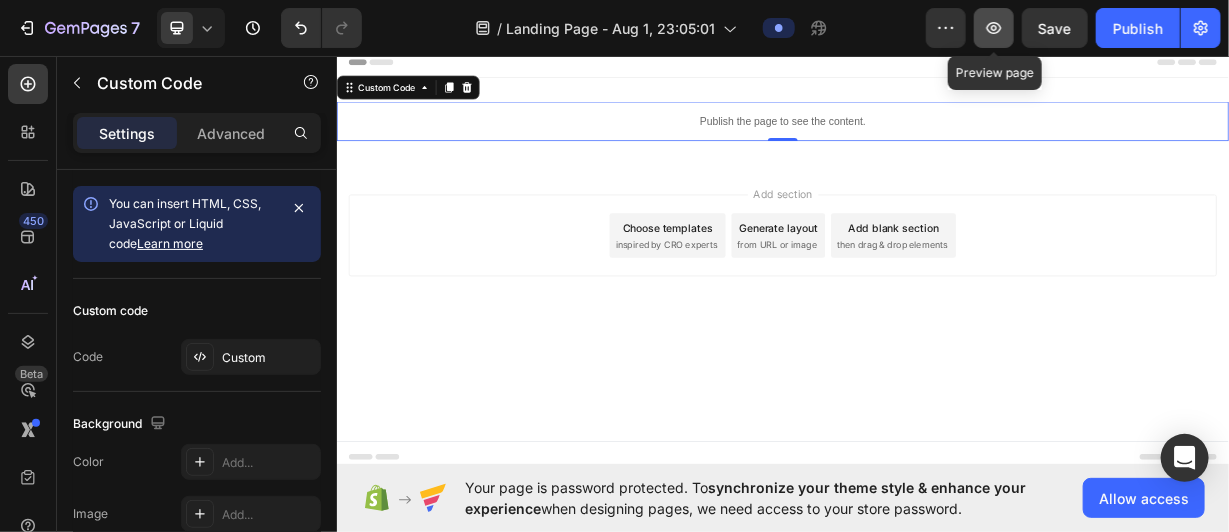 click 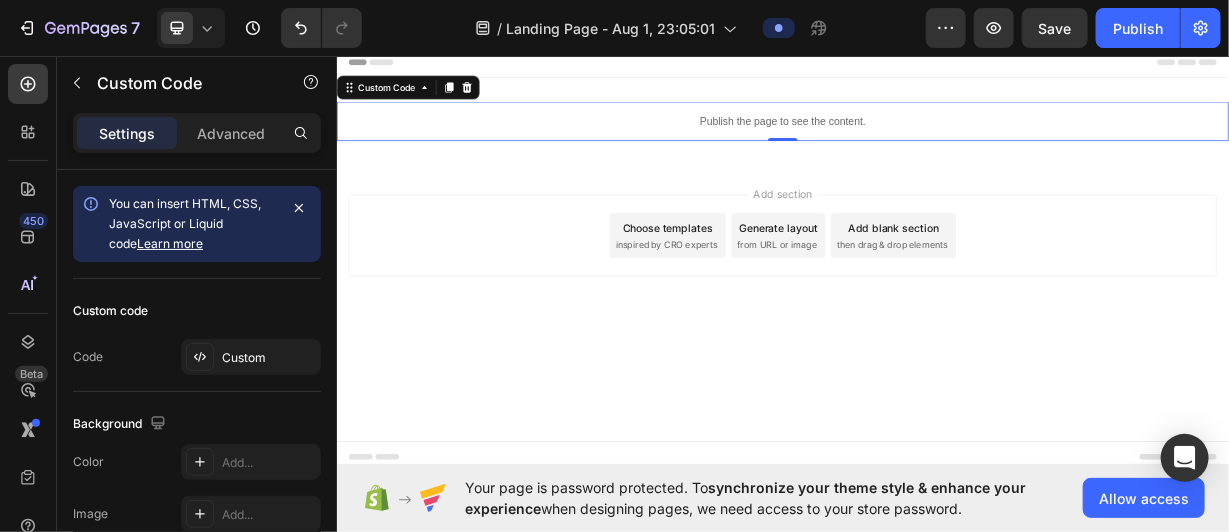 click on "Publish the page to see the content." at bounding box center [936, 146] 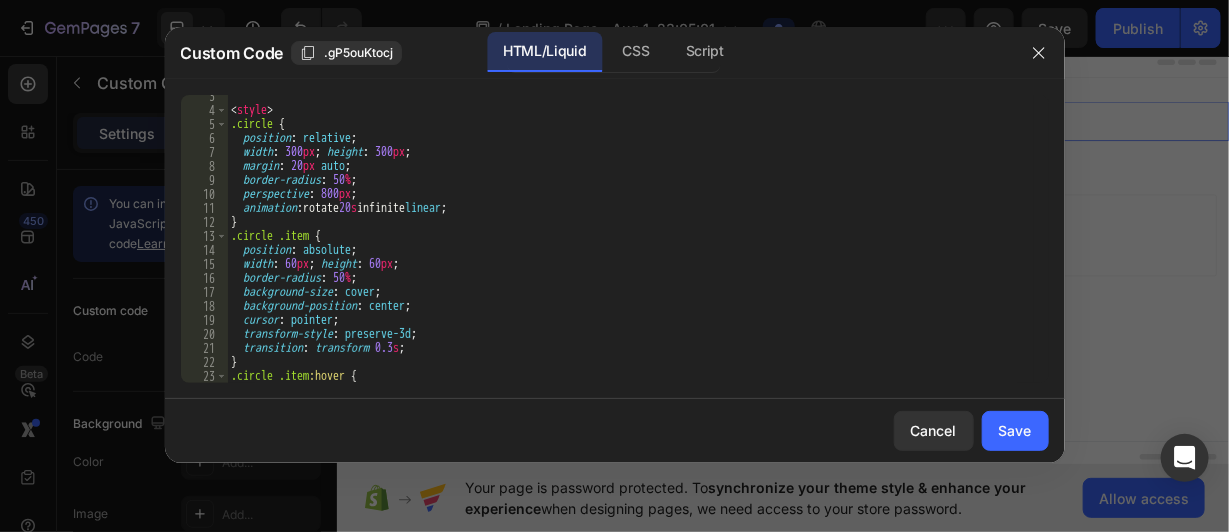 scroll, scrollTop: 0, scrollLeft: 0, axis: both 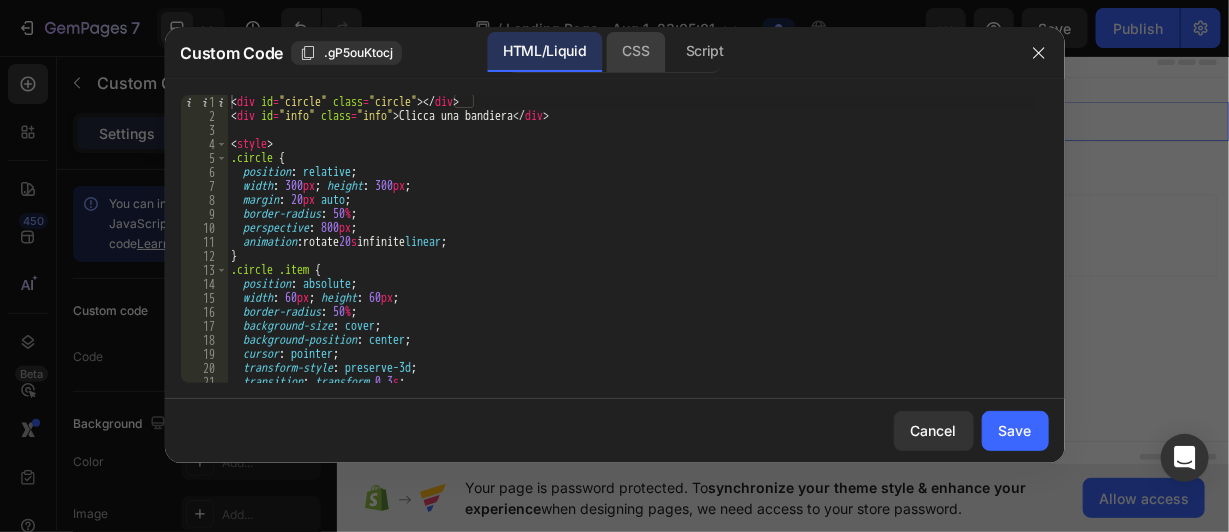 click on "CSS" 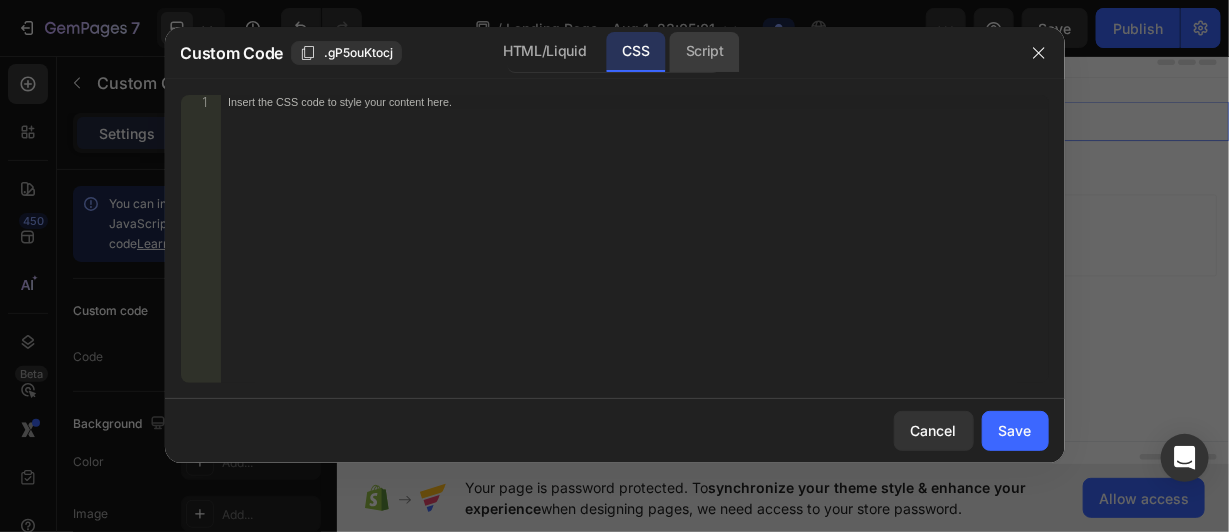 click on "Script" 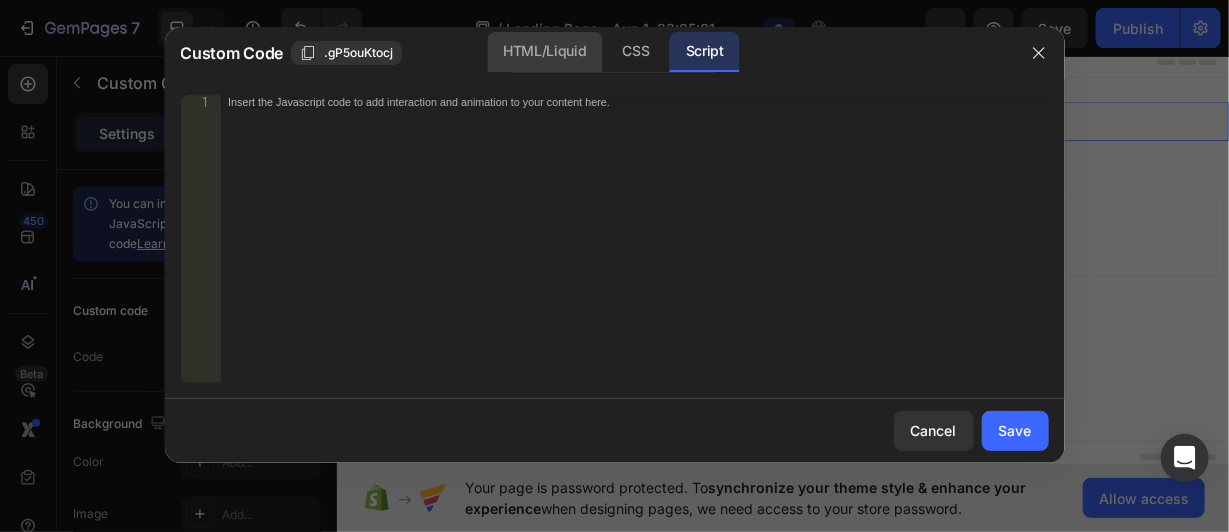 click on "HTML/Liquid" 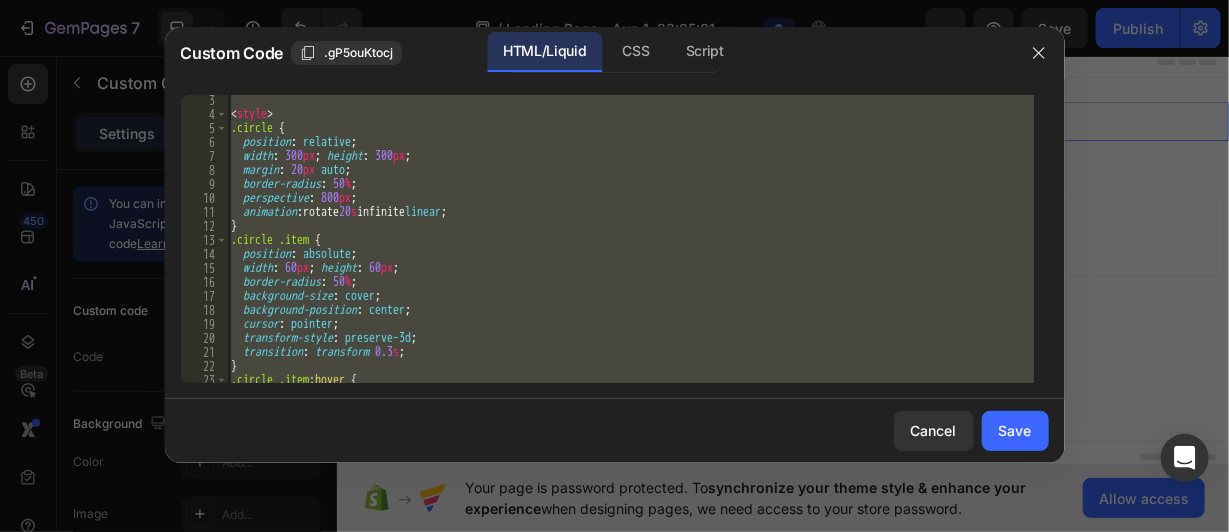 scroll, scrollTop: 0, scrollLeft: 0, axis: both 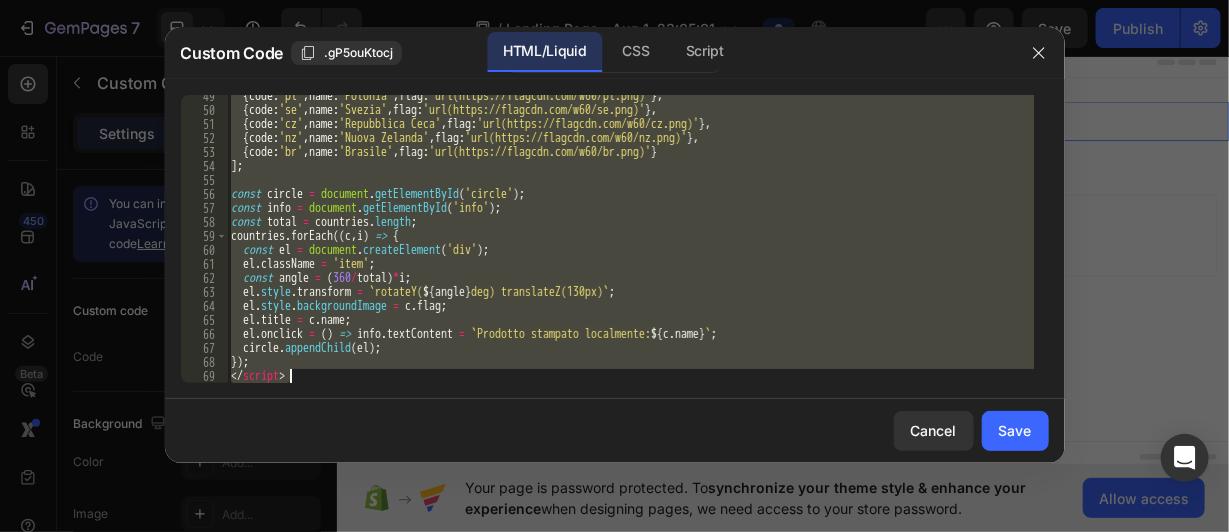 drag, startPoint x: 231, startPoint y: 142, endPoint x: 474, endPoint y: 569, distance: 491.30234 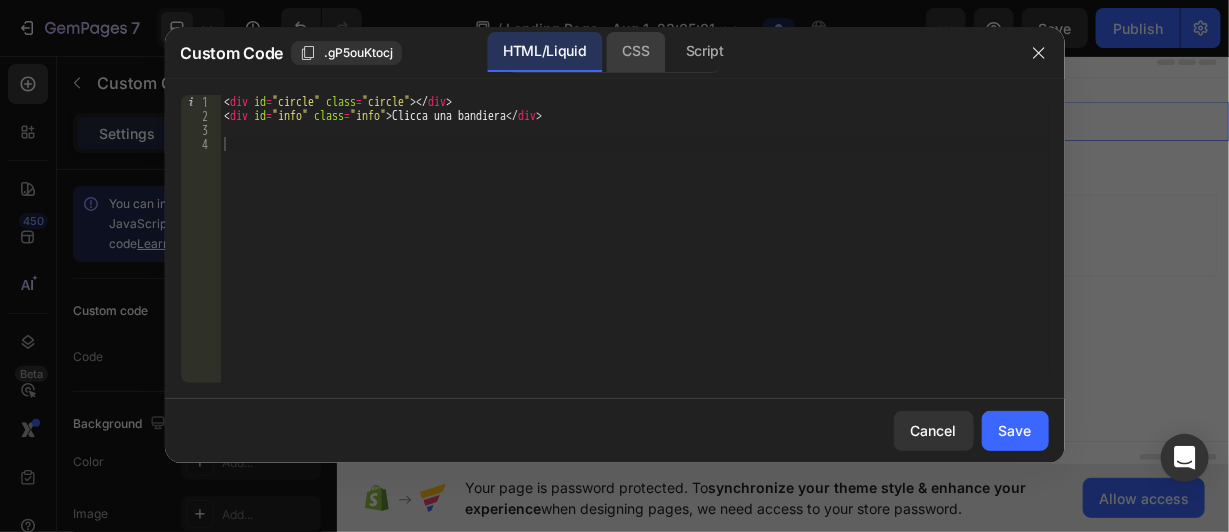 click on "CSS" 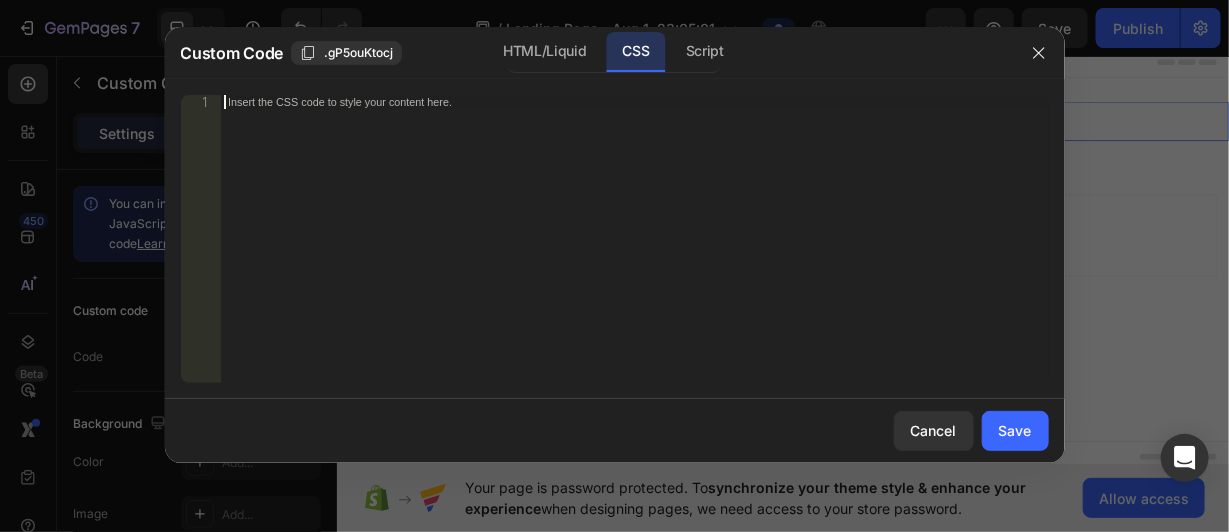 click on "Insert the CSS code to style your content here." at bounding box center [634, 253] 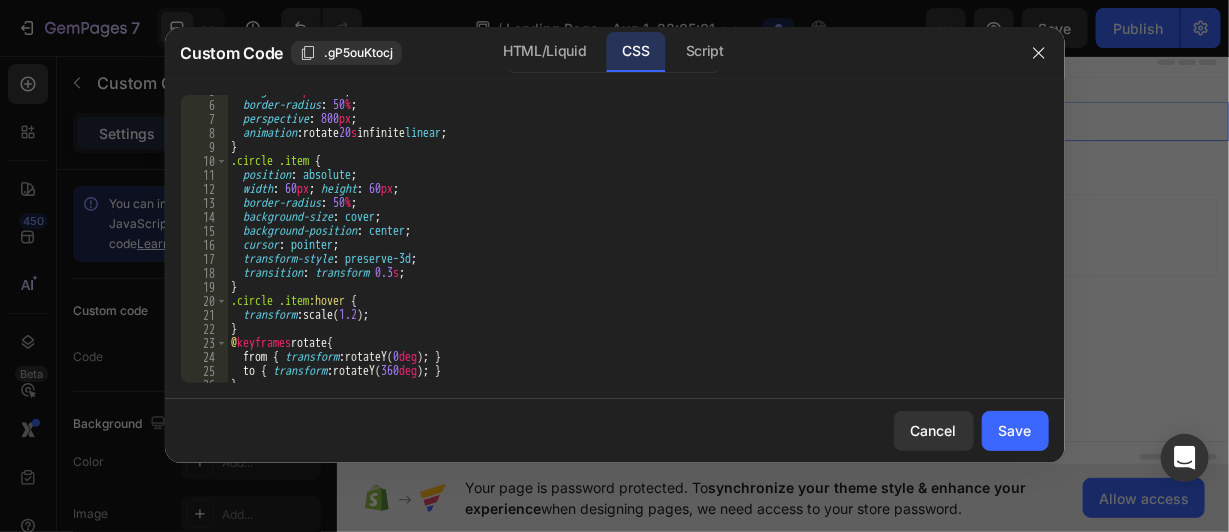 scroll, scrollTop: 0, scrollLeft: 0, axis: both 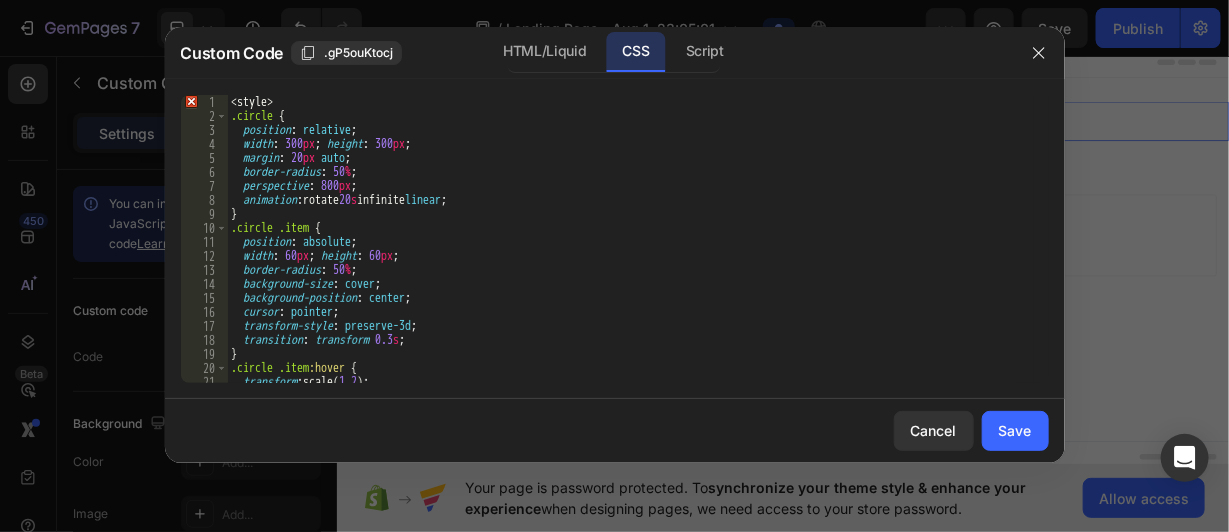 click on "< style > .circle   {    position :   relative ;    width :   300 px ;   height :   300 px ;    margin :   20 px   auto ;    border-radius :   50 % ;    perspective :   800 px ;    animation :  rotate  20 s  infinite  linear ; } .circle   .item   {    position :   absolute ;    width :   60 px ;   height :   60 px ;    border-radius :   50 % ;    background-size :   cover ;    background-position :   center ;    cursor :   pointer ;    transform-style :   preserve-3d ;    transition :   transform   0.3 s ; } .circle   .item :hover   {    transform :  scale( 1.2 ) ; }" at bounding box center [630, 253] 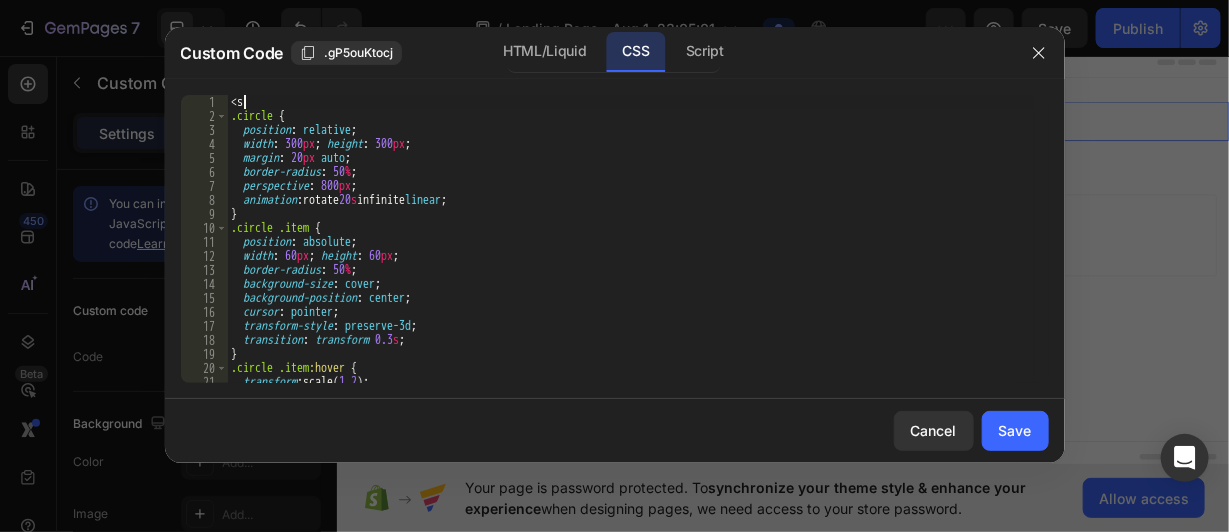 type on "<" 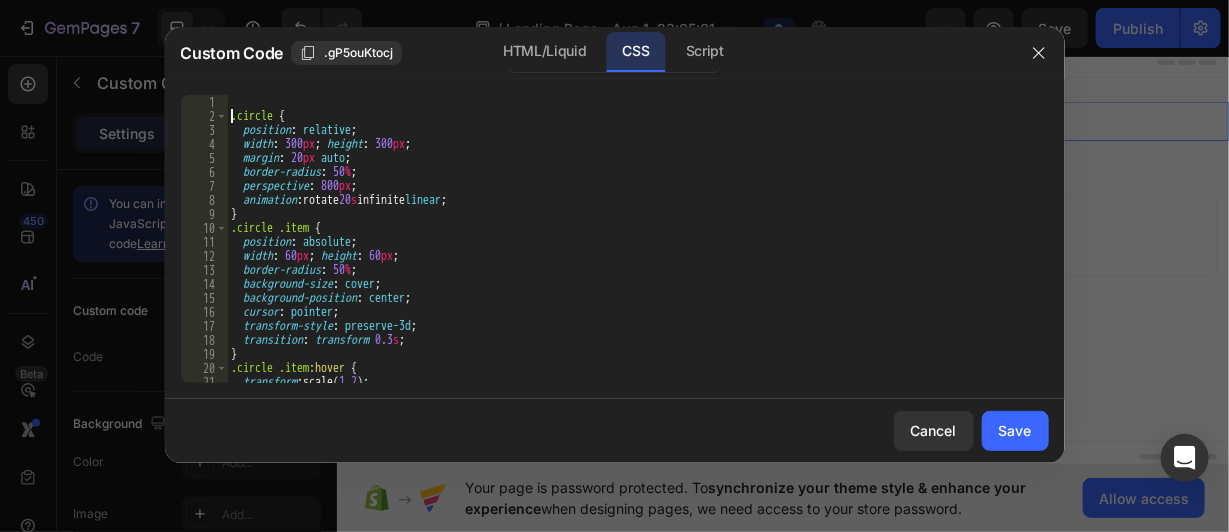 click on ".circle   {    position :   relative ;    width :   300 px ;   height :   300 px ;    margin :   20 px   auto ;    border-radius :   50 % ;    perspective :   800 px ;    animation :  rotate  20 s  infinite  linear ; } .circle   .item   {    position :   absolute ;    width :   60 px ;   height :   60 px ;    border-radius :   50 % ;    background-size :   cover ;    background-position :   center ;    cursor :   pointer ;    transform-style :   preserve-3d ;    transition :   transform   0.3 s ; } .circle   .item :hover   {    transform :  scale( 1.2 ) ; }" at bounding box center [630, 253] 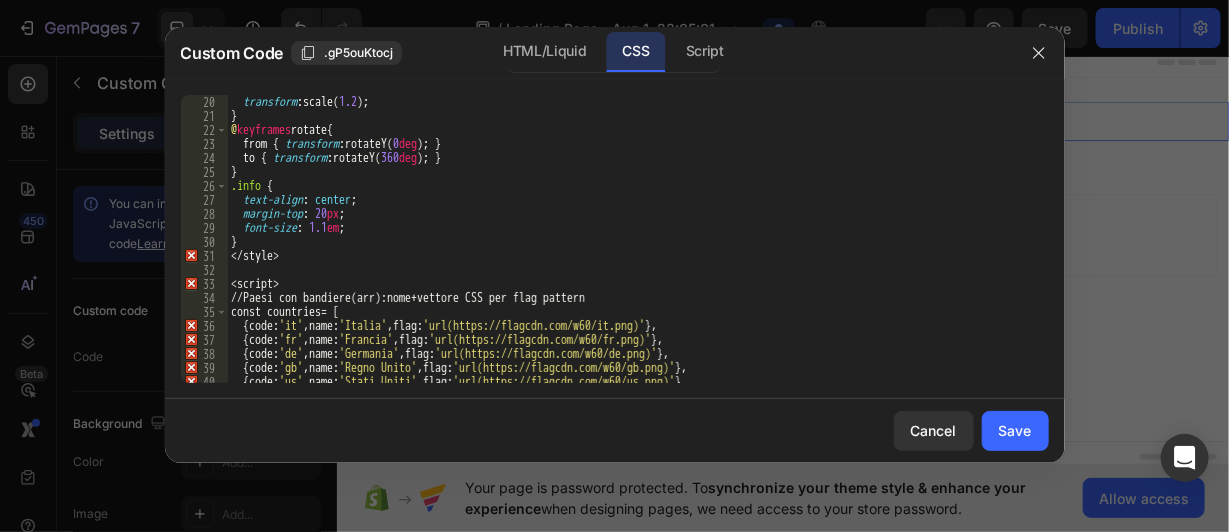 scroll, scrollTop: 283, scrollLeft: 0, axis: vertical 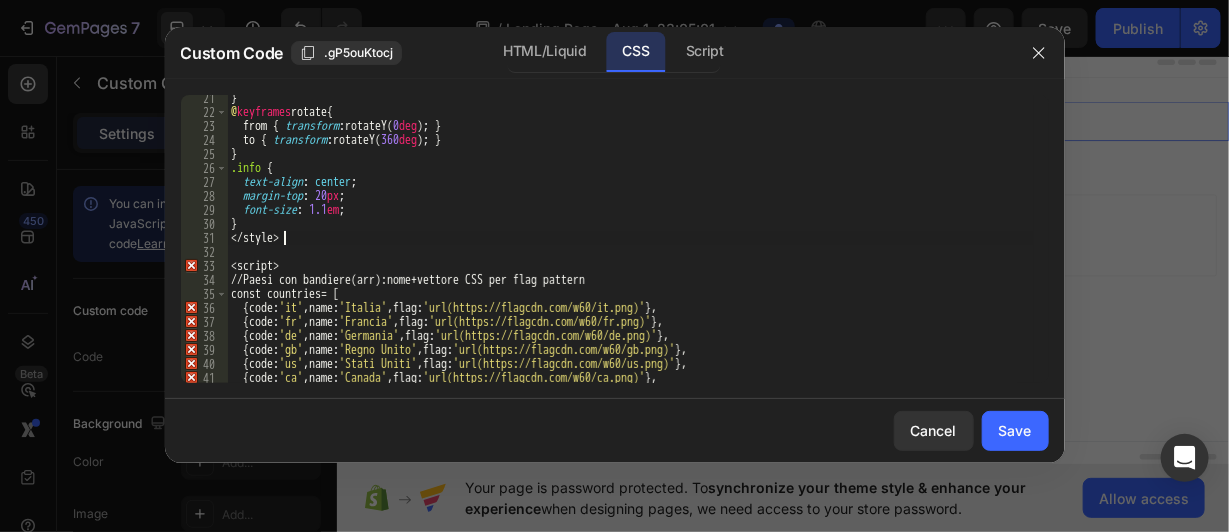 click on "const countries = [ { code : ' it' ,name : ' Italia' ,flag : ' url(https://flagcdn.com/w60/it.png)' } , { code : ' fr' ,name : ' Francia' ,flag : ' url(https://flagcdn.com/w60/fr.png)' } , { code : ' de' ,name : ' Germania' ,flag : ' url(https://flagcdn.com/w60/de.png)' } , { code : ' gb' ,name : ' Regno Unito' ,flag : ' url(https://flagcdn.com/w60/gb.png)' } , { code : ' us' ,name : ' Stati Uniti' ,flag : ' url(https://flagcdn.com/w60/us.png)' } , { code : ' ca' ,name : ' Canada' ,flag : ' url(https://flagcdn.com/w60/ca.png)' } , { code : ' au' ,name : ' Australia' ,flag : ' url(https://flagcdn.com/w60/au.png)' } ," at bounding box center (630, 249) 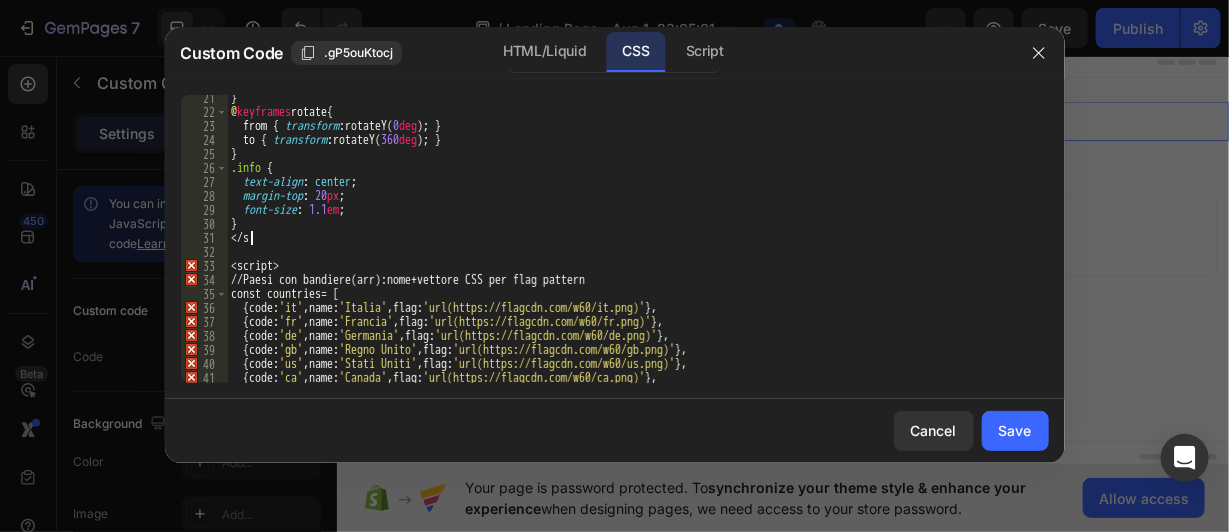 type on "<" 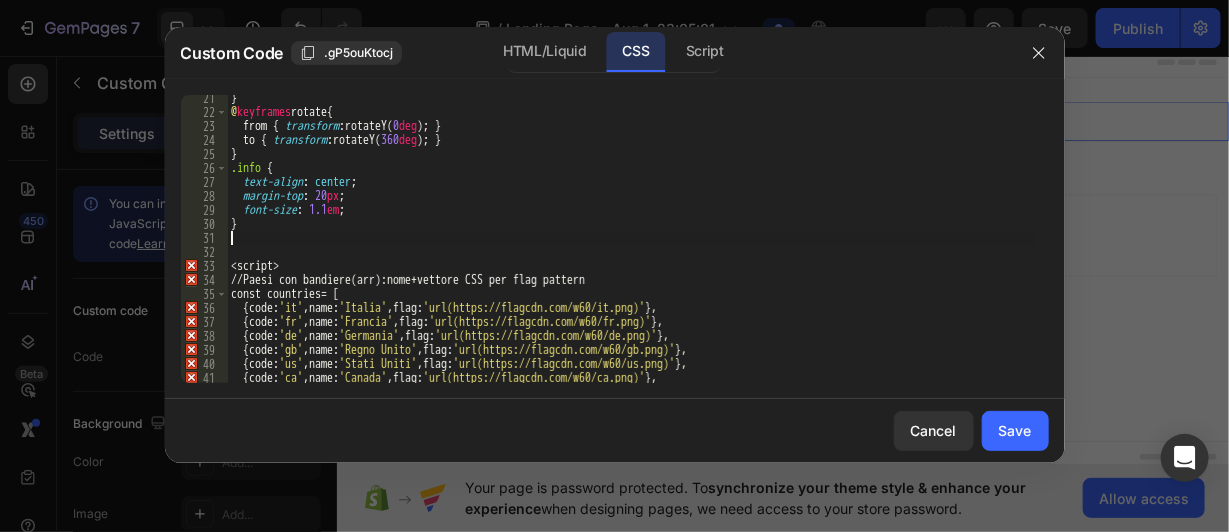 click on "const countries = [ { code : ' it' ,name : ' Italia' ,flag : ' url(https://flagcdn.com/w60/it.png)' } , { code : ' fr' ,name : ' Francia' ,flag : ' url(https://flagcdn.com/w60/fr.png)' } , { code : ' de' ,name : ' Germania' ,flag : ' url(https://flagcdn.com/w60/de.png)' } , { code : ' gb' ,name : ' Regno Unito' ,flag : ' url(https://flagcdn.com/w60/gb.png)' } , { code : ' us' ,name : ' Stati Uniti' ,flag : ' url(https://flagcdn.com/w60/us.png)' } , { code : ' ca' ,name : ' Canada' ,flag : ' url(https://flagcdn.com/w60/ca.png)' } , { code : ' au' ,name : ' Australia' ,flag : ' url(https://flagcdn.com/w60/au.png)' } ," at bounding box center (630, 249) 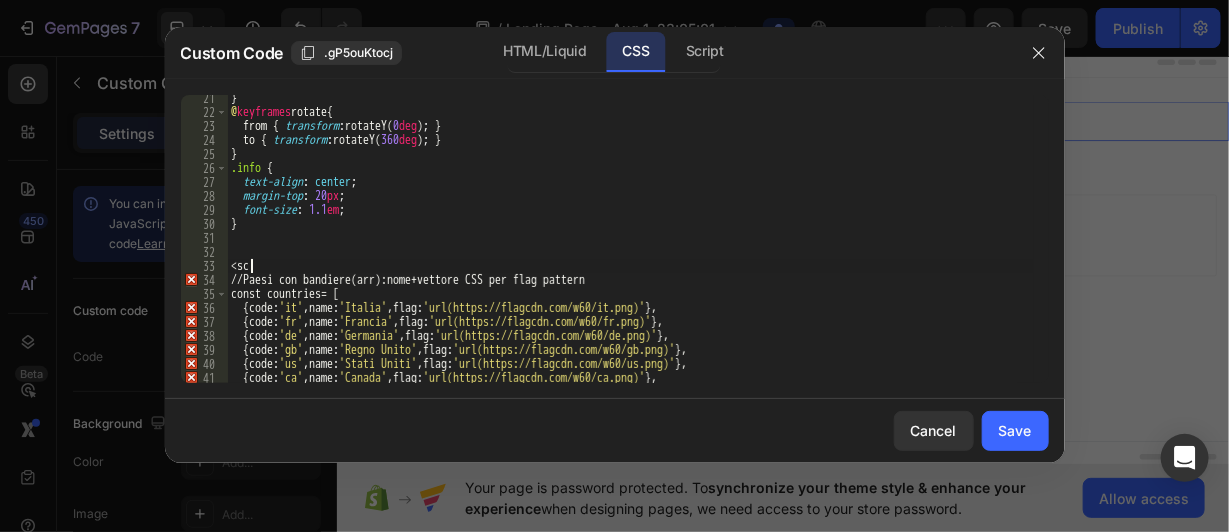 type on "<" 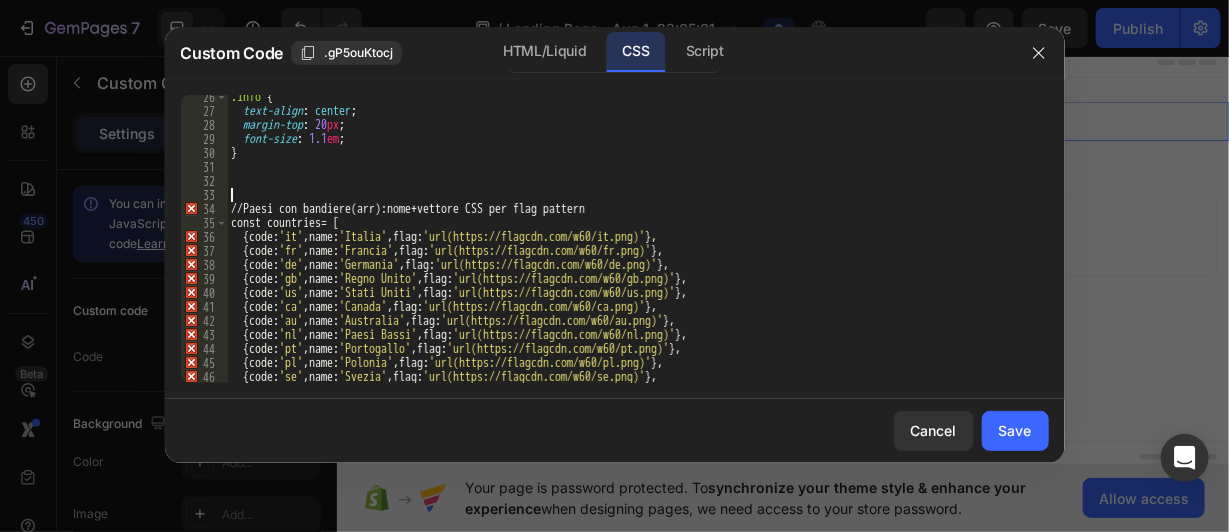 scroll, scrollTop: 371, scrollLeft: 0, axis: vertical 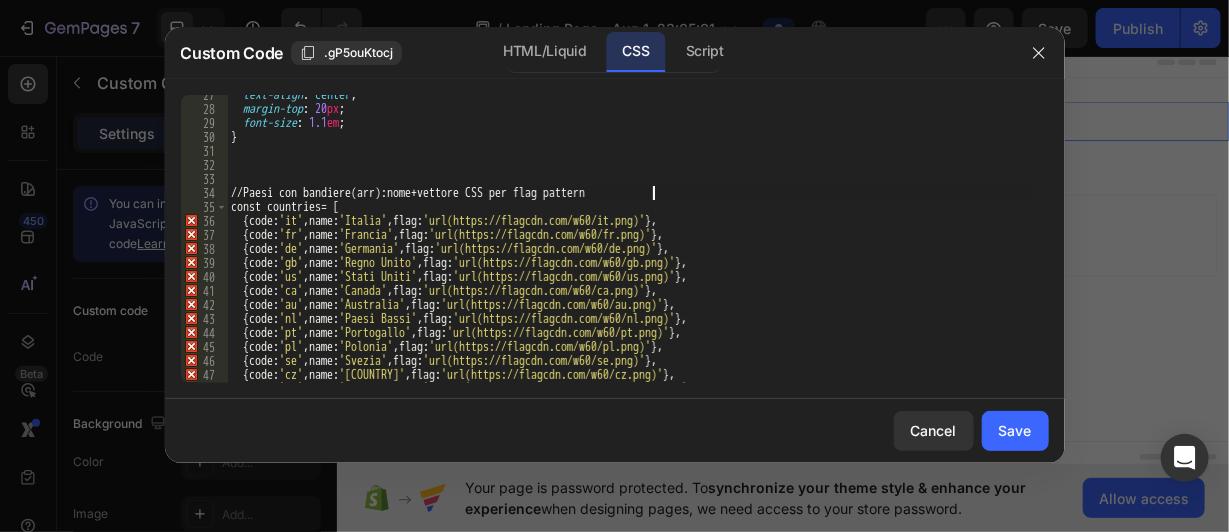 click on "text-align :   center ;    margin-top :   20 px ;    font-size :   1.1 em ; } //  Paesi   con   bandiere  ( arr ):  nome  +  vettore   CSS   per   flag   pattern const   countries  = [    { code : ' it ' ,name : ' Italia ' ,flag : ' url(https://flagcdn.com/w60/it.png) ' } ,    { code : ' fr ' ,name : ' Francia ' ,flag : ' url(https://flagcdn.com/w60/fr.png) ' } ,    { code : ' de ' ,name : ' Germania ' ,flag : ' url(https://flagcdn.com/w60/de.png) ' } ,    { code : ' gb ' ,name : ' Regno Unito ' ,flag : ' url(https://flagcdn.com/w60/gb.png) ' } ,    { code : ' us ' ,name : ' Stati Uniti ' ,flag : ' url(https://flagcdn.com/w60/us.png) ' } ,    { code : ' ca ' ,name : ' Canada ' ,flag : ' url(https://flagcdn.com/w60/ca.png) ' } ,    { code : ' au ' ,name : ' Australia ' ,flag : ' url(https://flagcdn.com/w60/au.png) ' } ,    { code : ' nl ' ,name : ' Paesi Bassi ' ,flag : ' url(https://flagcdn.com/w60/nl.png) ' } ,    { code : ' pt ' ,name : ' Portogallo ' ,flag : ' url(https://flagcdn.com/w60/pt.png) ' } , {" at bounding box center [630, 246] 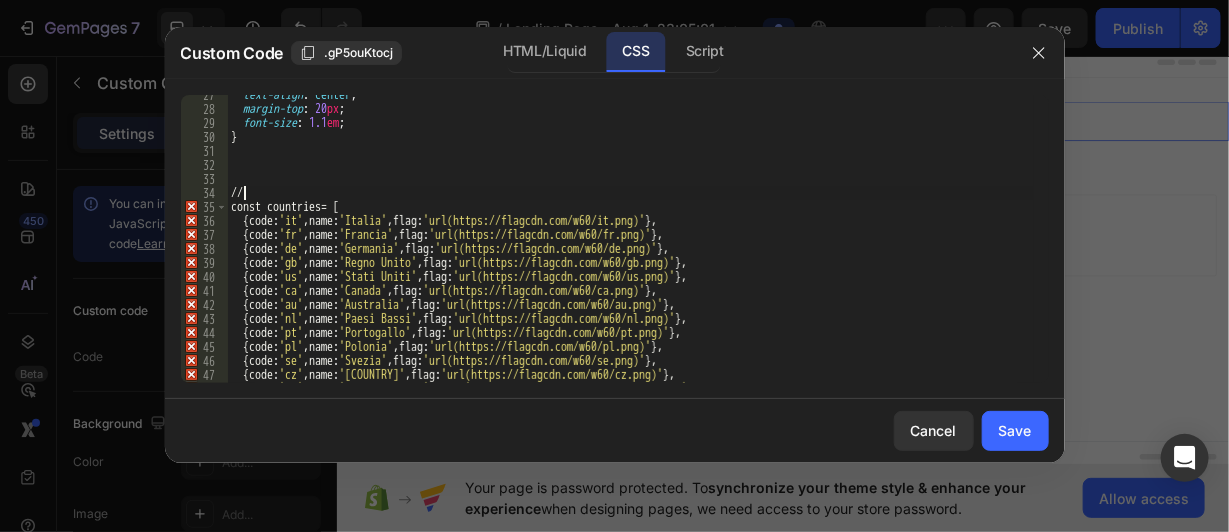 type on "/" 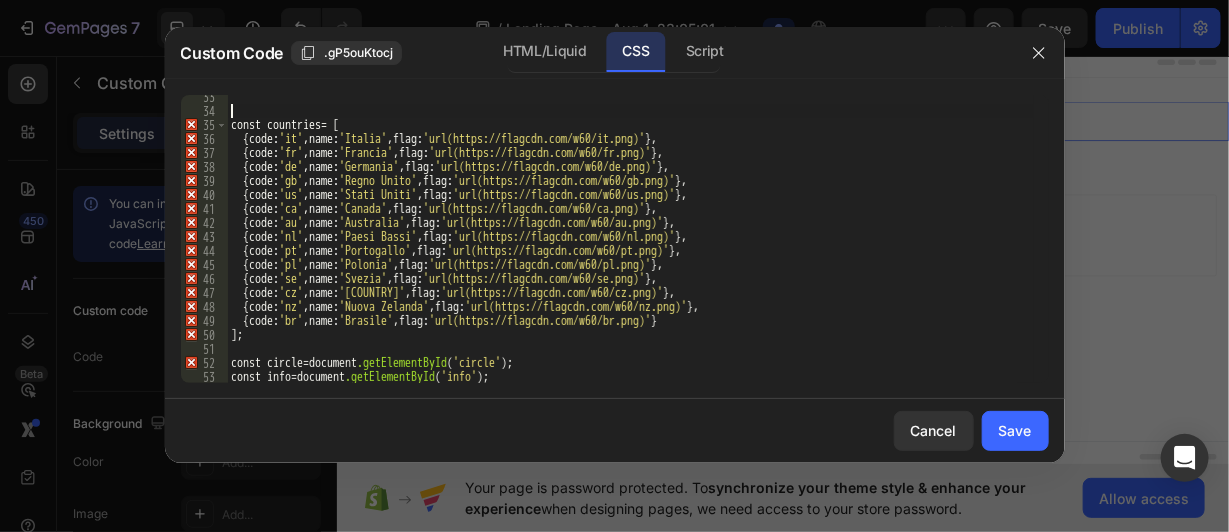 scroll, scrollTop: 621, scrollLeft: 0, axis: vertical 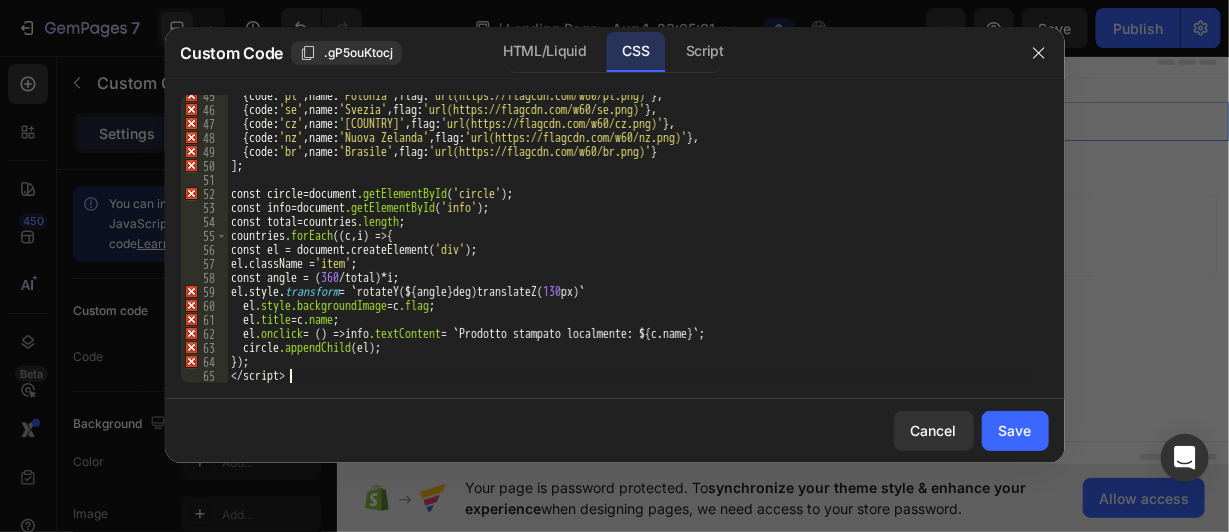 click on "const countries = [ { code : ' it' ,name : ' Italia' ,flag : ' url(https://flagcdn.com/w60/it.png)' } , { code : ' fr' ,name : ' Francia' ,flag : ' url(https://flagcdn.com/w60/fr.png)' } , { code : ' de' ,name : ' Germania' ,flag : ' url(https://flagcdn.com/w60/de.png)' } , { code : ' gb' ,name : ' Regno Unito' ,flag : ' url(https://flagcdn.com/w60/gb.png)' } , { code : ' us' ,name : ' Stati Uniti' ,flag : ' url(https://flagcdn.com/w60/us.png)' } , { code : ' ca' ,name : ' Canada' ,flag : ' url(https://flagcdn.com/w60/ca.png)' } , { code : ' au' ,name : ' Australia' ,flag : ' url(https://flagcdn.com/w60/au.png)' } , { code : ' pl' ,name : ' Polonia' ,flag : ' url(https://flagcdn.com/w60/pl.png)' } , { code : ' se' ,name : ' Svezia' ,flag : ' url(https://flagcdn.com/w60/se.png)' } , { code : ' cz' ,name : ' Repubblica Ceca' ,flag : ' url(https://flagcdn.com/w60/cz.png)' } , { code : ' nz' ,name : ' Nuova Zelanda' ,flag : ' url(https://flagcdn.com/w60/nz.png)' } , { code : ' br' ,name : ' Brasile' ,flag : ' url(https://flagcdn.com/w60/br.png)' } ]; const circle = document.getElementById ( ' circle ' ); const info = document.getElementById ( ' info ' ); const total = countries.length ; countries.forEach (( c , i ) => { const el = document.createElement( ' div ' ) ; el.className = ' item ' ; const angle = ( 360 /total)*i ; el.style. transform = `rotateY(${angle } deg ) translateZ ( 130 px )`; el.style.backgroundImage = c.flag ; el.title = c.name ; el.onclick = () => info.textContent = ` Prodotto stampato localmente: ${c.name} `; circle" at bounding box center [630, 247] 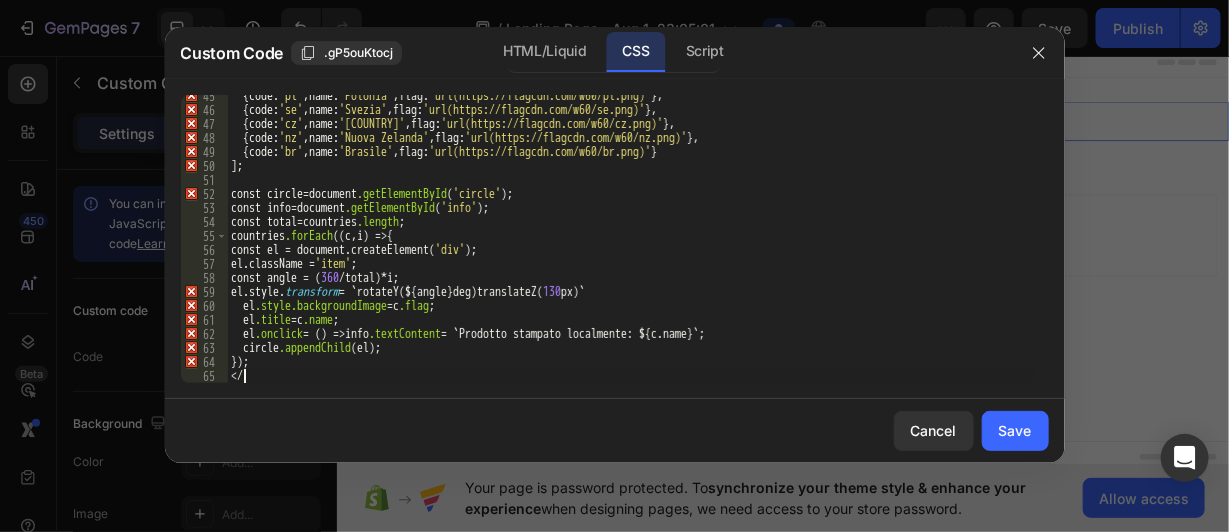 type on "<" 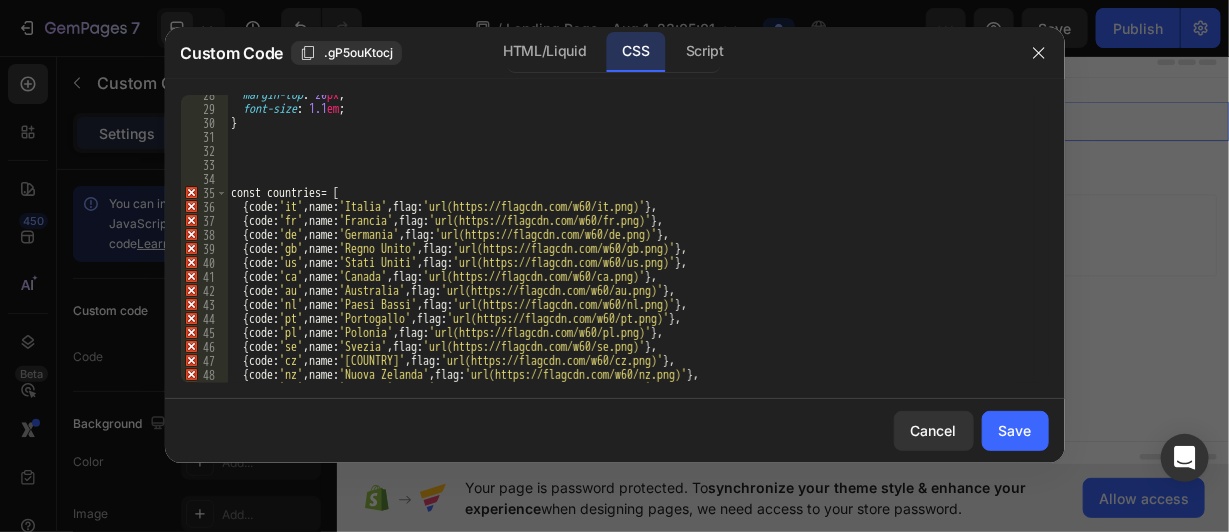 scroll, scrollTop: 385, scrollLeft: 0, axis: vertical 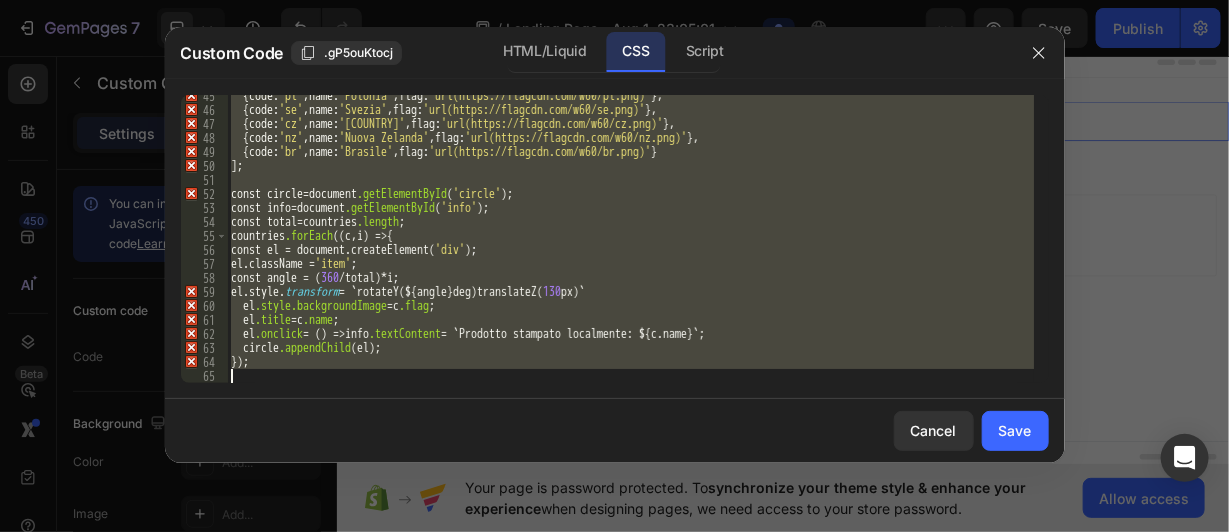 drag, startPoint x: 231, startPoint y: 193, endPoint x: 798, endPoint y: 390, distance: 600.2483 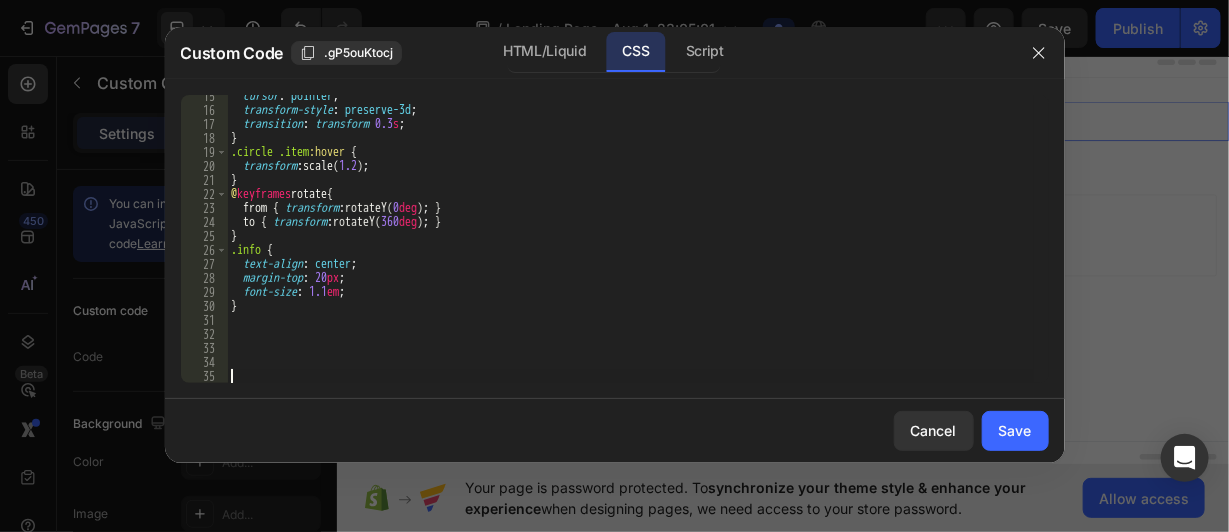 scroll, scrollTop: 201, scrollLeft: 0, axis: vertical 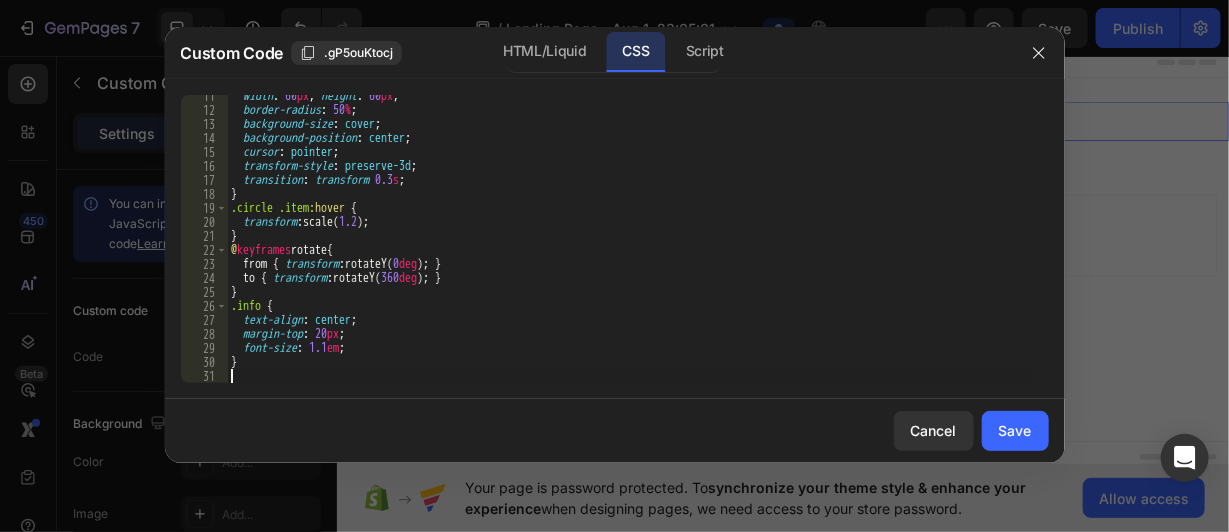 type on "}" 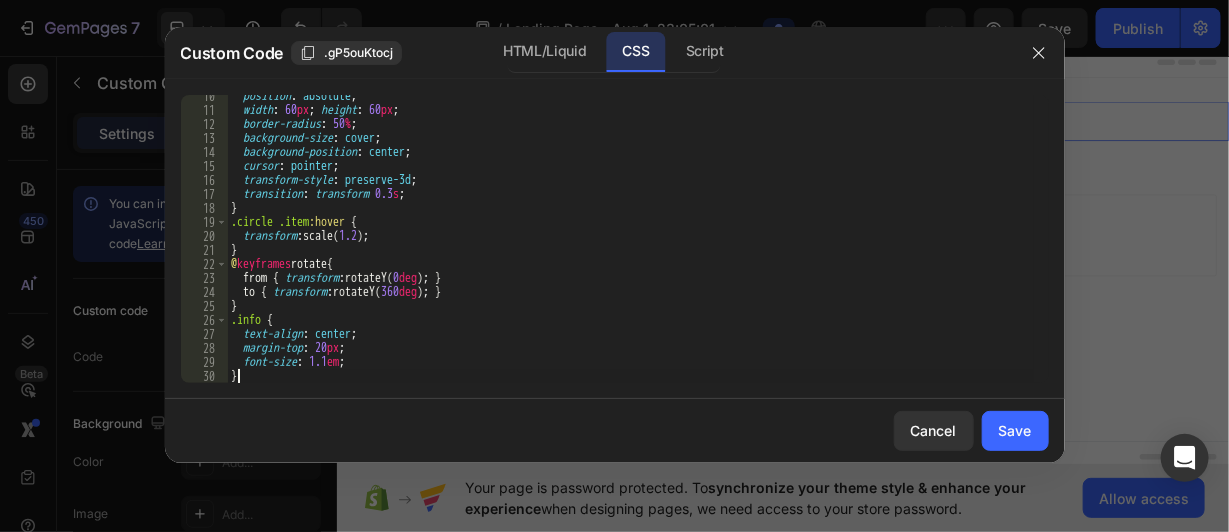scroll, scrollTop: 131, scrollLeft: 0, axis: vertical 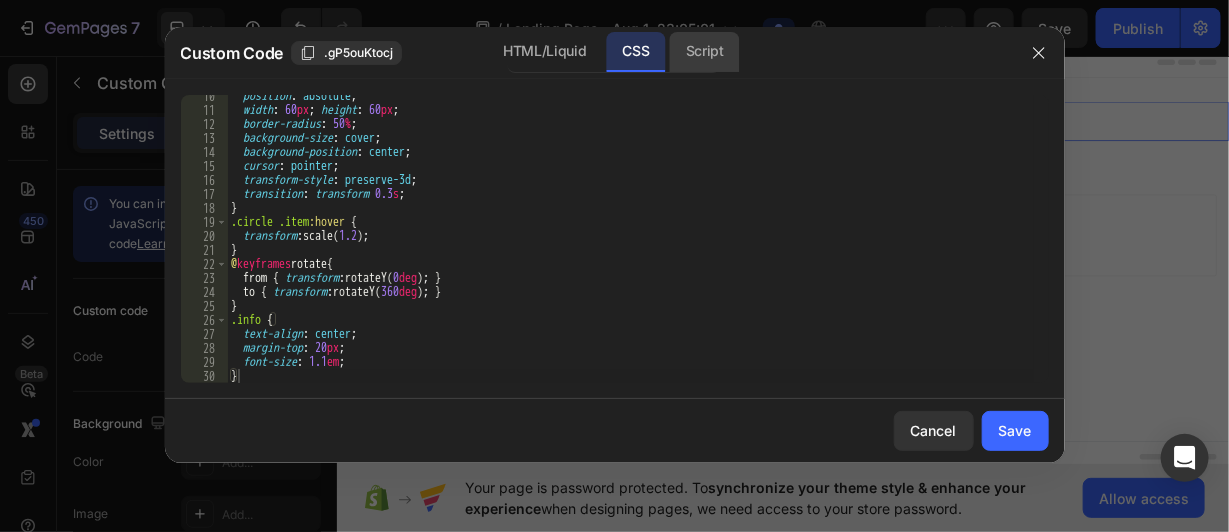 click on "Script" 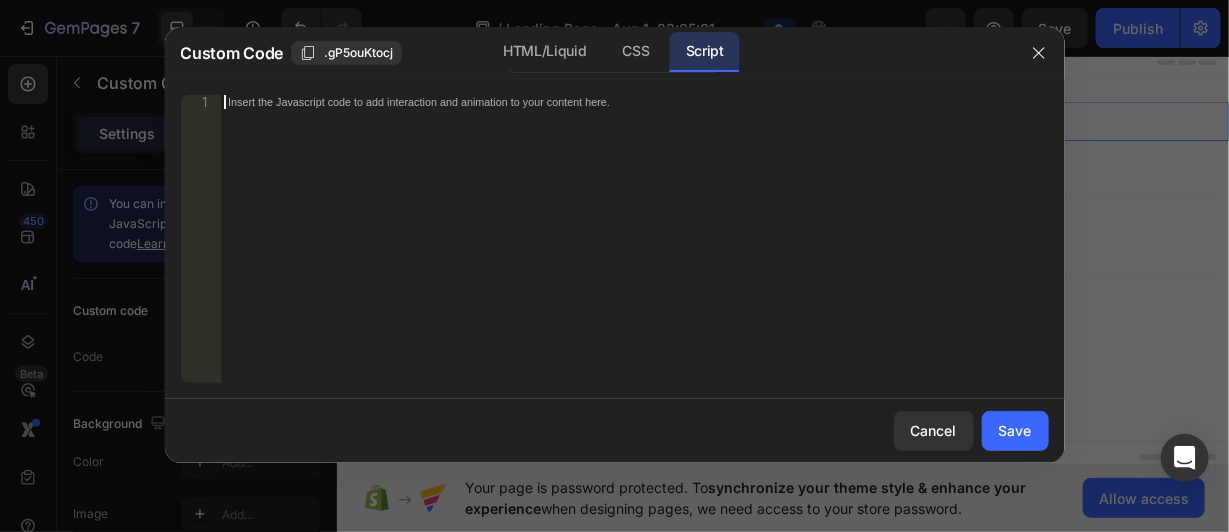 click on "Insert the Javascript code to add interaction and animation to your content here." at bounding box center [634, 253] 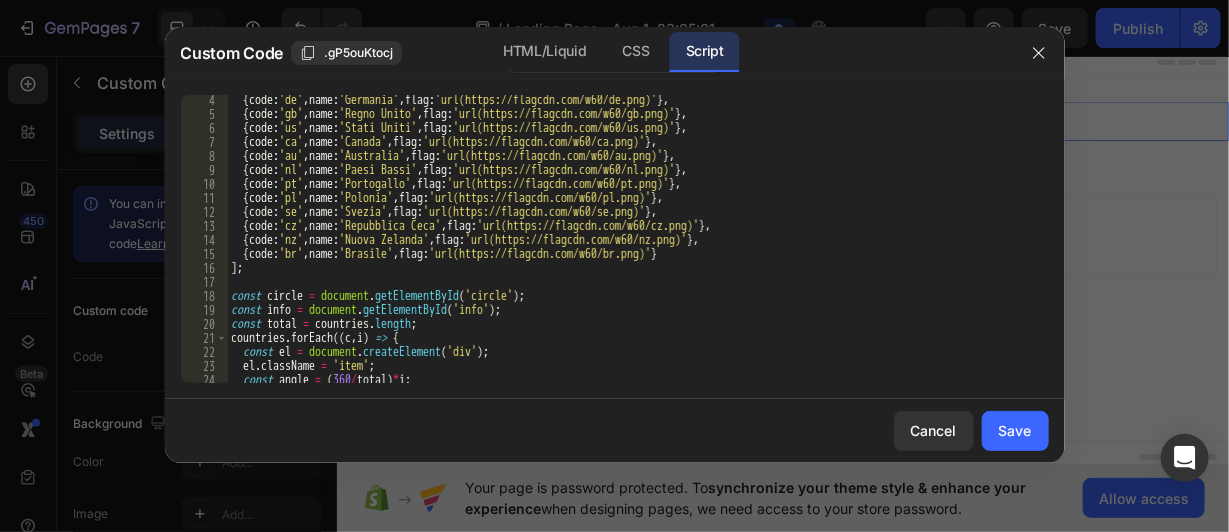 scroll, scrollTop: 145, scrollLeft: 0, axis: vertical 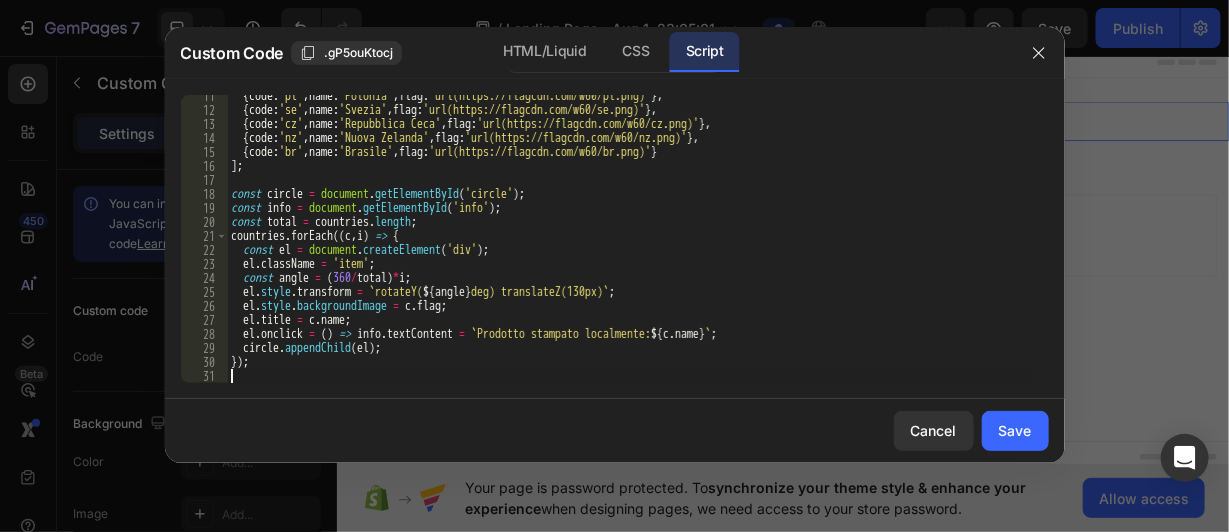 type on "});" 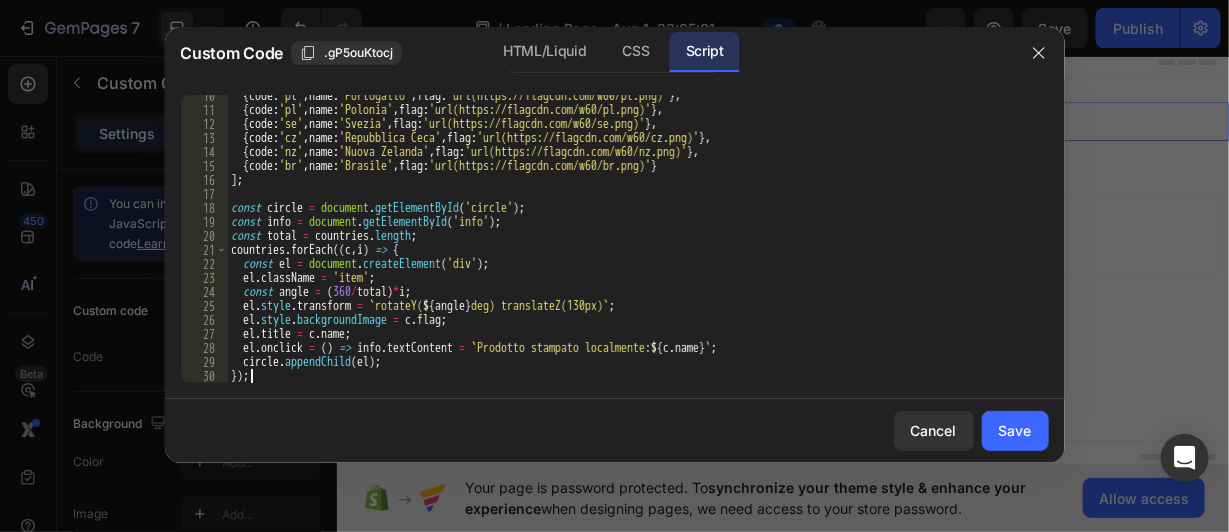 scroll, scrollTop: 131, scrollLeft: 0, axis: vertical 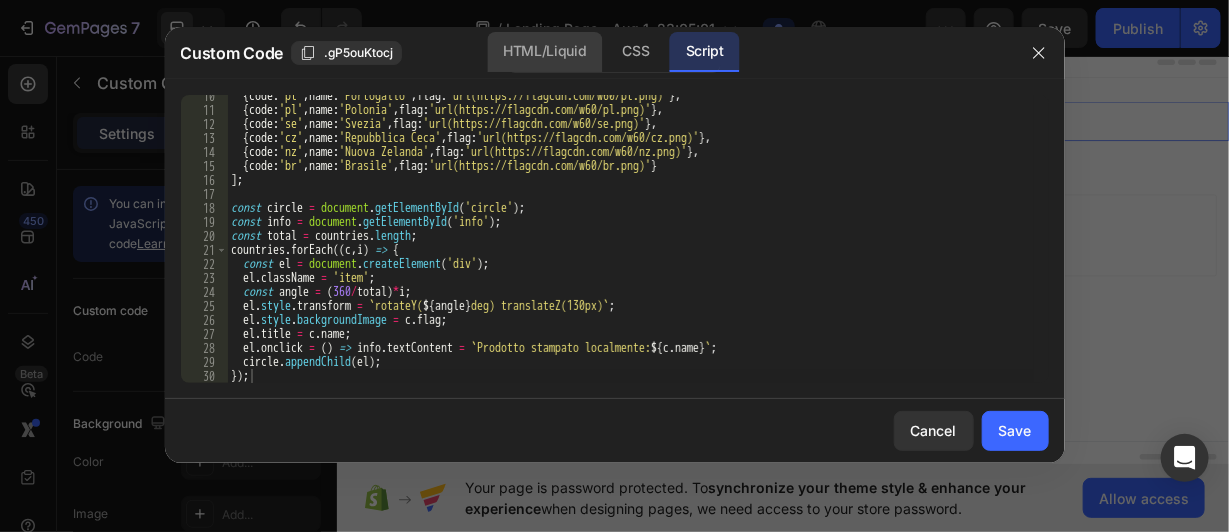 click on "HTML/Liquid" 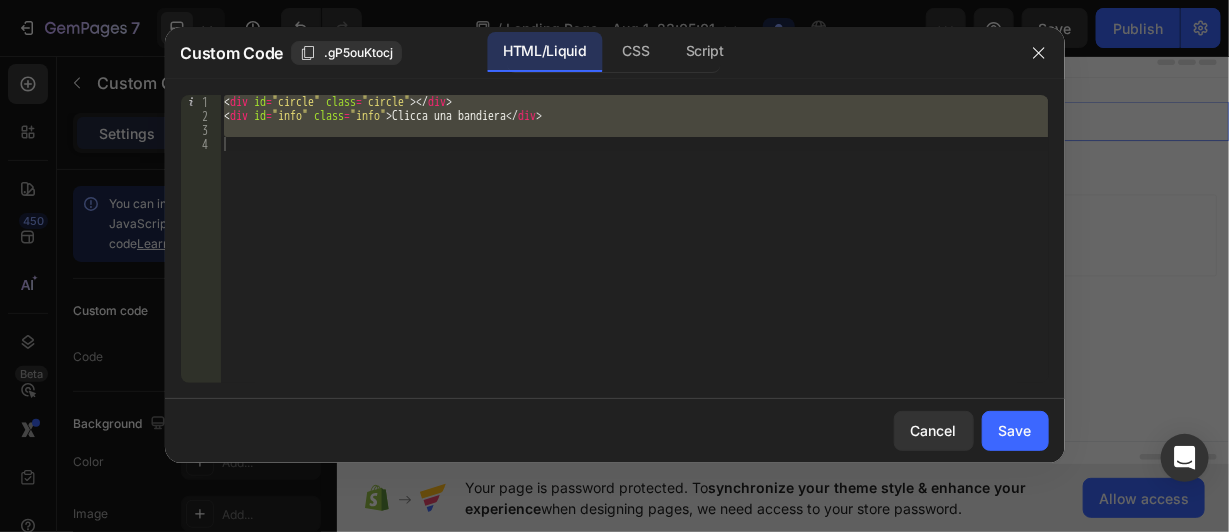 click on "< div   id = "circle"   class = "circle" > </ div > < div   id = "info"   class = "info" > Clicca una bandiera </ div >" at bounding box center [634, 239] 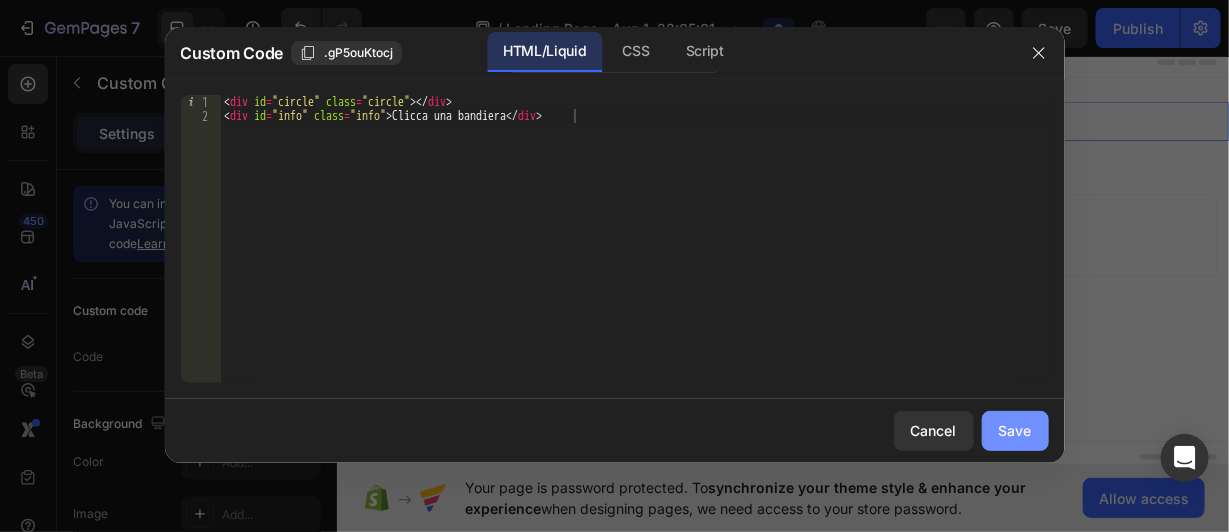 click on "Save" at bounding box center (1015, 430) 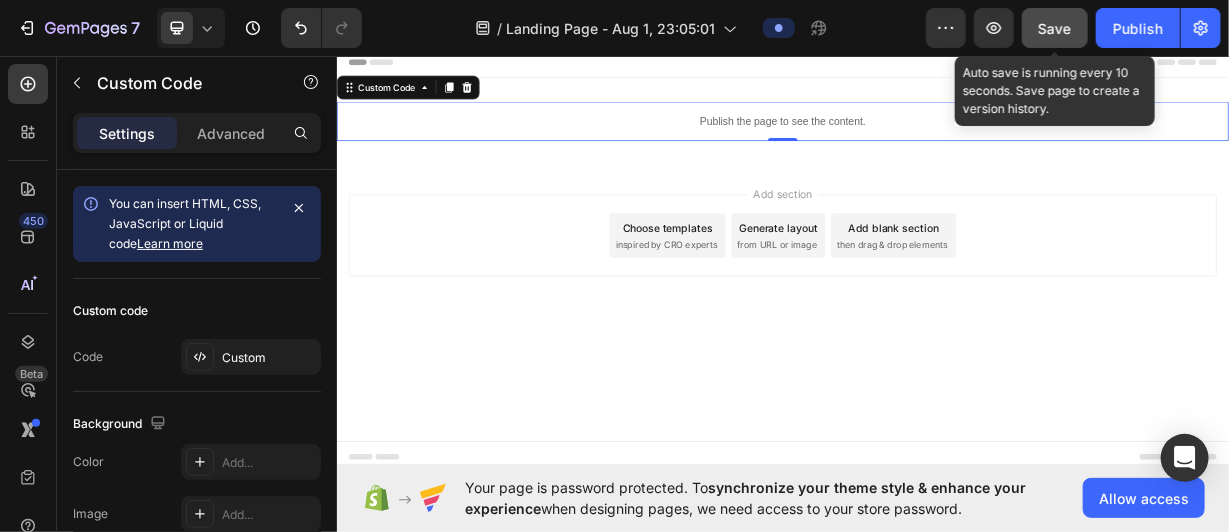 click on "Save" 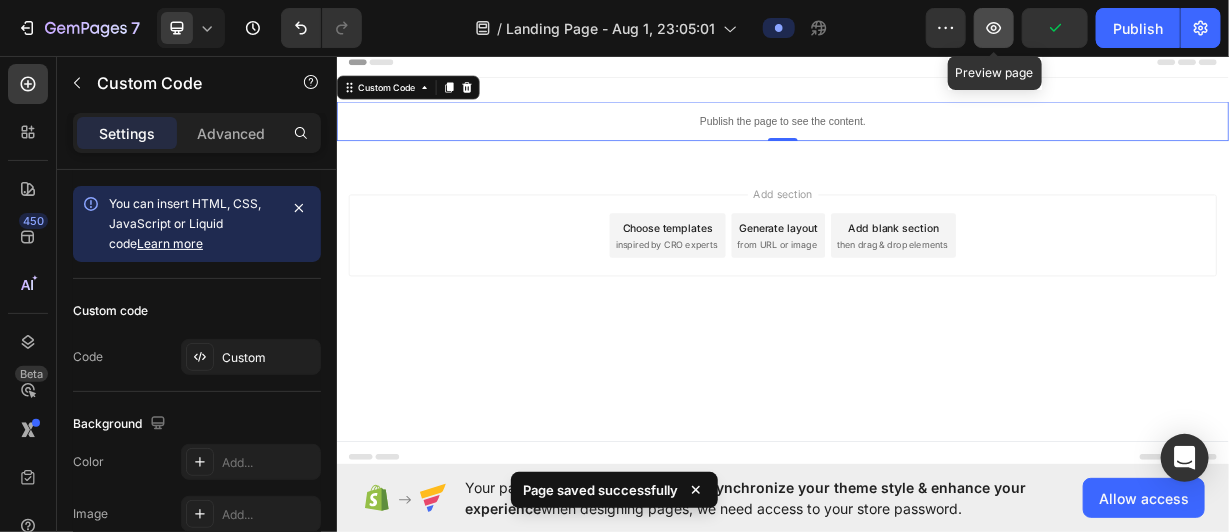 click 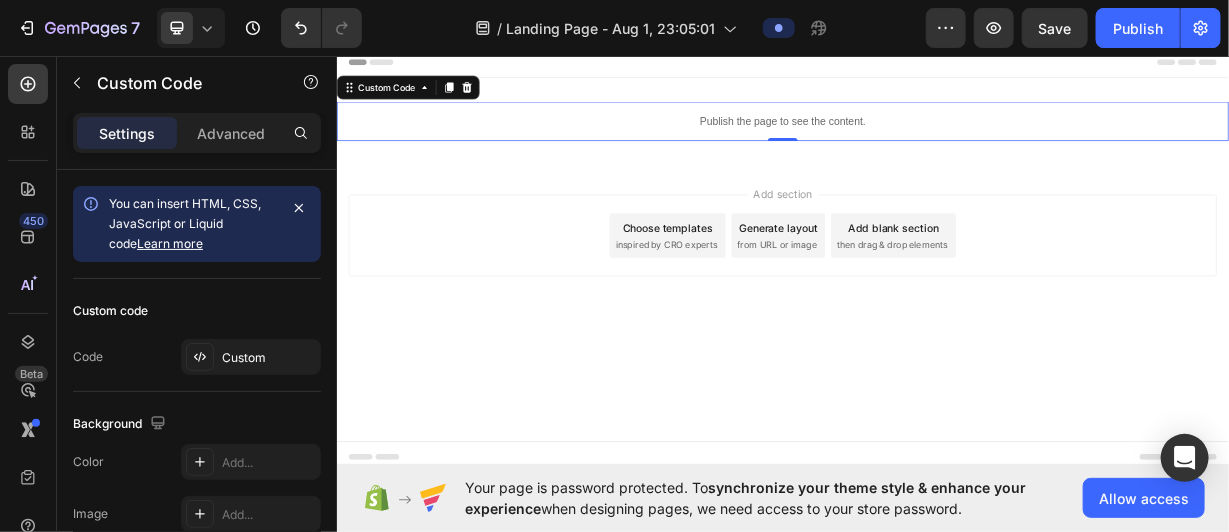 click on "Publish the page to see the content." at bounding box center (936, 146) 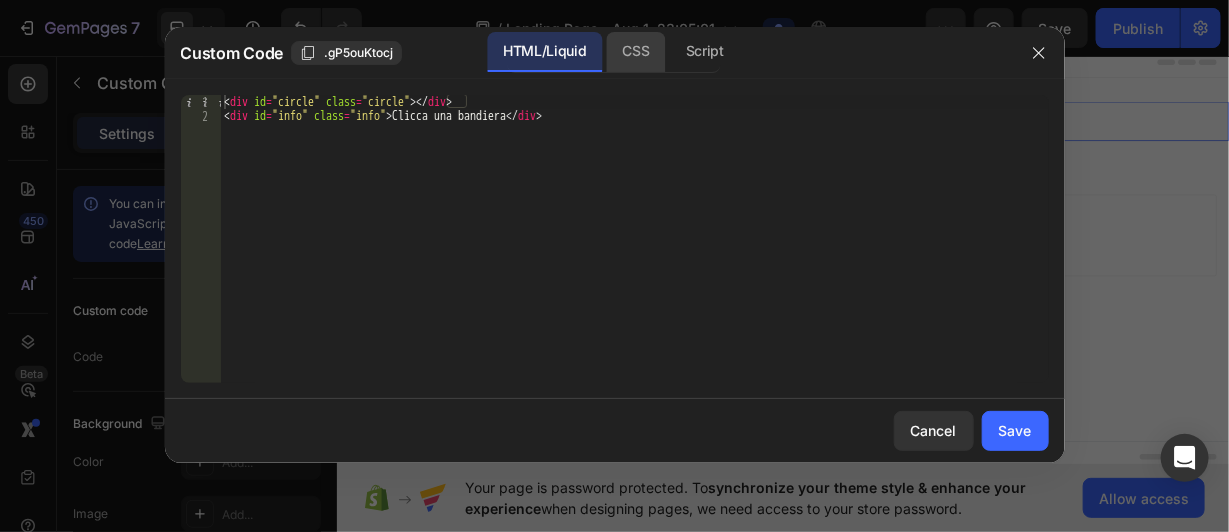 click on "CSS" 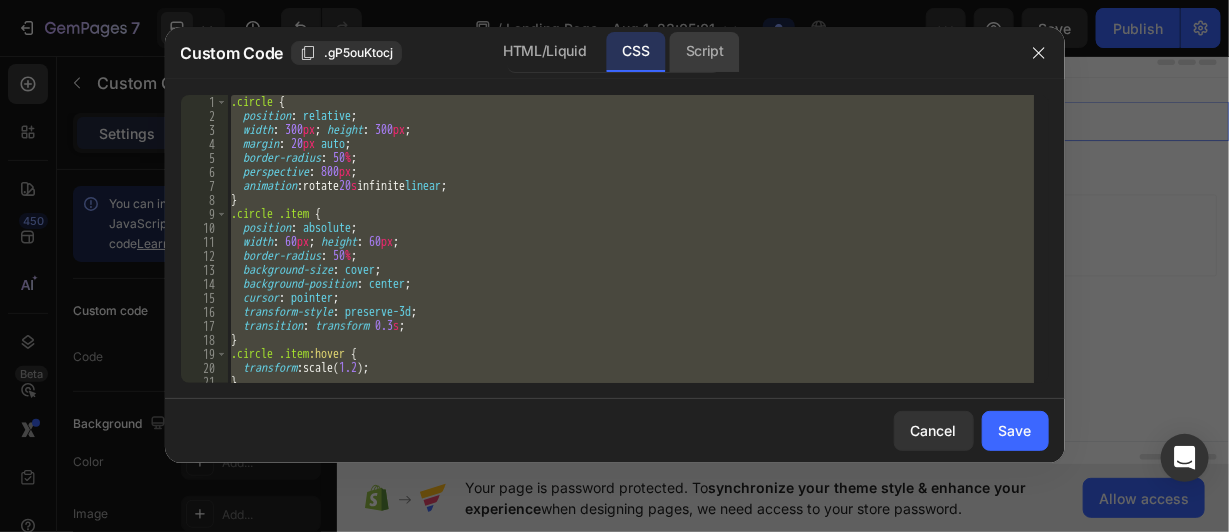 click on "Script" 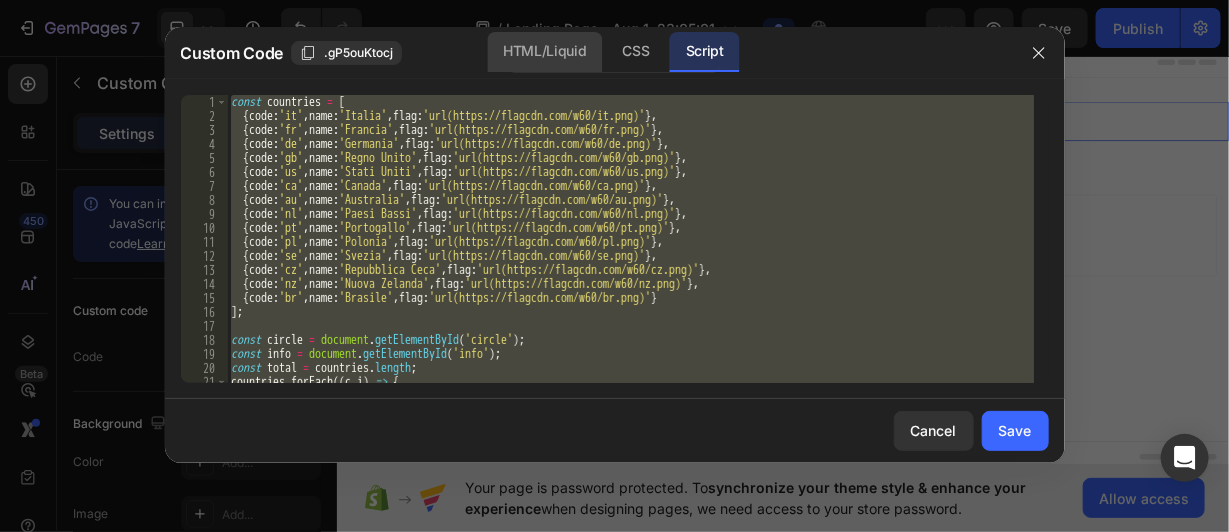 click on "HTML/Liquid" 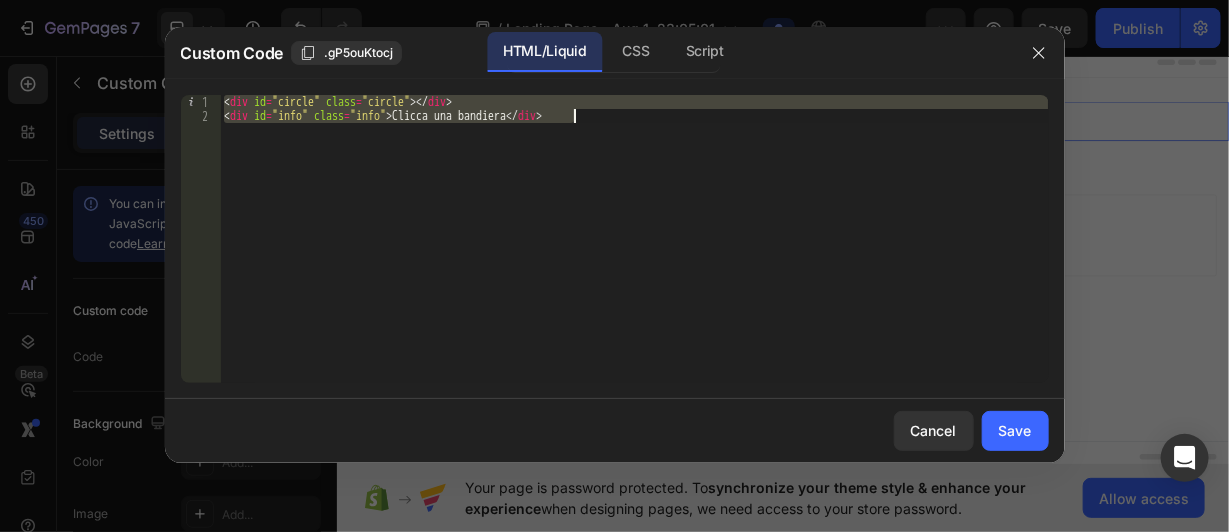 click on "< div   id = "circle"   class = "circle" > </ div > < div   id = "info"   class = "info" > Clicca una bandiera </ div >" at bounding box center [634, 239] 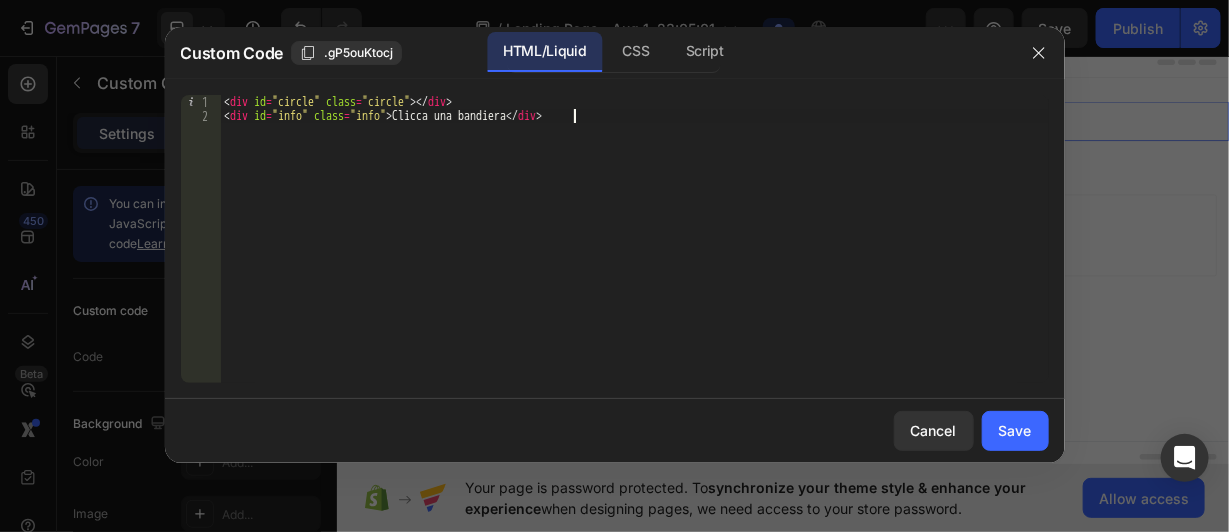 click on "< div   id = "circle"   class = "circle" > </ div > < div   id = "info"   class = "info" > Clicca una bandiera </ div >" at bounding box center [634, 253] 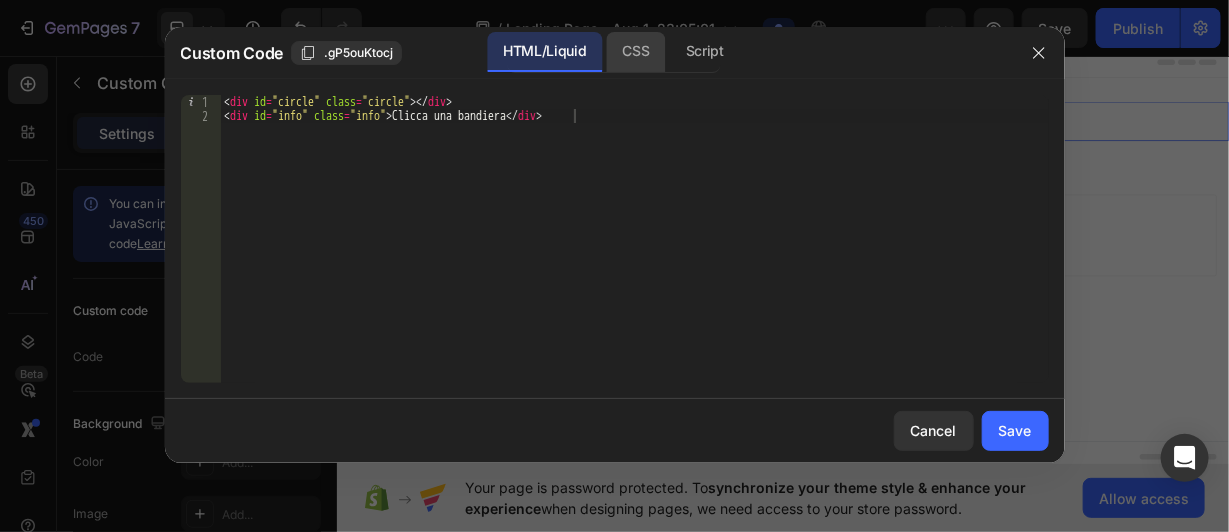 click on "CSS" 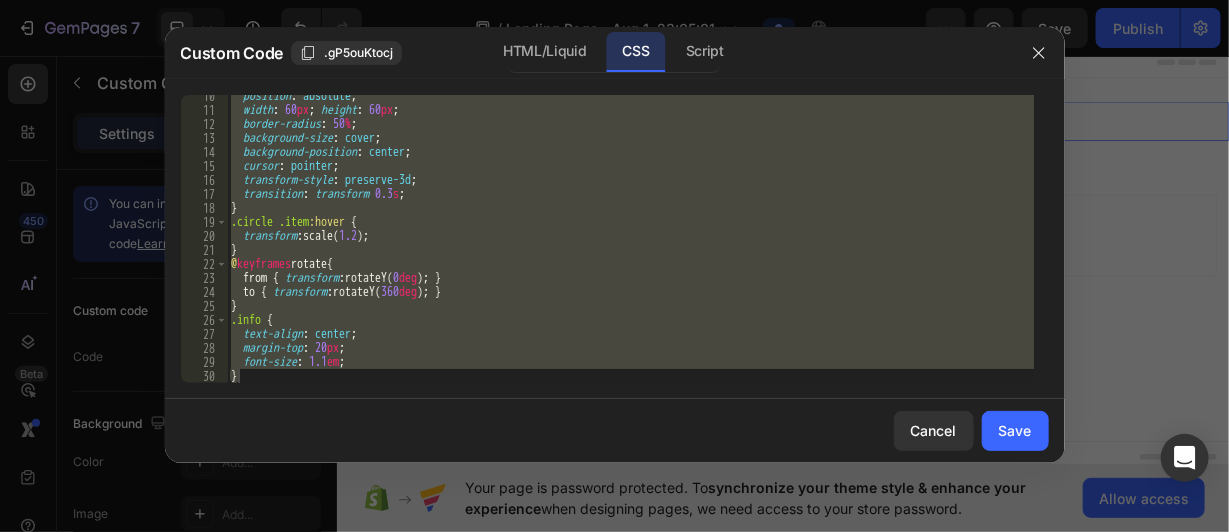 scroll, scrollTop: 0, scrollLeft: 0, axis: both 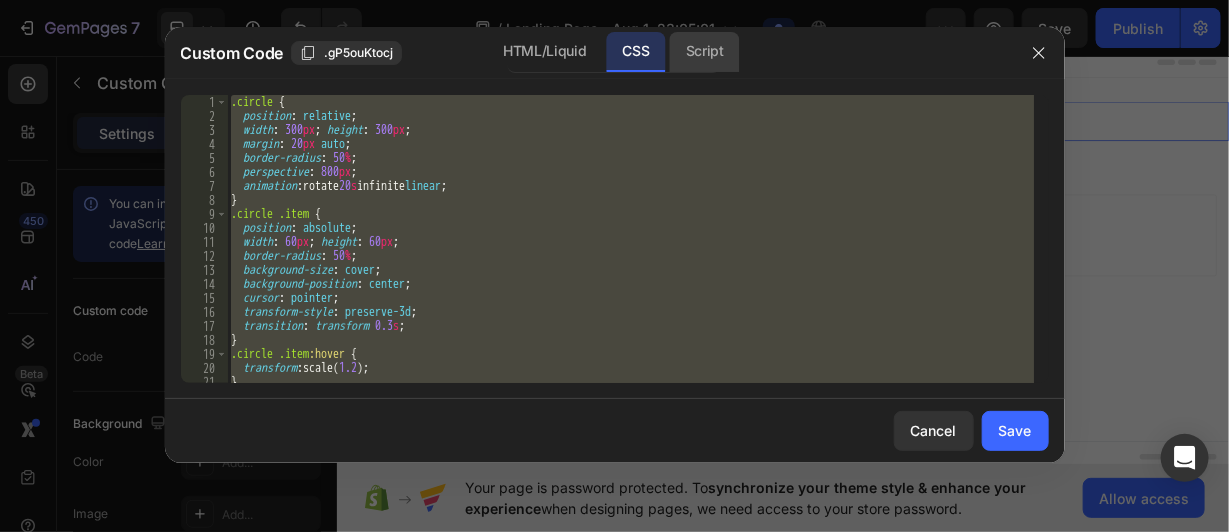 click on "Script" 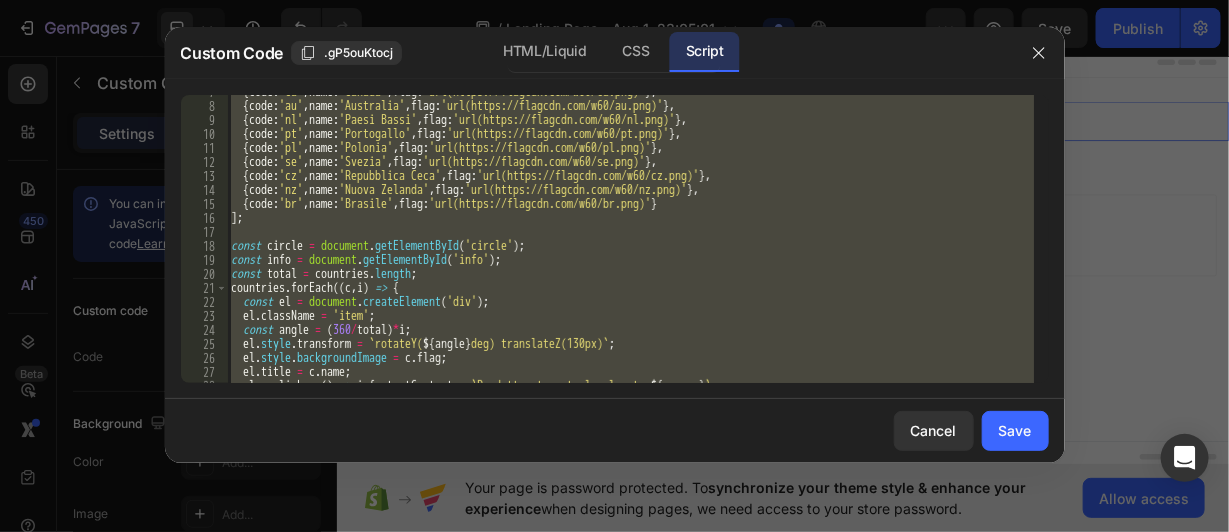 scroll, scrollTop: 131, scrollLeft: 0, axis: vertical 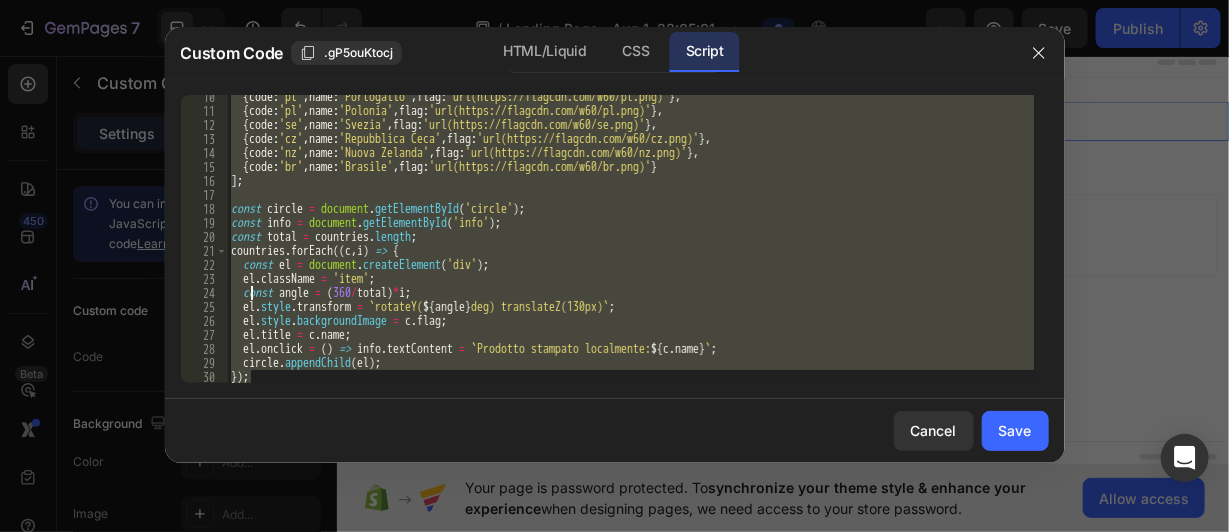 type on "const circle = document.getElementById('circle');" 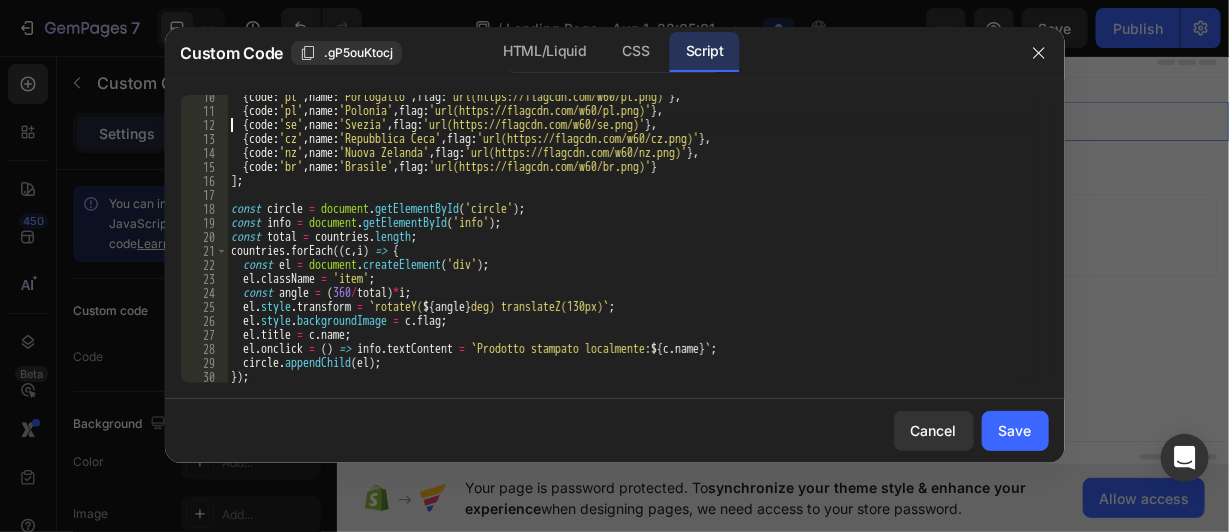 scroll, scrollTop: 0, scrollLeft: 0, axis: both 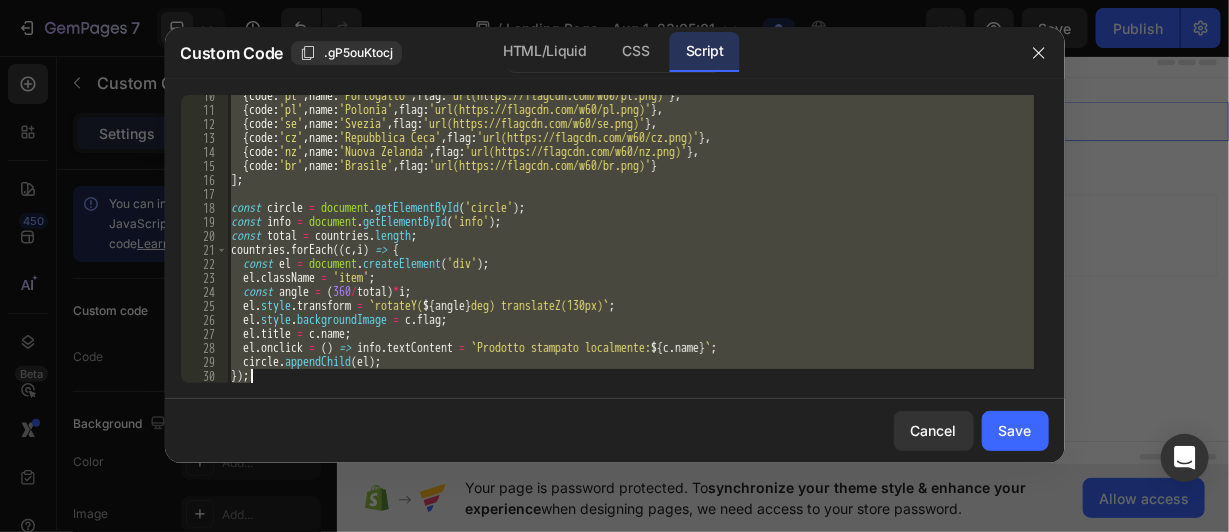 drag, startPoint x: 228, startPoint y: 103, endPoint x: 450, endPoint y: 398, distance: 369.2005 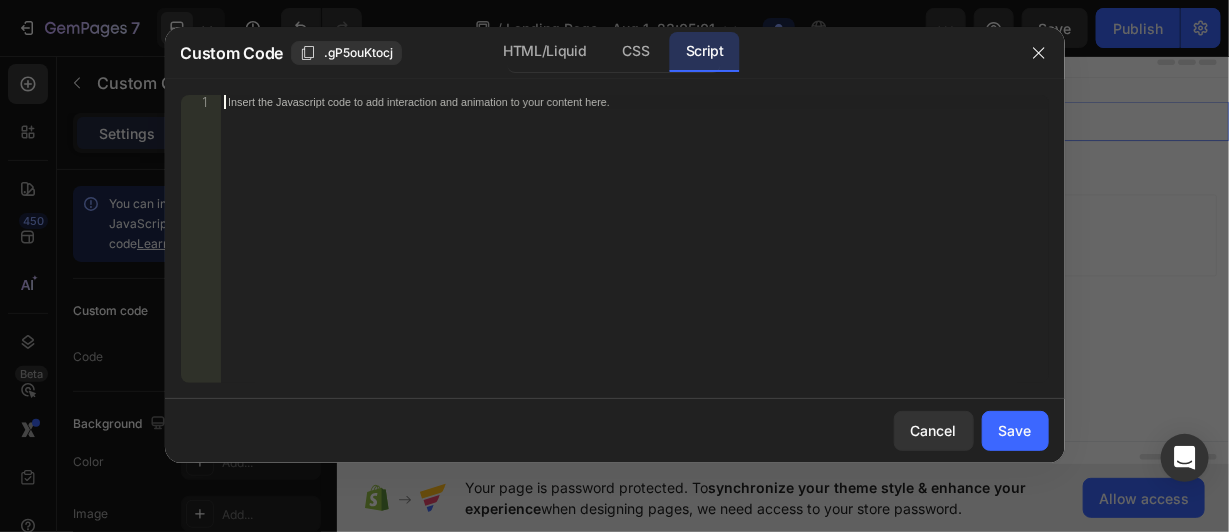 paste on "};" 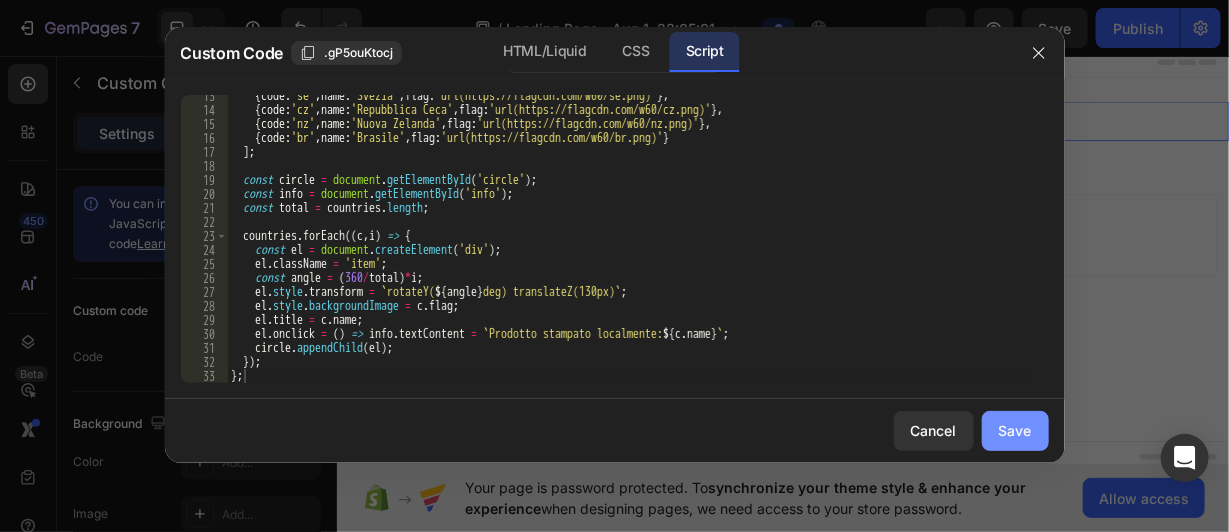 click on "Save" at bounding box center [1015, 430] 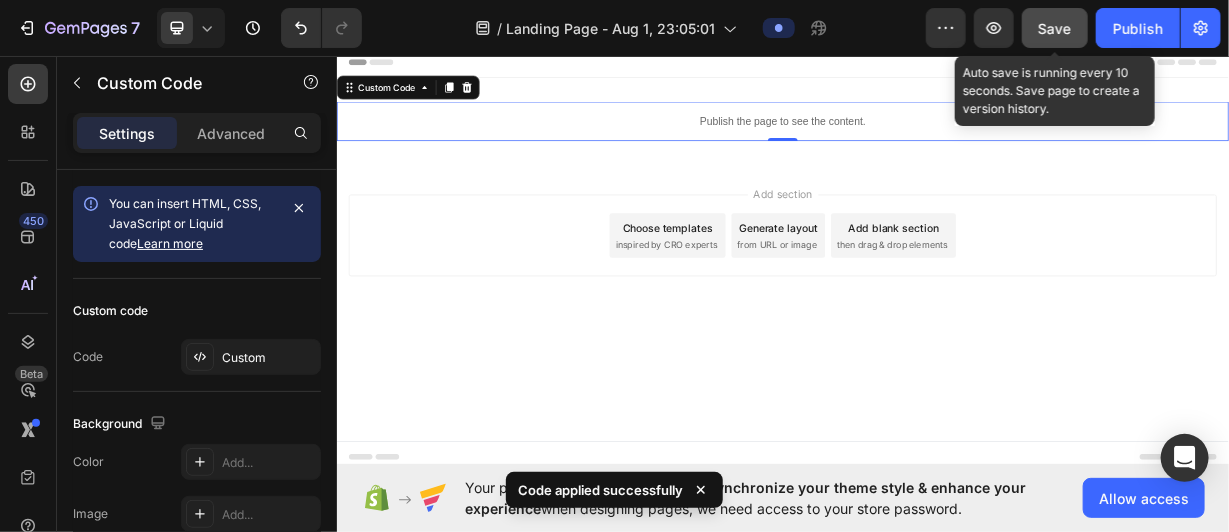 click on "Save" 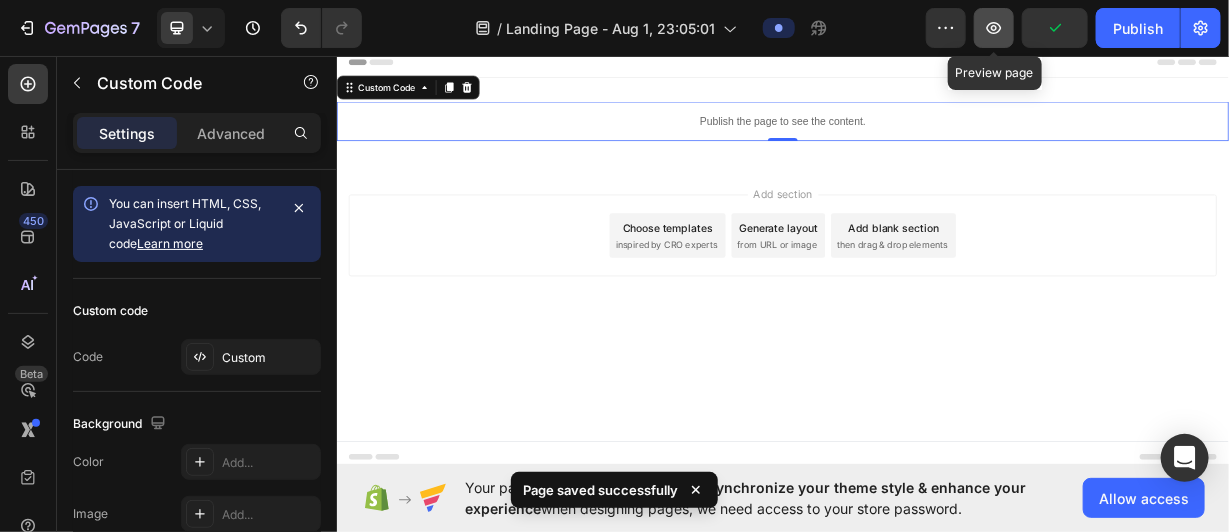 click 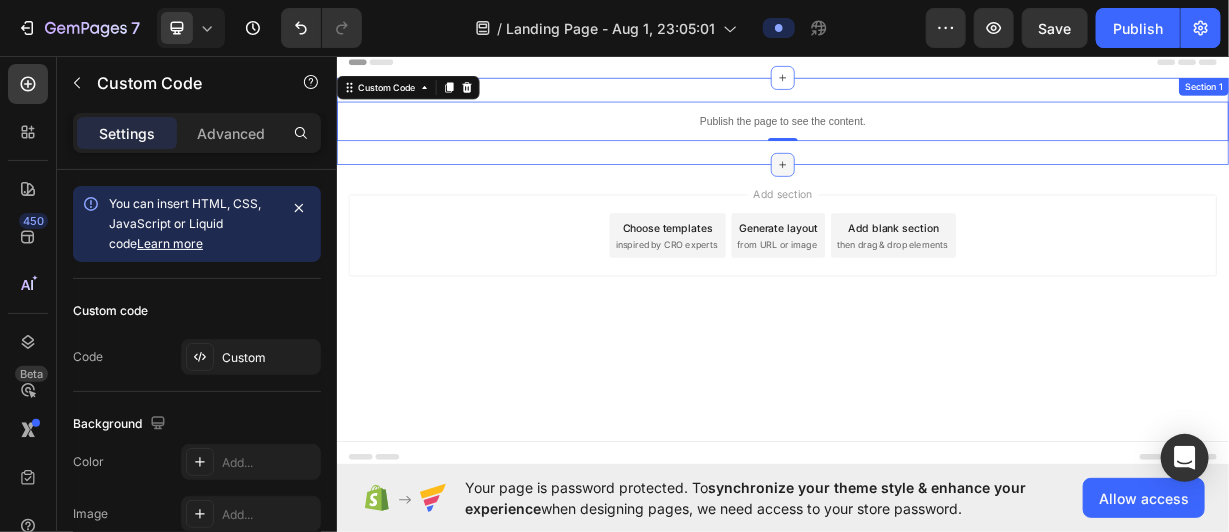 click 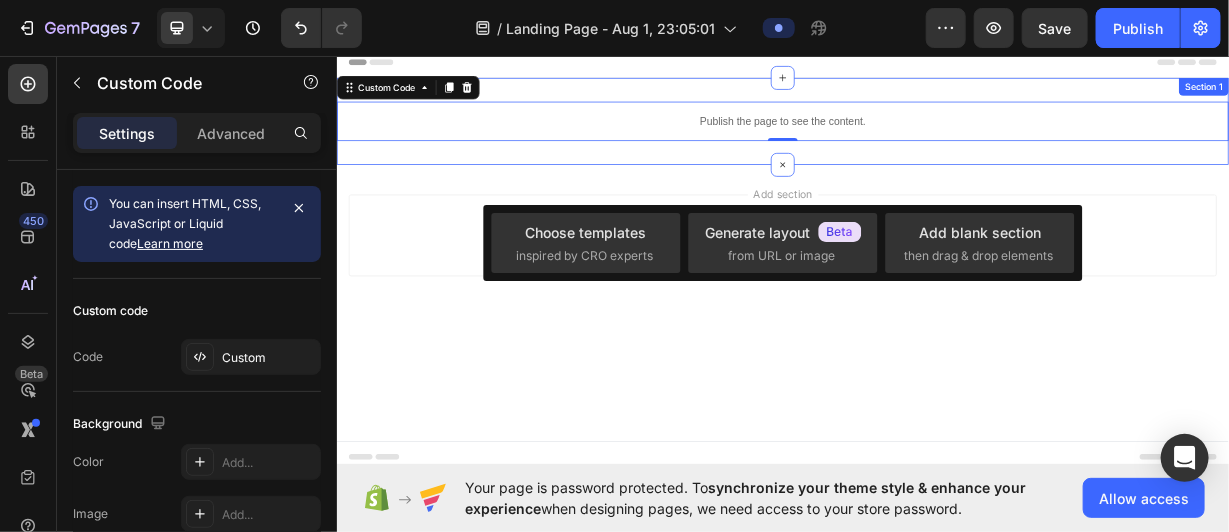 drag, startPoint x: 943, startPoint y: 165, endPoint x: 940, endPoint y: 183, distance: 18.248287 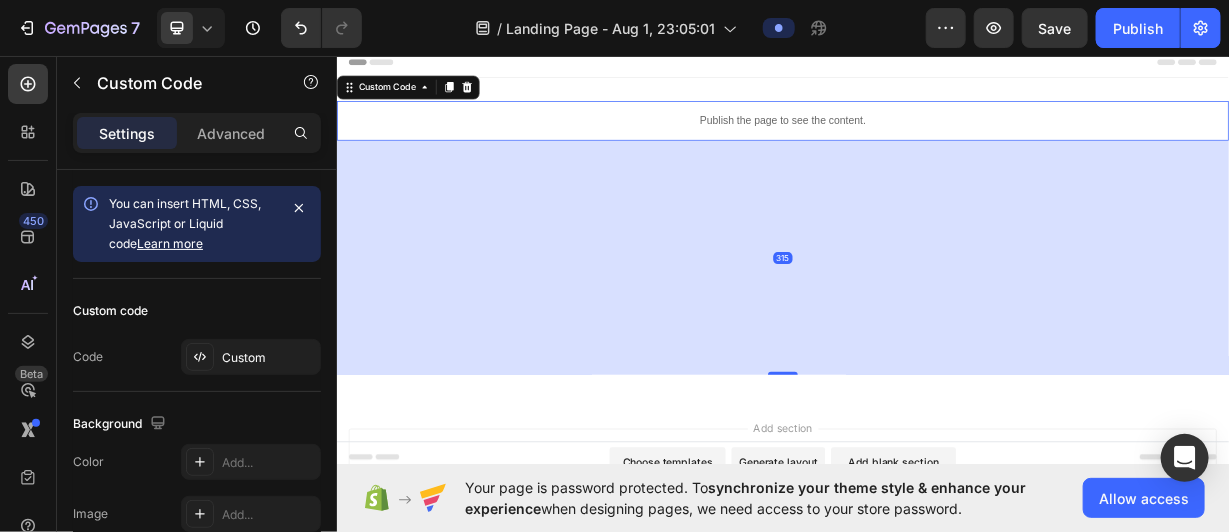 drag, startPoint x: 943, startPoint y: 170, endPoint x: 979, endPoint y: 486, distance: 318.04404 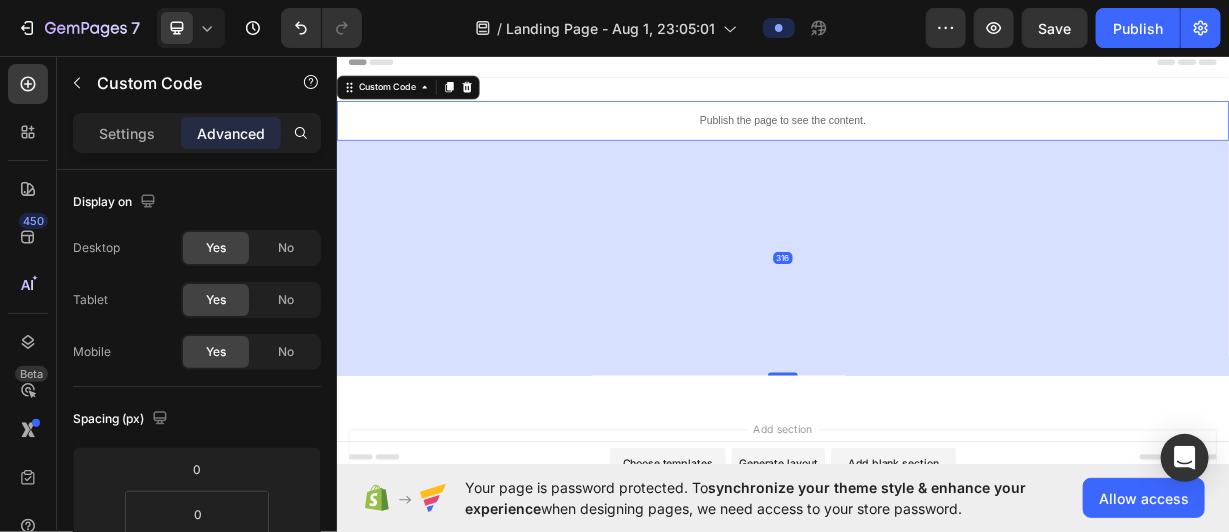 click on "316" at bounding box center [936, 331] 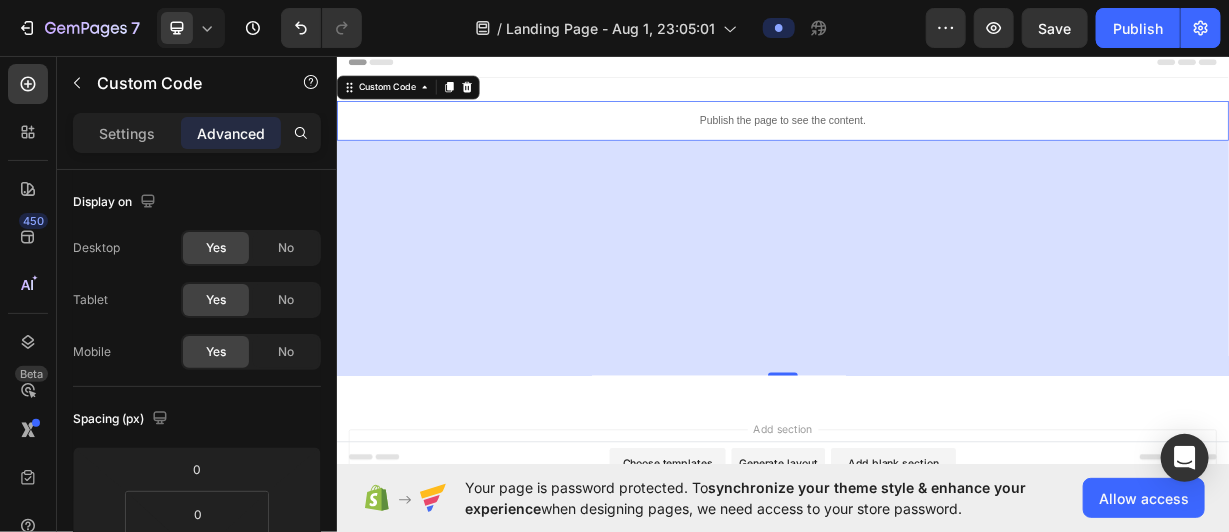 click on "Publish the page to see the content." at bounding box center [936, 146] 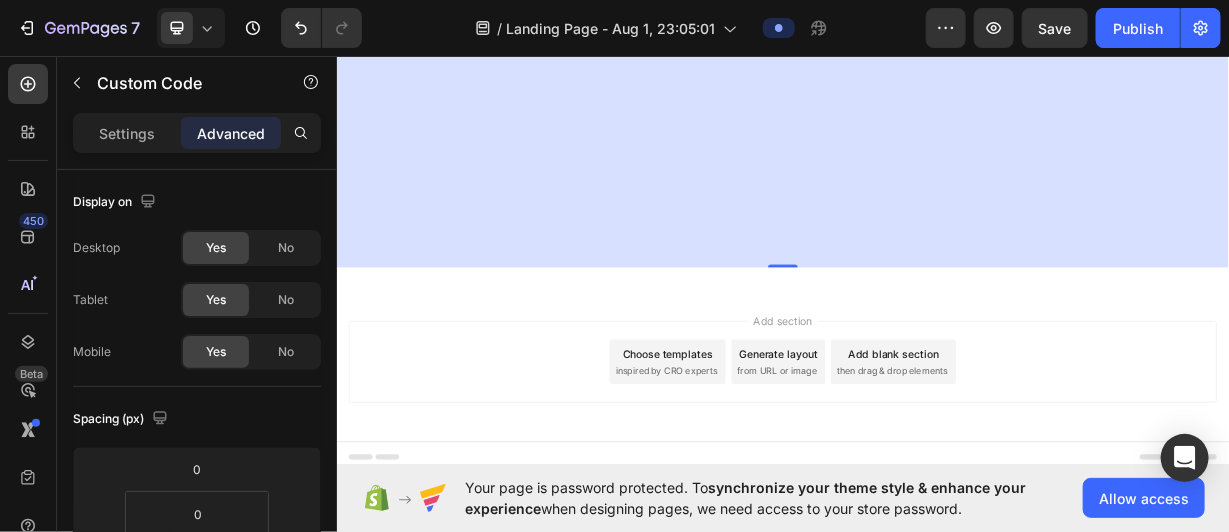scroll, scrollTop: 0, scrollLeft: 0, axis: both 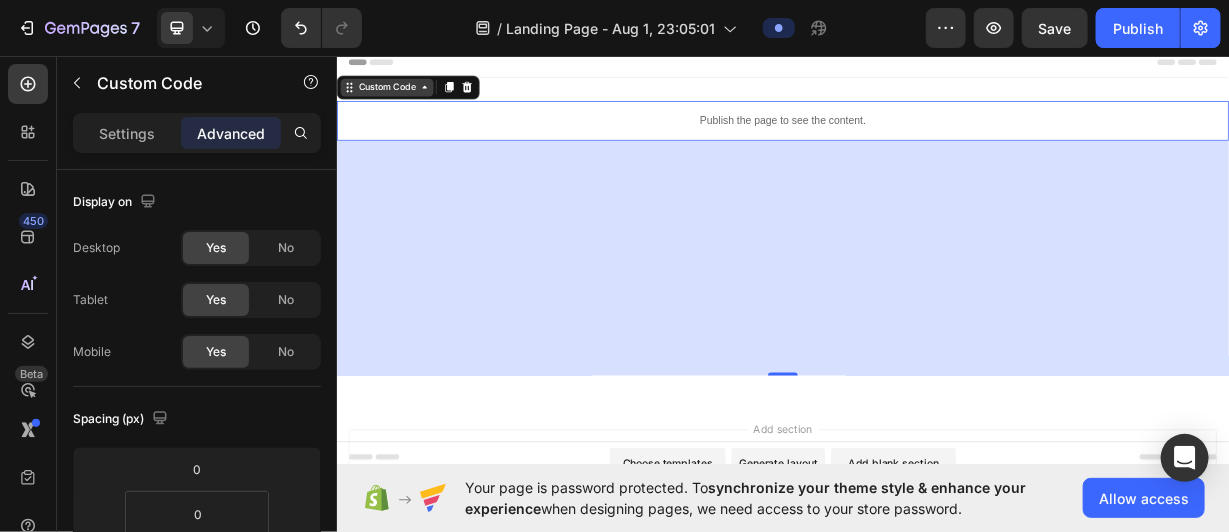 click 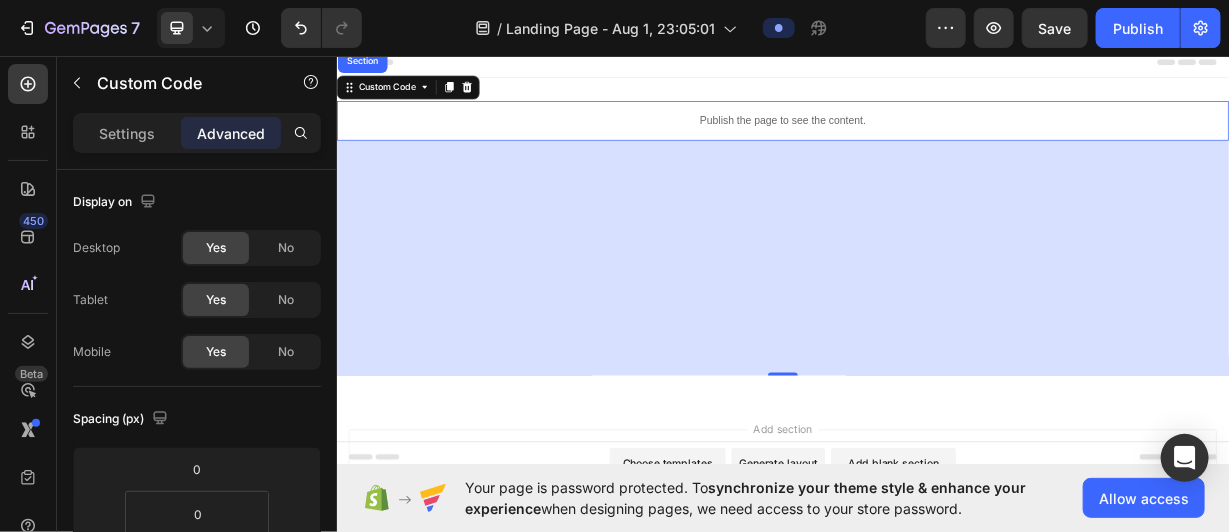 click on "316" at bounding box center [936, 331] 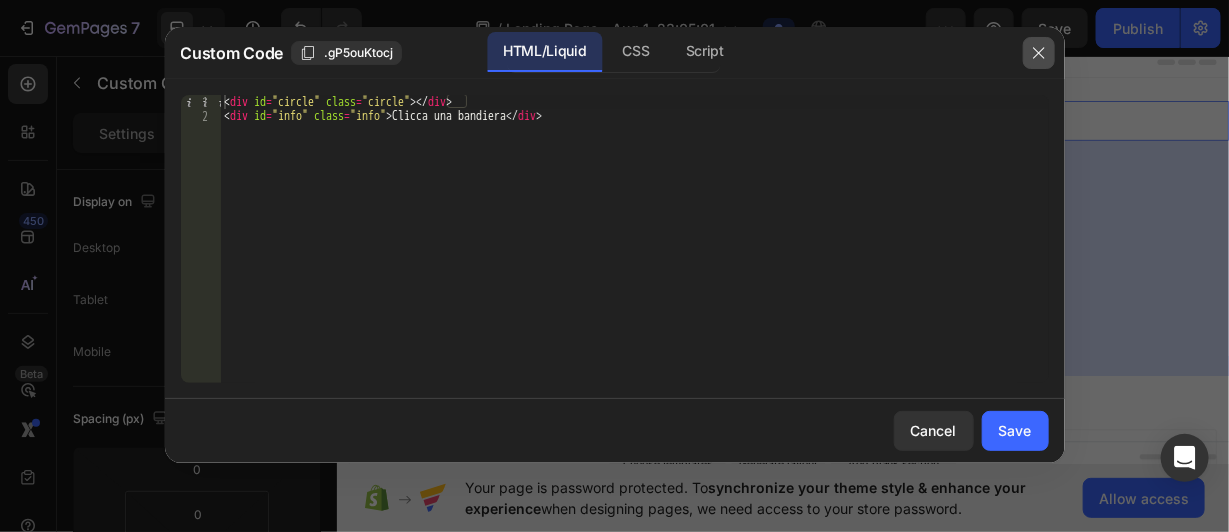 click at bounding box center [1039, 53] 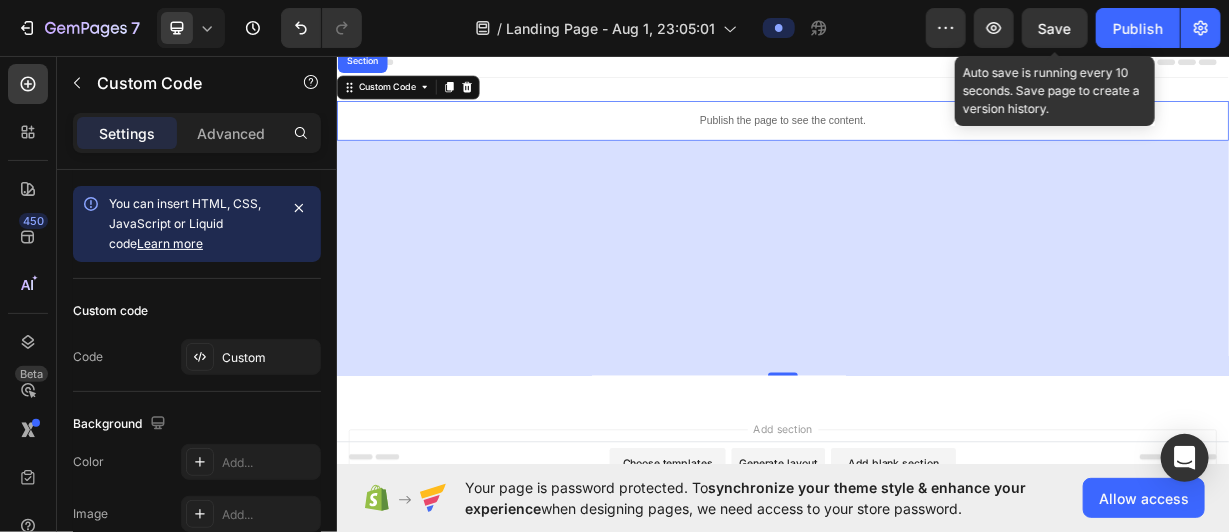 click on "Save" 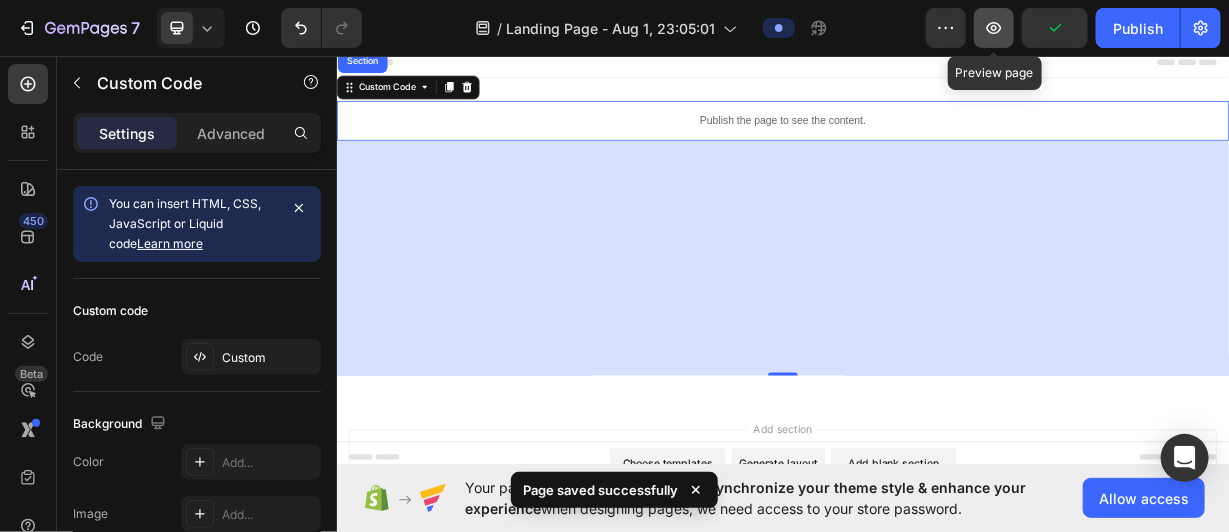 click 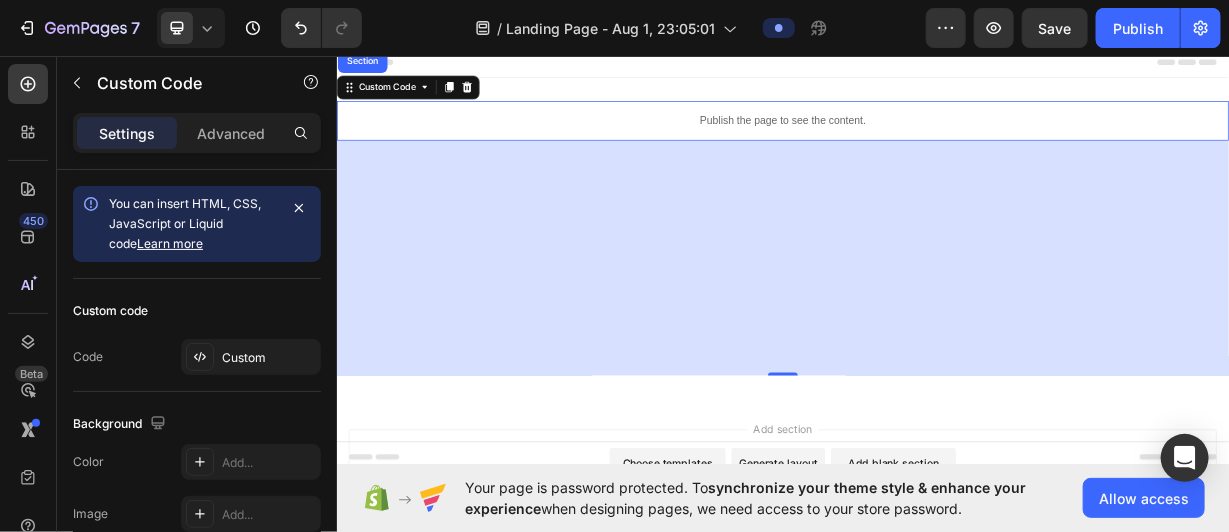 click on "316" at bounding box center (936, 331) 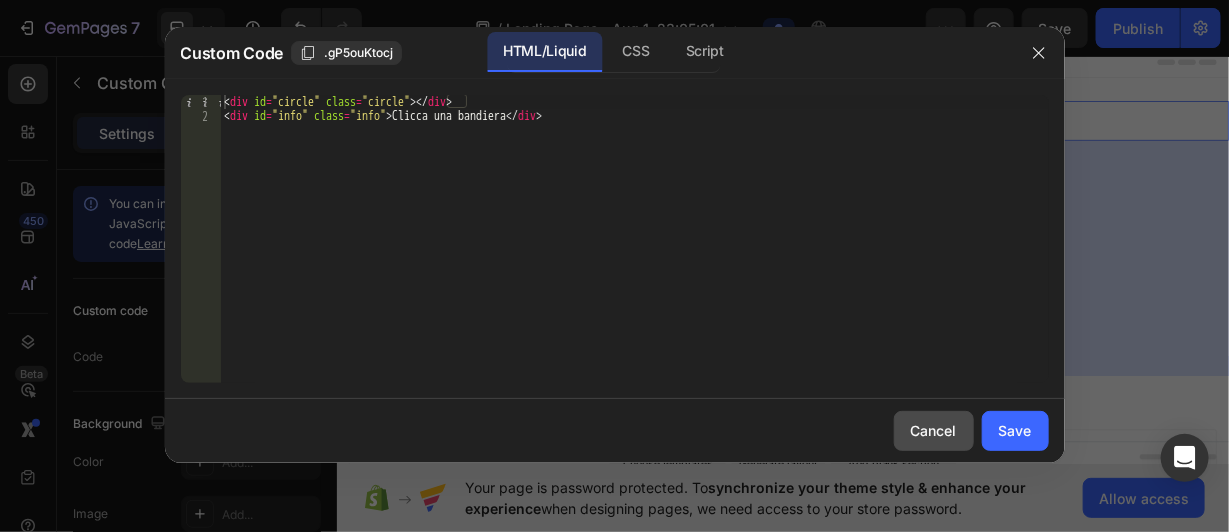 click on "Cancel" at bounding box center [934, 430] 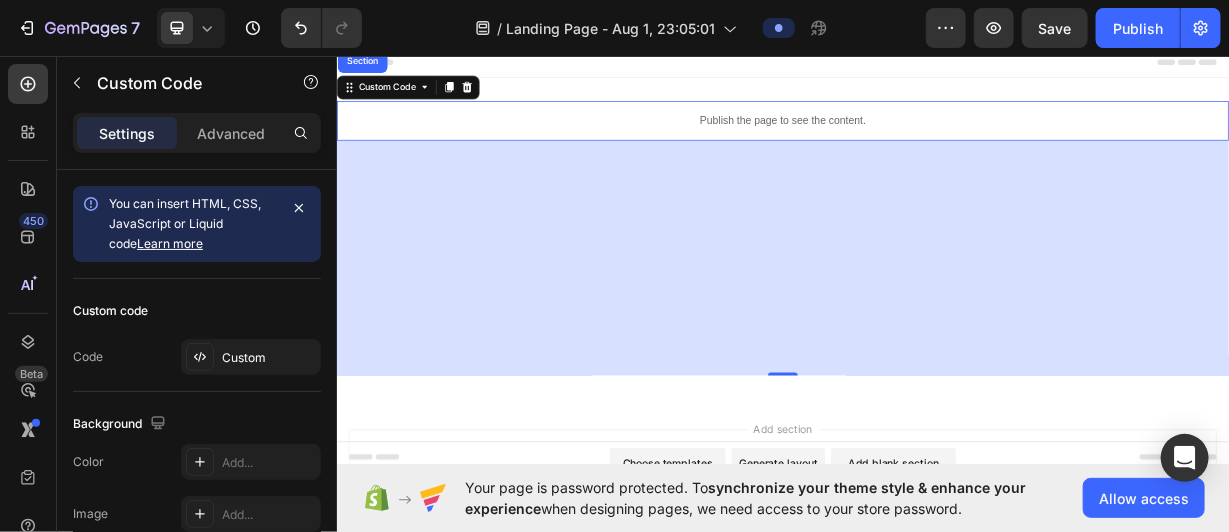 click on "316" at bounding box center (936, 331) 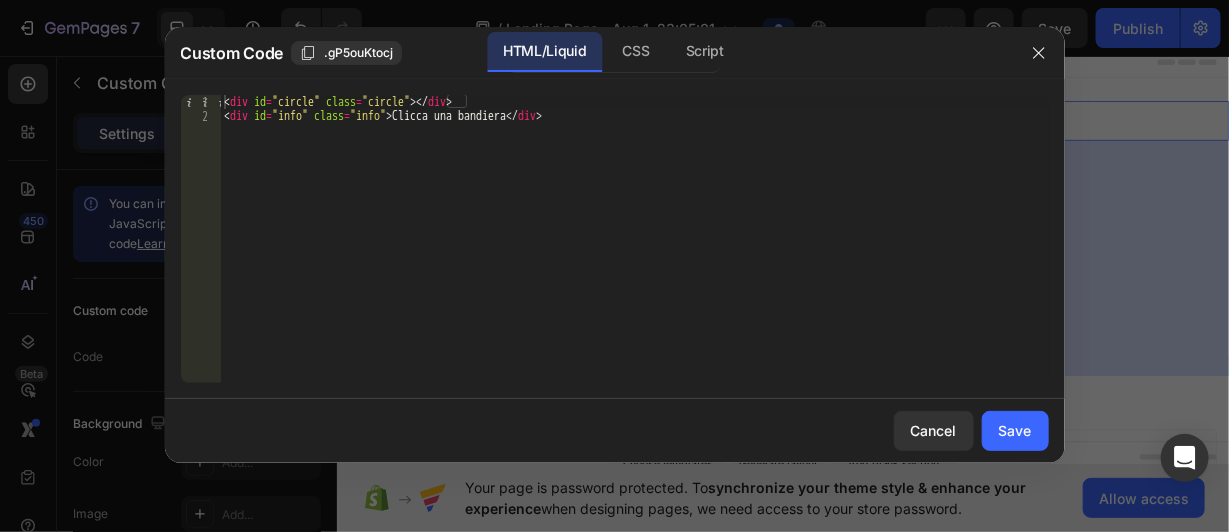 drag, startPoint x: 608, startPoint y: 149, endPoint x: 584, endPoint y: 127, distance: 32.55764 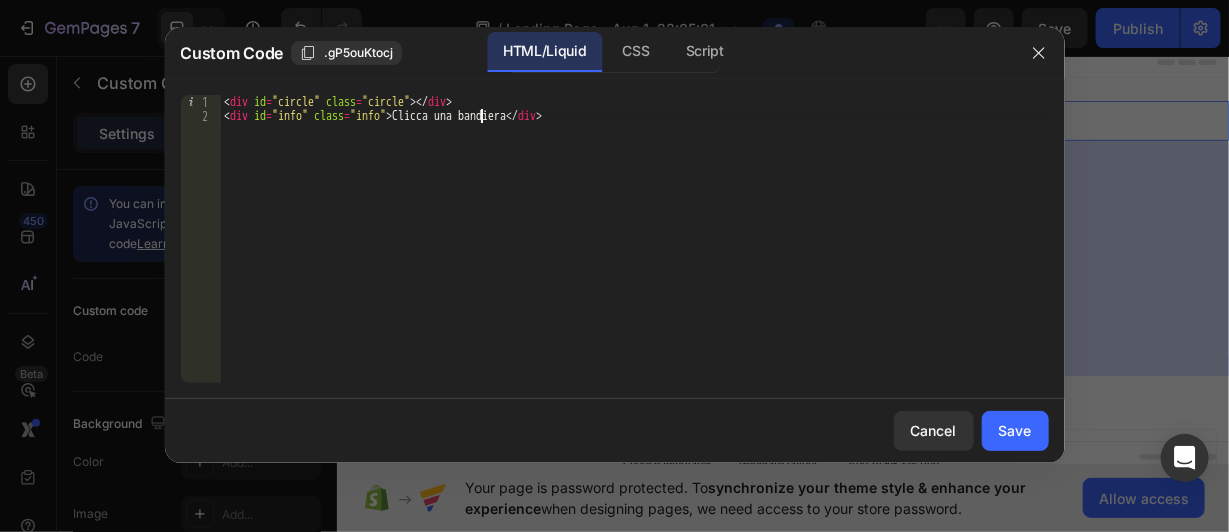 click on "< div   id = "circle"   class = "circle" > </ div > < div   id = "info"   class = "info" > Clicca una bandiera </ div >" at bounding box center [634, 253] 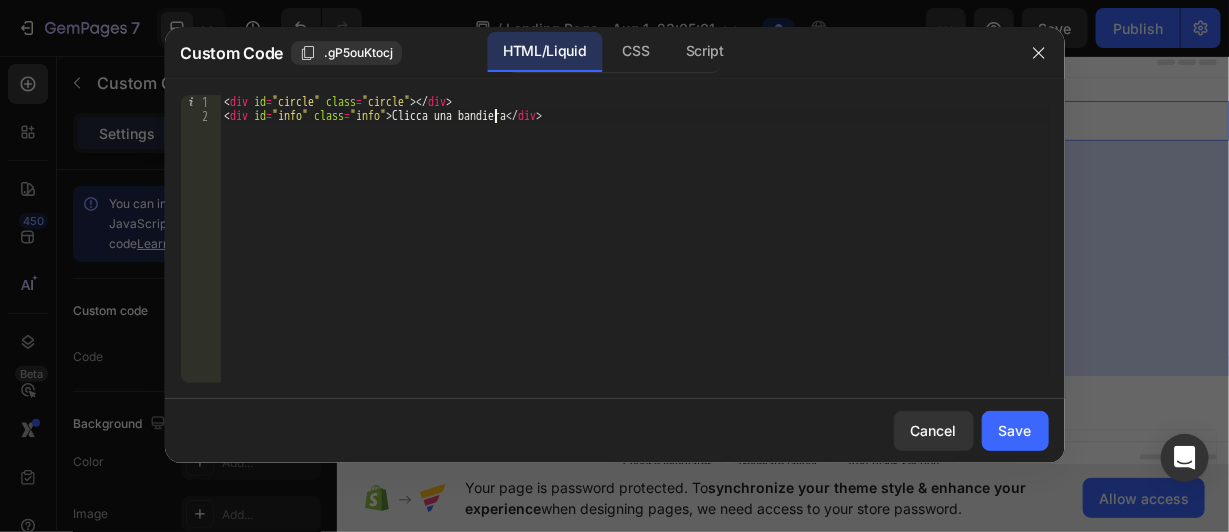 click on "< div   id = "circle"   class = "circle" > </ div > < div   id = "info"   class = "info" > Clicca una bandiera </ div >" at bounding box center [634, 253] 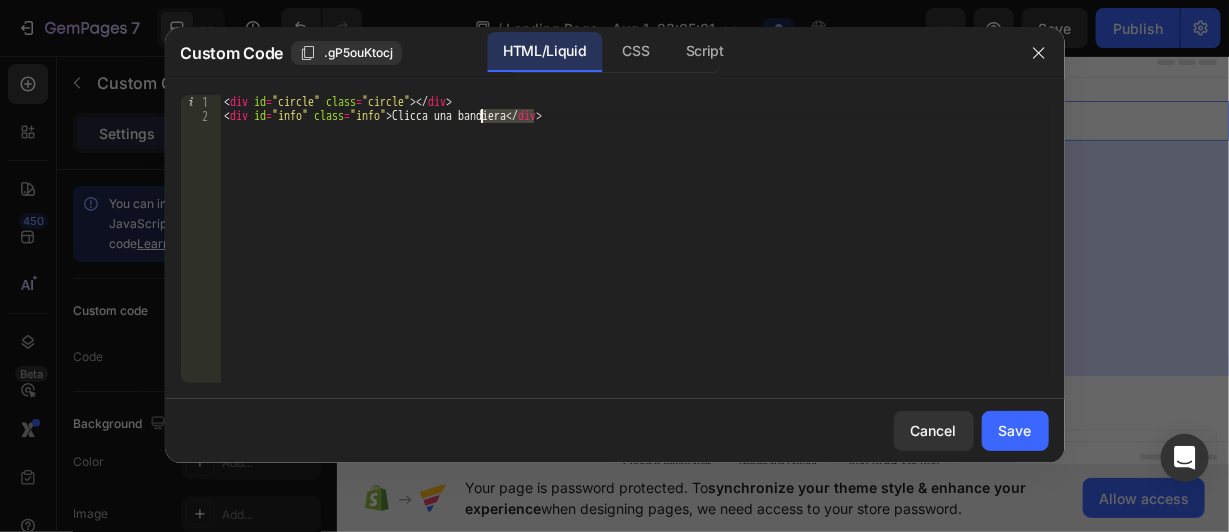 click on "< div   id = "circle"   class = "circle" > </ div > < div   id = "info"   class = "info" > Clicca una bandiera </ div >" at bounding box center [634, 253] 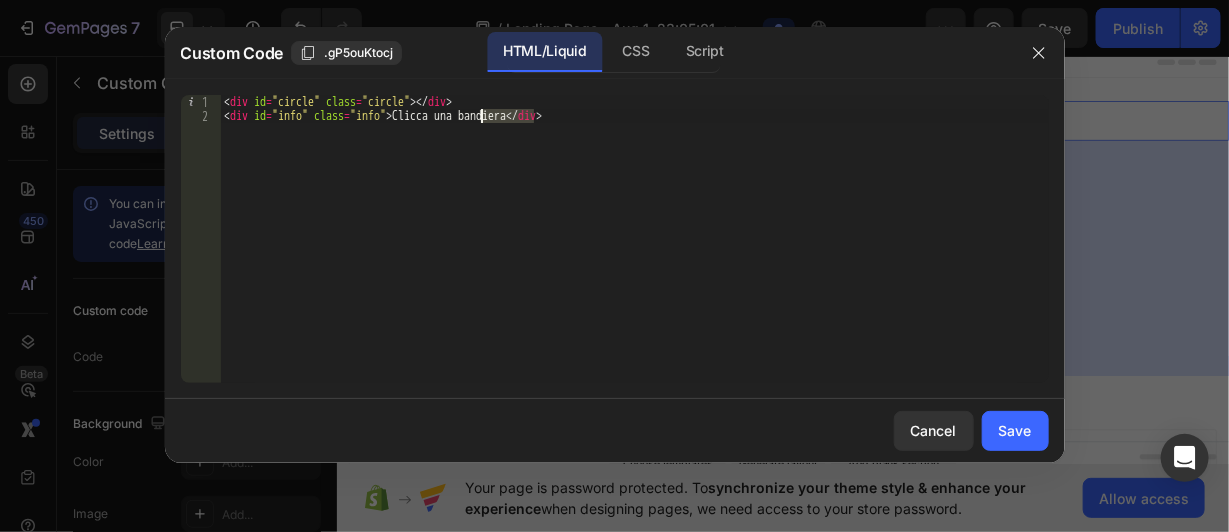click on "< div   id = "circle"   class = "circle" > </ div > < div   id = "info"   class = "info" > Clicca una bandiera </ div >" at bounding box center [634, 239] 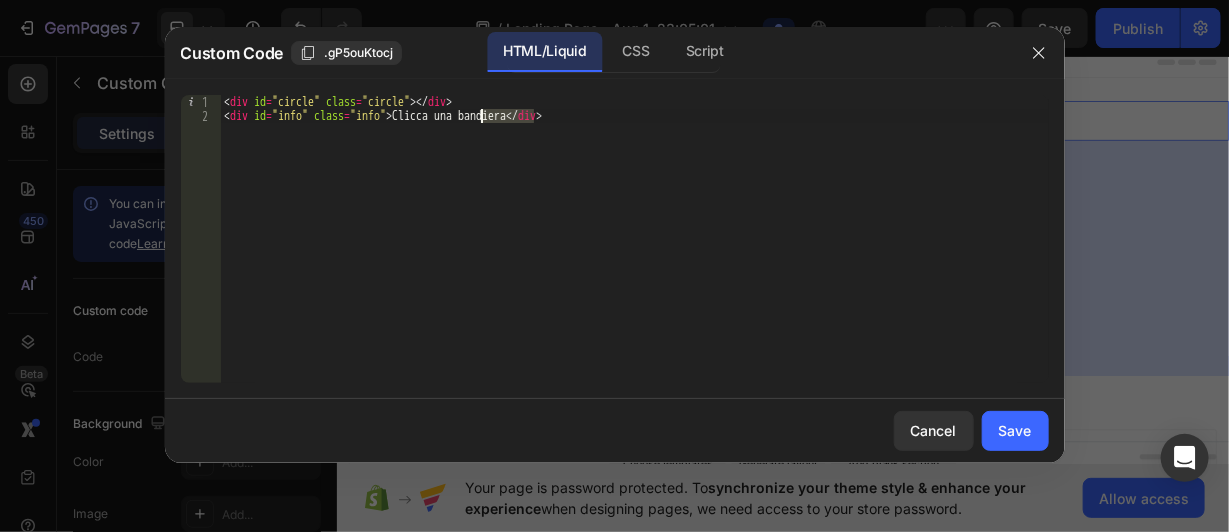 click on "< div   id = "circle"   class = "circle" > </ div > < div   id = "info"   class = "info" > Clicca una bandiera </ div >" at bounding box center (634, 253) 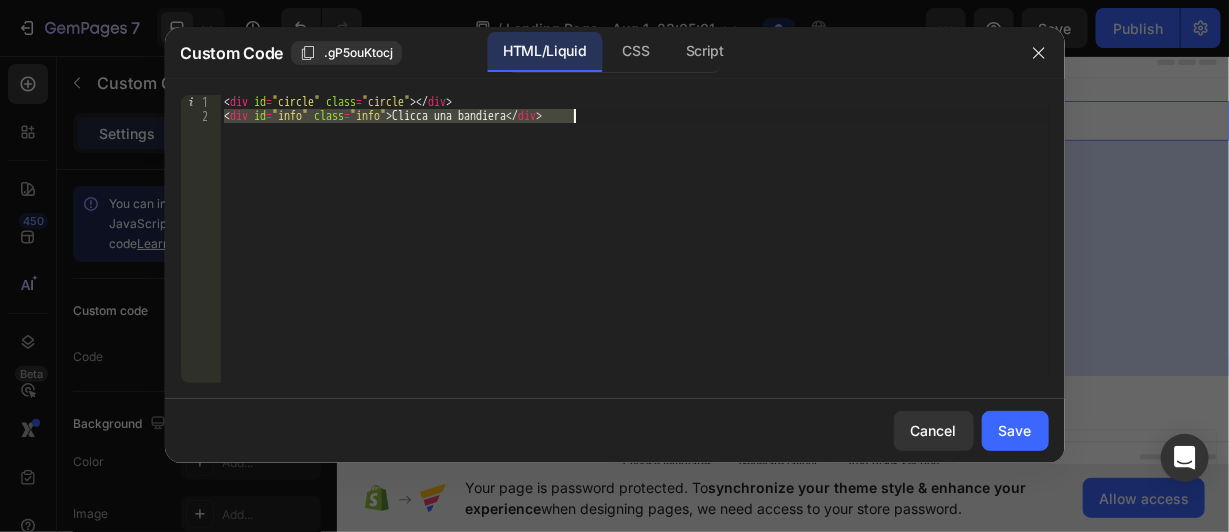 click on "< div   id = "circle"   class = "circle" > </ div > < div   id = "info"   class = "info" > Clicca una bandiera </ div >" at bounding box center [634, 253] 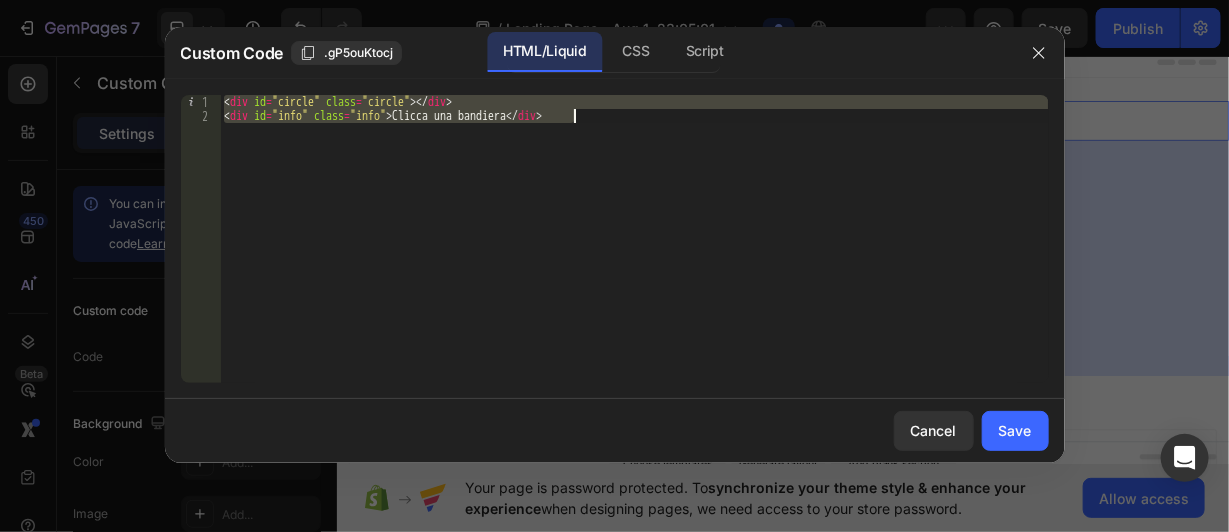 click on "< div   id = "circle"   class = "circle" > </ div > < div   id = "info"   class = "info" > Clicca una bandiera </ div >" at bounding box center [634, 253] 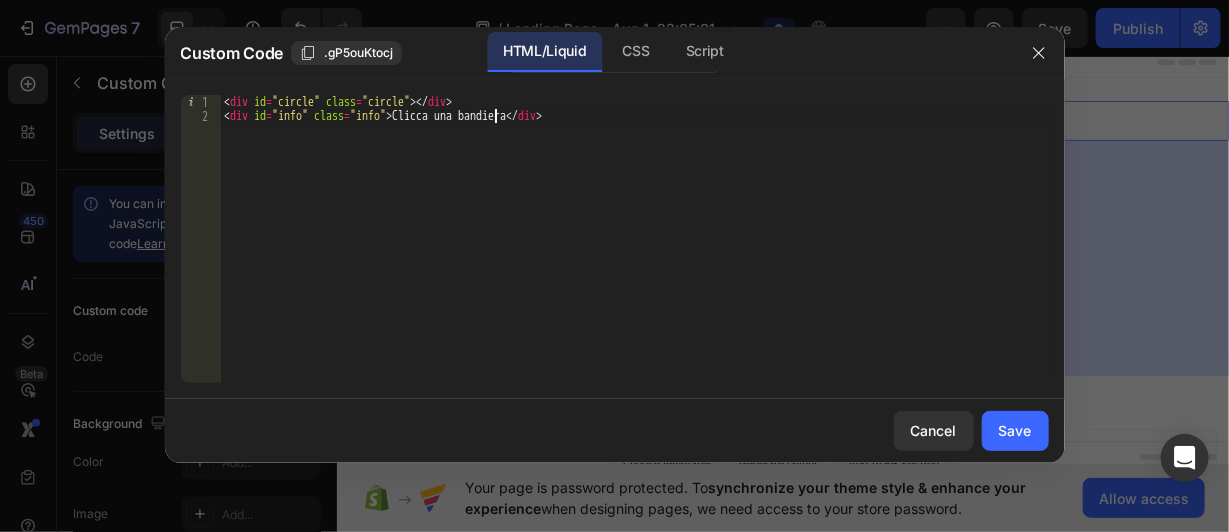click on "< div   id = "circle"   class = "circle" > </ div > < div   id = "info"   class = "info" > Clicca una bandiera </ div >" at bounding box center [634, 253] 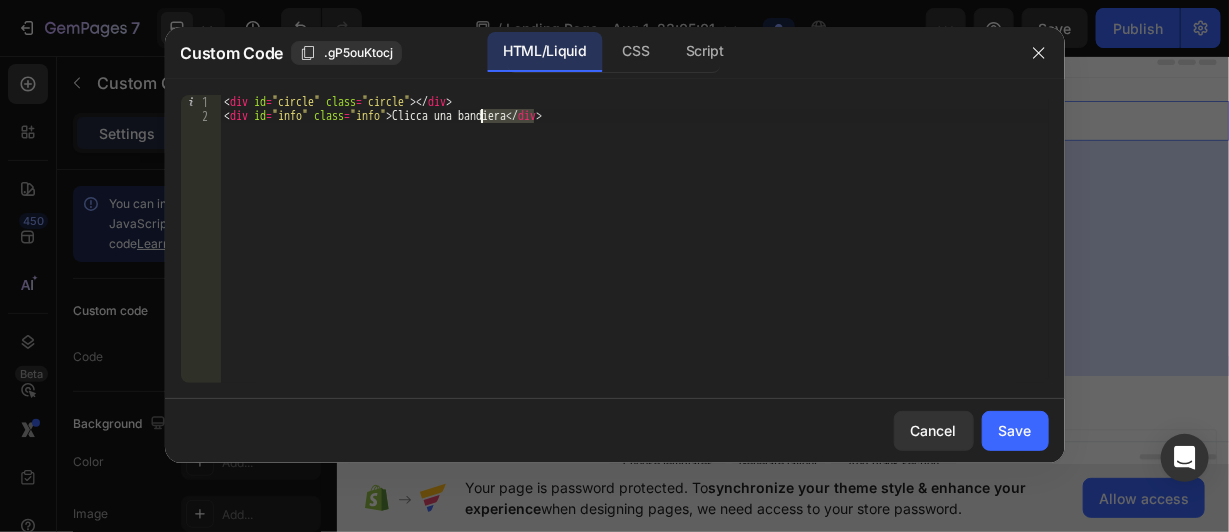 click on "< div   id = "circle"   class = "circle" > </ div > < div   id = "info"   class = "info" > Clicca una bandiera </ div >" at bounding box center [634, 253] 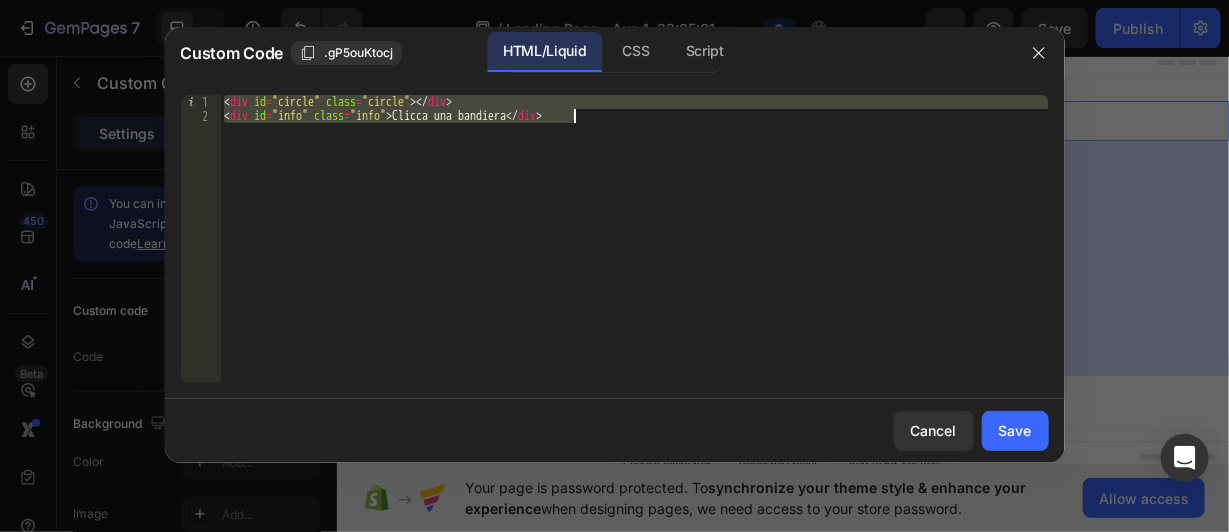 click on "< div   id = "circle"   class = "circle" > </ div > < div   id = "info"   class = "info" > Clicca una bandiera </ div >" at bounding box center [634, 253] 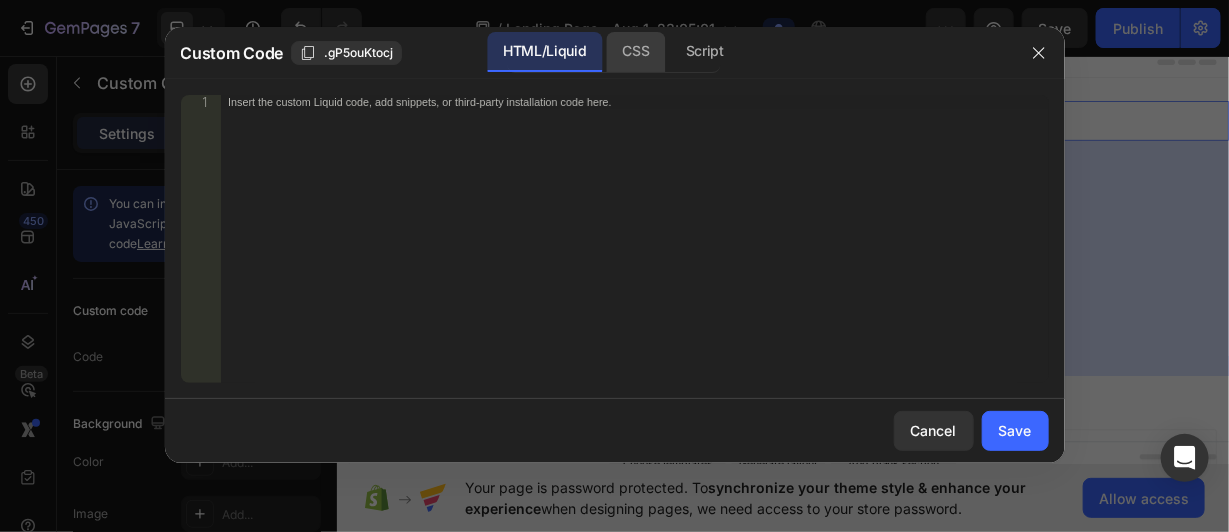 click on "CSS" 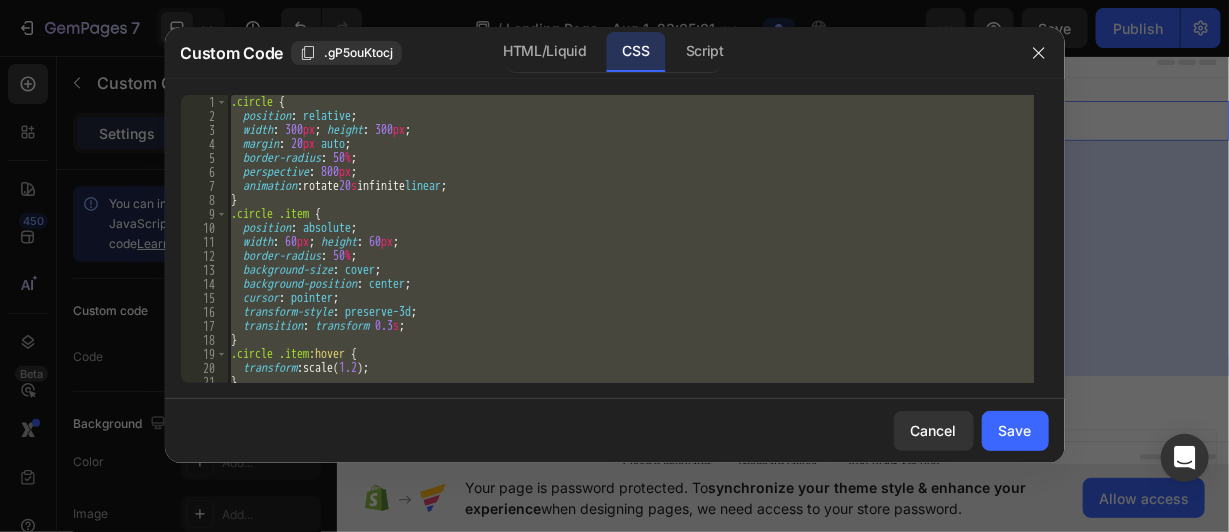 click on ".circle   {    position :   relative ;    width :   300 px ;   height :   300 px ;    margin :   20 px   auto ;    border-radius :   50 % ;    perspective :   800 px ;    animation :  rotate  20 s  infinite  linear ; } .circle   .item   {    position :   absolute ;    width :   60 px ;   height :   60 px ;    border-radius :   50 % ;    background-size :   cover ;    background-position :   center ;    cursor :   pointer ;    transform-style :   preserve-3d ;    transition :   transform   0.3 s ; } .circle   .item :hover   {    transform :  scale( 1.2 ) ; } @ keyframes  rotate  {" at bounding box center (630, 239) 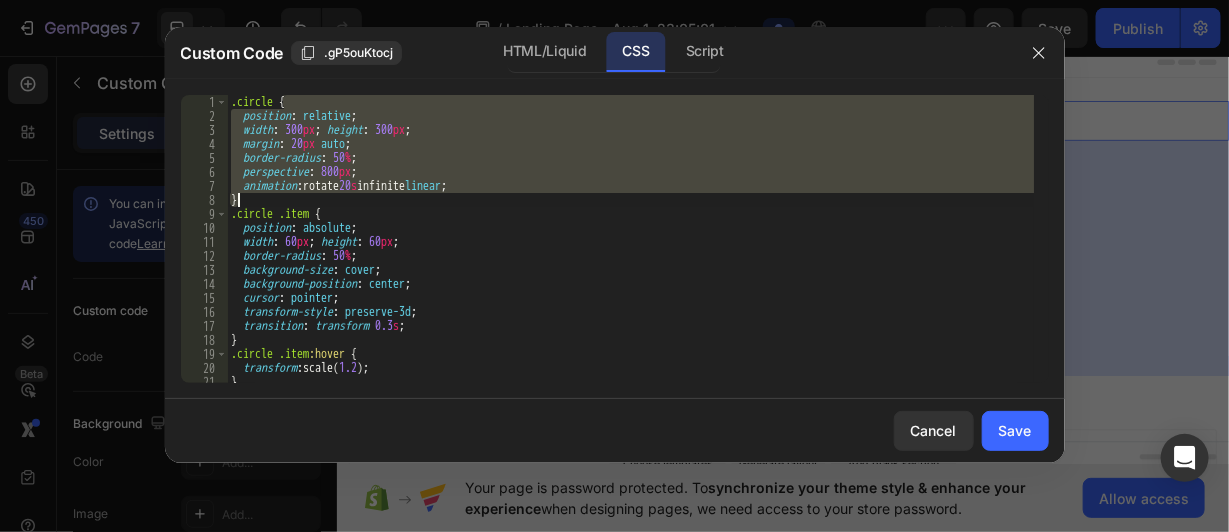 click on ".circle   {    position :   relative ;    width :   300 px ;   height :   300 px ;    margin :   20 px   auto ;    border-radius :   50 % ;    perspective :   800 px ;    animation :  rotate  20 s  infinite  linear ; } .circle   .item   {    position :   absolute ;    width :   60 px ;   height :   60 px ;    border-radius :   50 % ;    background-size :   cover ;    background-position :   center ;    cursor :   pointer ;    transform-style :   preserve-3d ;    transition :   transform   0.3 s ; } .circle   .item :hover   {    transform :  scale( 1.2 ) ; } @ keyframes  rotate  {" at bounding box center [630, 253] 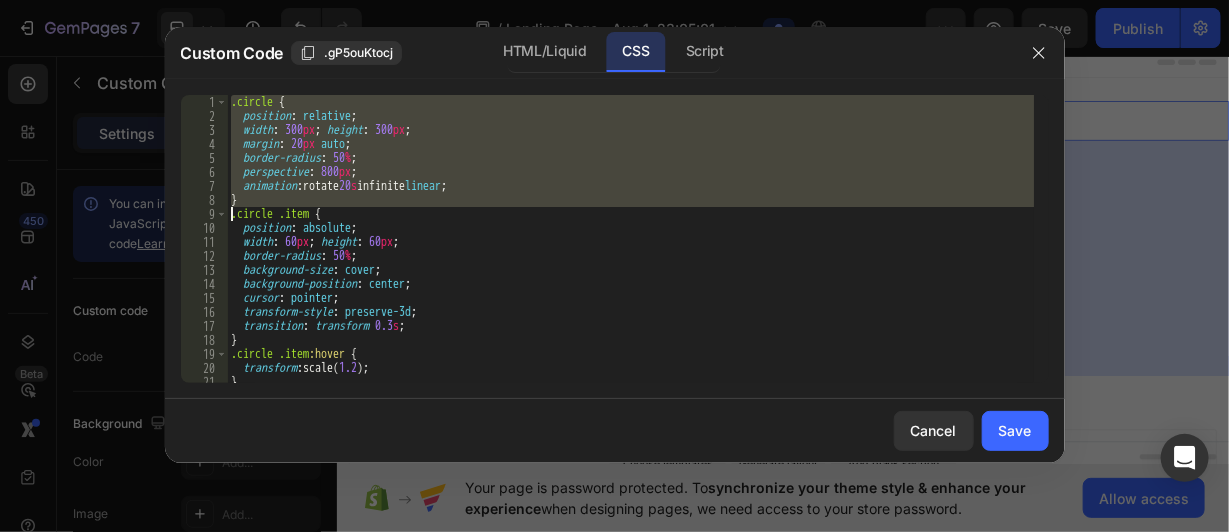 click on ".circle   {    position :   relative ;    width :   300 px ;   height :   300 px ;    margin :   20 px   auto ;    border-radius :   50 % ;    perspective :   800 px ;    animation :  rotate  20 s  infinite  linear ; } .circle   .item   {    position :   absolute ;    width :   60 px ;   height :   60 px ;    border-radius :   50 % ;    background-size :   cover ;    background-position :   center ;    cursor :   pointer ;    transform-style :   preserve-3d ;    transition :   transform   0.3 s ; } .circle   .item :hover   {    transform :  scale( 1.2 ) ; } @ keyframes  rotate  {" at bounding box center [630, 239] 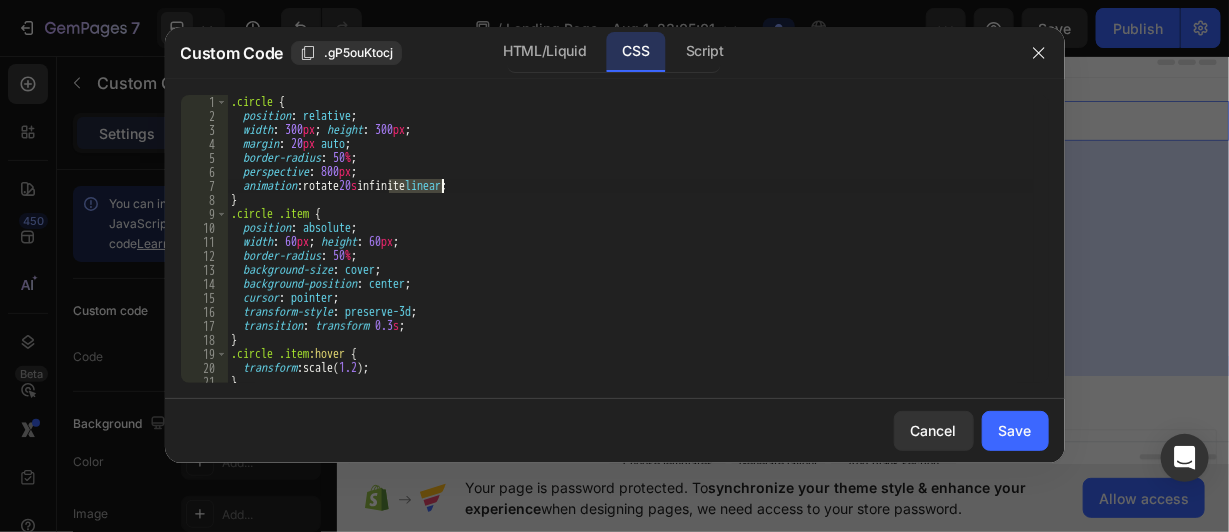 click on ".circle   {    position :   relative ;    width :   300 px ;   height :   300 px ;    margin :   20 px   auto ;    border-radius :   50 % ;    perspective :   800 px ;    animation :  rotate  20 s  infinite  linear ; } .circle   .item   {    position :   absolute ;    width :   60 px ;   height :   60 px ;    border-radius :   50 % ;    background-size :   cover ;    background-position :   center ;    cursor :   pointer ;    transform-style :   preserve-3d ;    transition :   transform   0.3 s ; } .circle   .item :hover   {    transform :  scale( 1.2 ) ; } @ keyframes  rotate  {" at bounding box center (630, 253) 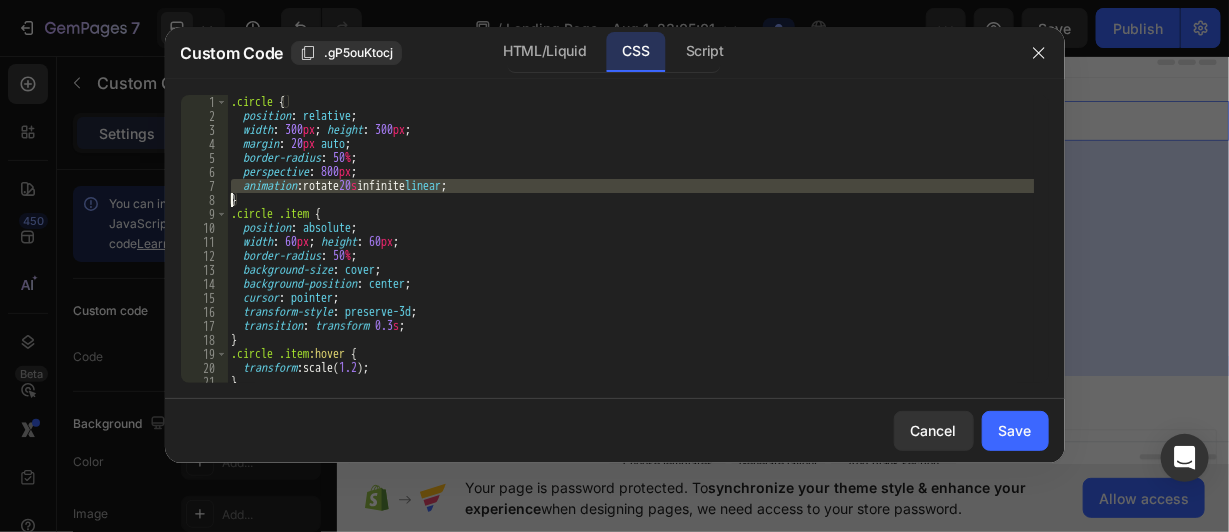 click on ".circle   {    position :   relative ;    width :   300 px ;   height :   300 px ;    margin :   20 px   auto ;    border-radius :   50 % ;    perspective :   800 px ;    animation :  rotate  20 s  infinite  linear ; } .circle   .item   {    position :   absolute ;    width :   60 px ;   height :   60 px ;    border-radius :   50 % ;    background-size :   cover ;    background-position :   center ;    cursor :   pointer ;    transform-style :   preserve-3d ;    transition :   transform   0.3 s ; } .circle   .item :hover   {    transform :  scale( 1.2 ) ; } @ keyframes  rotate  {" at bounding box center [630, 253] 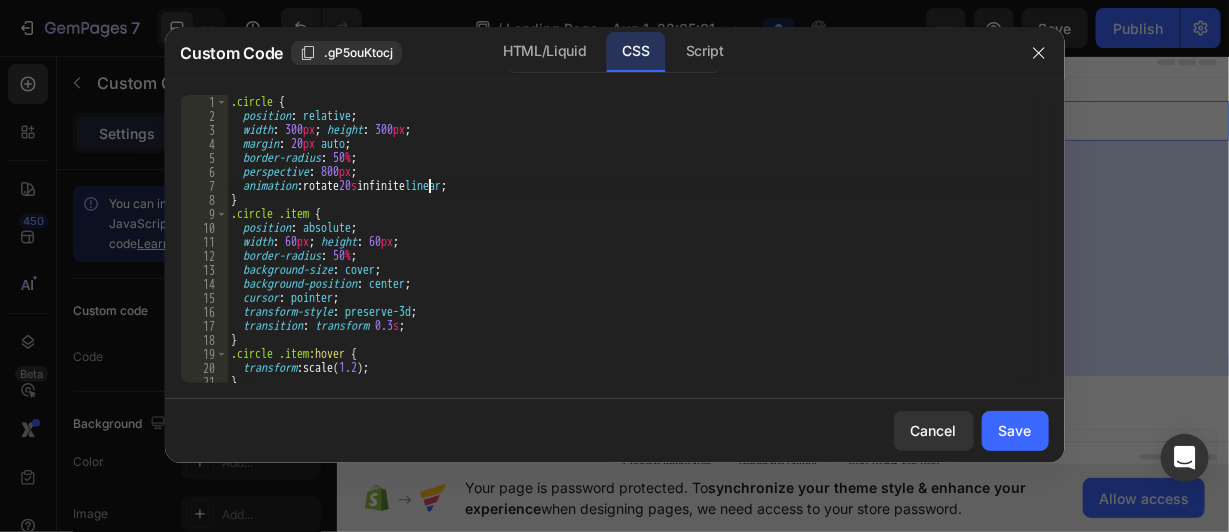 click on ".circle   {    position :   relative ;    width :   300 px ;   height :   300 px ;    margin :   20 px   auto ;    border-radius :   50 % ;    perspective :   800 px ;    animation :  rotate  20 s  infinite  linear ; } .circle   .item   {    position :   absolute ;    width :   60 px ;   height :   60 px ;    border-radius :   50 % ;    background-size :   cover ;    background-position :   center ;    cursor :   pointer ;    transform-style :   preserve-3d ;    transition :   transform   0.3 s ; } .circle   .item :hover   {    transform :  scale( 1.2 ) ; } @ keyframes  rotate  {" at bounding box center [630, 253] 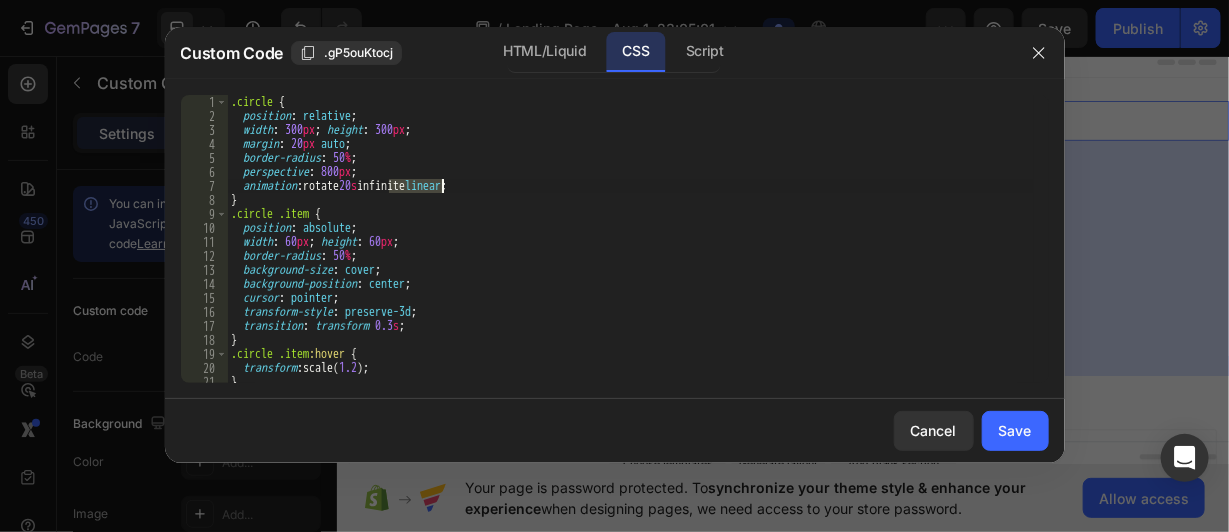 click on ".circle   {    position :   relative ;    width :   300 px ;   height :   300 px ;    margin :   20 px   auto ;    border-radius :   50 % ;    perspective :   800 px ;    animation :  rotate  20 s  infinite  linear ; } .circle   .item   {    position :   absolute ;    width :   60 px ;   height :   60 px ;    border-radius :   50 % ;    background-size :   cover ;    background-position :   center ;    cursor :   pointer ;    transform-style :   preserve-3d ;    transition :   transform   0.3 s ; } .circle   .item :hover   {    transform :  scale( 1.2 ) ; } @ keyframes  rotate  {" at bounding box center (630, 253) 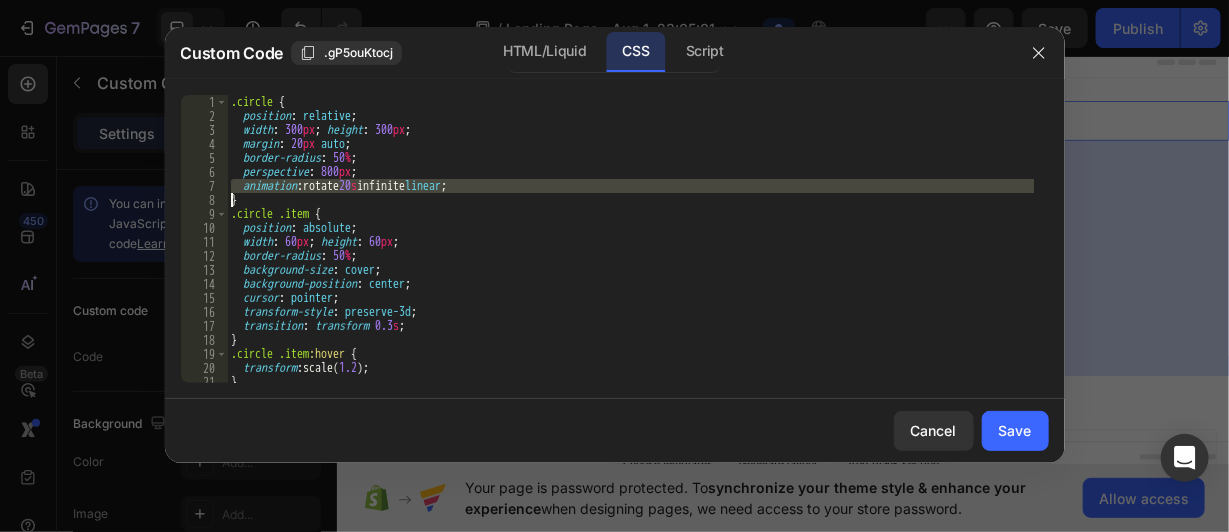click on ".circle   {    position :   relative ;    width :   300 px ;   height :   300 px ;    margin :   20 px   auto ;    border-radius :   50 % ;    perspective :   800 px ;    animation :  rotate  20 s  infinite  linear ; } .circle   .item   {    position :   absolute ;    width :   60 px ;   height :   60 px ;    border-radius :   50 % ;    background-size :   cover ;    background-position :   center ;    cursor :   pointer ;    transform-style :   preserve-3d ;    transition :   transform   0.3 s ; } .circle   .item :hover   {    transform :  scale( 1.2 ) ; } @ keyframes  rotate  {" at bounding box center [630, 253] 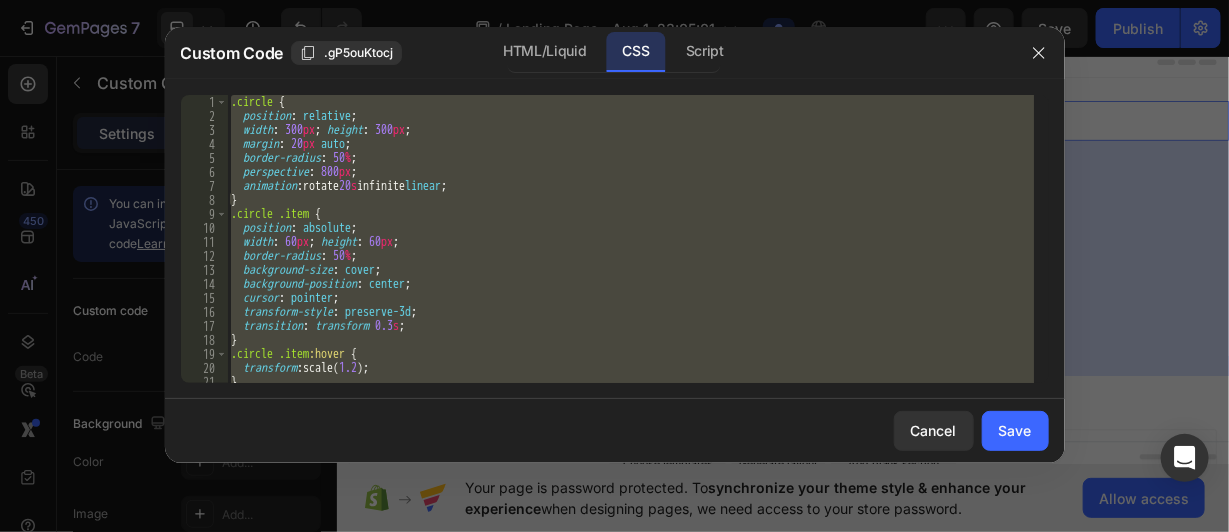 click on ".circle   {    position :   relative ;    width :   300 px ;   height :   300 px ;    margin :   20 px   auto ;    border-radius :   50 % ;    perspective :   800 px ;    animation :  rotate  20 s  infinite  linear ; } .circle   .item   {    position :   absolute ;    width :   60 px ;   height :   60 px ;    border-radius :   50 % ;    background-size :   cover ;    background-position :   center ;    cursor :   pointer ;    transform-style :   preserve-3d ;    transition :   transform   0.3 s ; } .circle   .item :hover   {    transform :  scale( 1.2 ) ; } @ keyframes  rotate  {" at bounding box center (630, 253) 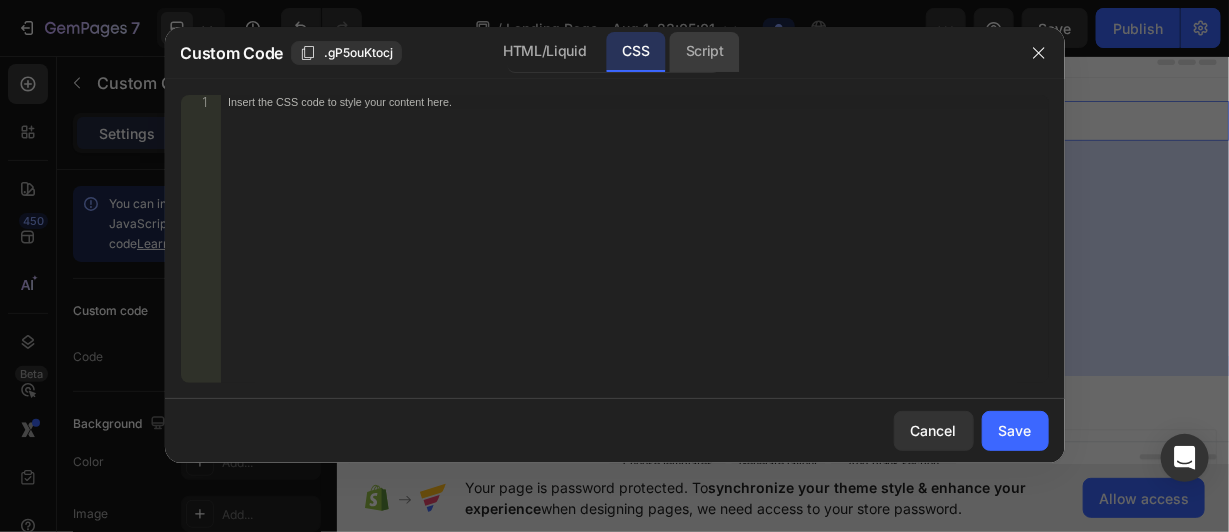 click on "Script" 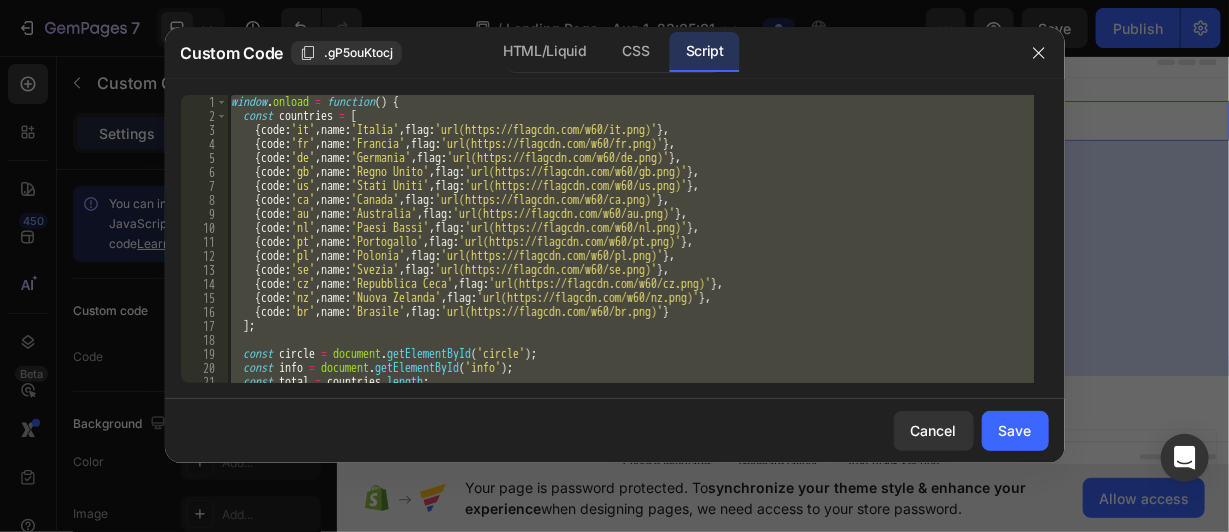 click on "window . onload   =   function ( )   {    const   countries   =   [      { code : 'it' , name : 'Italia' , flag : 'url(https://flagcdn.com/w60/it.png)' } ,      { code : 'fr' , name : 'Francia' , flag : 'url(https://flagcdn.com/w60/fr.png)' } ,      { code : 'de' , name : 'Germania' , flag : 'url(https://flagcdn.com/w60/de.png)' } ,      { code : 'gb' , name : 'Regno Unito' , flag : 'url(https://flagcdn.com/w60/gb.png)' } ,      { code : 'us' , name : 'Stati Uniti' , flag : 'url(https://flagcdn.com/w60/us.png)' } ,      { code : 'ca' , name : 'Canada' , flag : 'url(https://flagcdn.com/w60/ca.png)' } ,      { code : 'au' , name : 'Australia' , flag : 'url(https://flagcdn.com/w60/au.png)' } ,      { code : 'nl' , name : 'Paesi Bassi' , flag : 'url(https://flagcdn.com/w60/nl.png)' } ,      { code : 'pt' , name : 'Portogallo' , flag : 'url(https://flagcdn.com/w60/pt.png)' } ,      { code : 'pl' , name : 'Polonia' , flag : 'url(https://flagcdn.com/w60/pl.png)' } ,      { code : 'se' , name : 'Svezia' , flag : } ," at bounding box center (630, 239) 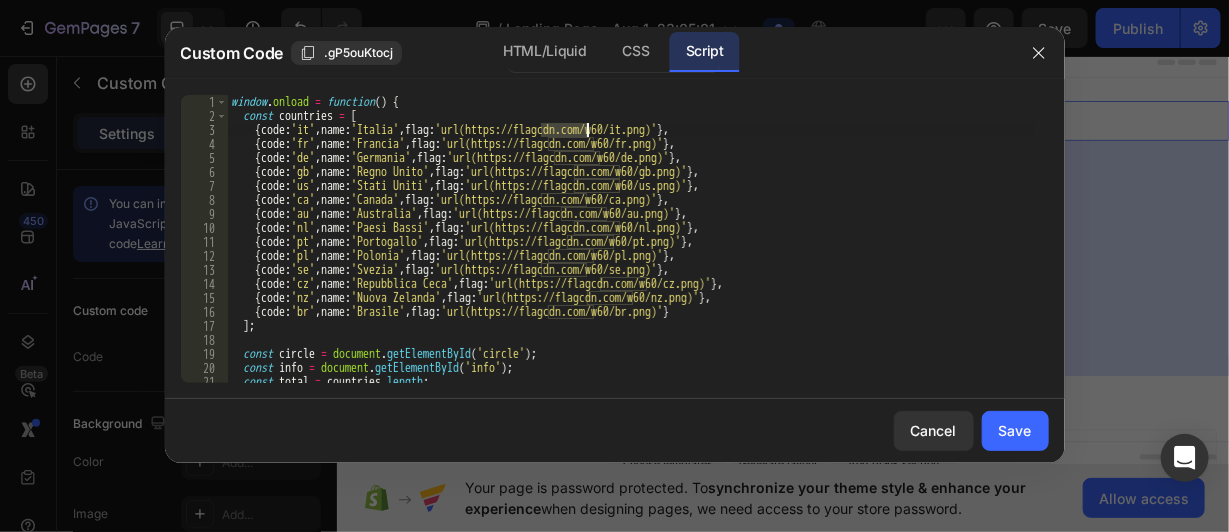 click on "window . onload   =   function ( )   {    const   countries   =   [      { code : 'it' , name : 'Italia' , flag : 'url(https://flagcdn.com/w60/it.png)' } ,      { code : 'fr' , name : 'Francia' , flag : 'url(https://flagcdn.com/w60/fr.png)' } ,      { code : 'de' , name : 'Germania' , flag : 'url(https://flagcdn.com/w60/de.png)' } ,      { code : 'gb' , name : 'Regno Unito' , flag : 'url(https://flagcdn.com/w60/gb.png)' } ,      { code : 'us' , name : 'Stati Uniti' , flag : 'url(https://flagcdn.com/w60/us.png)' } ,      { code : 'ca' , name : 'Canada' , flag : 'url(https://flagcdn.com/w60/ca.png)' } ,      { code : 'au' , name : 'Australia' , flag : 'url(https://flagcdn.com/w60/au.png)' } ,      { code : 'nl' , name : 'Paesi Bassi' , flag : 'url(https://flagcdn.com/w60/nl.png)' } ,      { code : 'pt' , name : 'Portogallo' , flag : 'url(https://flagcdn.com/w60/pt.png)' } ,      { code : 'pl' , name : 'Polonia' , flag : 'url(https://flagcdn.com/w60/pl.png)' } ,      { code : 'se' , name : 'Svezia' , flag : } ," at bounding box center [630, 253] 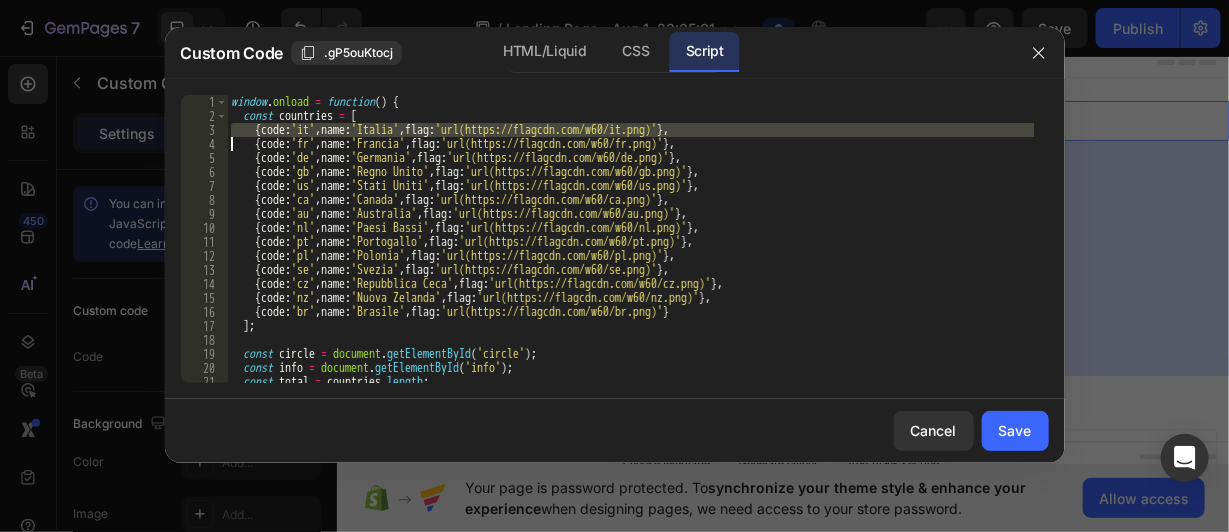 click on "window . onload   =   function ( )   {    const   countries   =   [      { code : 'it' , name : 'Italia' , flag : 'url(https://flagcdn.com/w60/it.png)' } ,      { code : 'fr' , name : 'Francia' , flag : 'url(https://flagcdn.com/w60/fr.png)' } ,      { code : 'de' , name : 'Germania' , flag : 'url(https://flagcdn.com/w60/de.png)' } ,      { code : 'gb' , name : 'Regno Unito' , flag : 'url(https://flagcdn.com/w60/gb.png)' } ,      { code : 'us' , name : 'Stati Uniti' , flag : 'url(https://flagcdn.com/w60/us.png)' } ,      { code : 'ca' , name : 'Canada' , flag : 'url(https://flagcdn.com/w60/ca.png)' } ,      { code : 'au' , name : 'Australia' , flag : 'url(https://flagcdn.com/w60/au.png)' } ,      { code : 'nl' , name : 'Paesi Bassi' , flag : 'url(https://flagcdn.com/w60/nl.png)' } ,      { code : 'pt' , name : 'Portogallo' , flag : 'url(https://flagcdn.com/w60/pt.png)' } ,      { code : 'pl' , name : 'Polonia' , flag : 'url(https://flagcdn.com/w60/pl.png)' } ,      { code : 'se' , name : 'Svezia' , flag : } ," at bounding box center (630, 253) 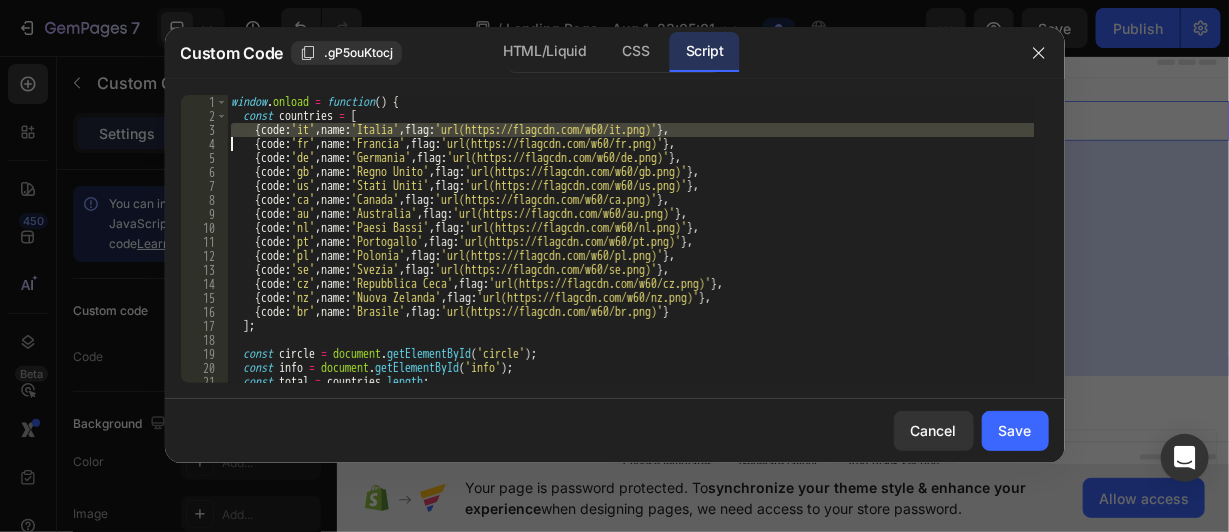 click on "window . onload   =   function ( )   {    const   countries   =   [      { code : 'it' , name : 'Italia' , flag : 'url(https://flagcdn.com/w60/it.png)' } ,      { code : 'fr' , name : 'Francia' , flag : 'url(https://flagcdn.com/w60/fr.png)' } ,      { code : 'de' , name : 'Germania' , flag : 'url(https://flagcdn.com/w60/de.png)' } ,      { code : 'gb' , name : 'Regno Unito' , flag : 'url(https://flagcdn.com/w60/gb.png)' } ,      { code : 'us' , name : 'Stati Uniti' , flag : 'url(https://flagcdn.com/w60/us.png)' } ,      { code : 'ca' , name : 'Canada' , flag : 'url(https://flagcdn.com/w60/ca.png)' } ,      { code : 'au' , name : 'Australia' , flag : 'url(https://flagcdn.com/w60/au.png)' } ,      { code : 'nl' , name : 'Paesi Bassi' , flag : 'url(https://flagcdn.com/w60/nl.png)' } ,      { code : 'pt' , name : 'Portogallo' , flag : 'url(https://flagcdn.com/w60/pt.png)' } ,      { code : 'pl' , name : 'Polonia' , flag : 'url(https://flagcdn.com/w60/pl.png)' } ,      { code : 'se' , name : 'Svezia' , flag : } ," at bounding box center (630, 239) 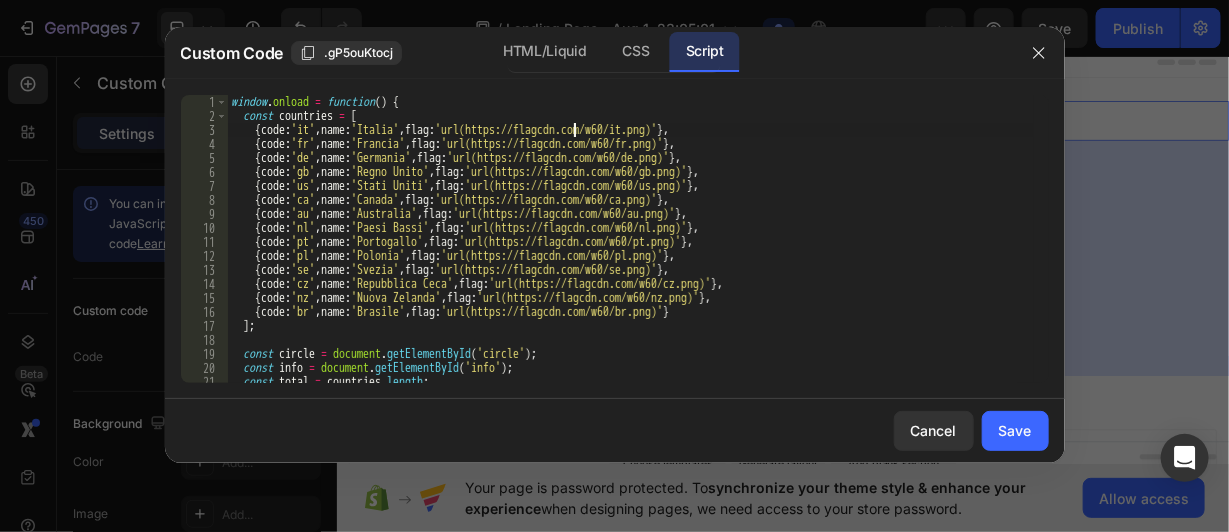 click on "window . onload   =   function ( )   {    const   countries   =   [      { code : 'it' , name : 'Italia' , flag : 'url(https://flagcdn.com/w60/it.png)' } ,      { code : 'fr' , name : 'Francia' , flag : 'url(https://flagcdn.com/w60/fr.png)' } ,      { code : 'de' , name : 'Germania' , flag : 'url(https://flagcdn.com/w60/de.png)' } ,      { code : 'gb' , name : 'Regno Unito' , flag : 'url(https://flagcdn.com/w60/gb.png)' } ,      { code : 'us' , name : 'Stati Uniti' , flag : 'url(https://flagcdn.com/w60/us.png)' } ,      { code : 'ca' , name : 'Canada' , flag : 'url(https://flagcdn.com/w60/ca.png)' } ,      { code : 'au' , name : 'Australia' , flag : 'url(https://flagcdn.com/w60/au.png)' } ,      { code : 'nl' , name : 'Paesi Bassi' , flag : 'url(https://flagcdn.com/w60/nl.png)' } ,      { code : 'pt' , name : 'Portogallo' , flag : 'url(https://flagcdn.com/w60/pt.png)' } ,      { code : 'pl' , name : 'Polonia' , flag : 'url(https://flagcdn.com/w60/pl.png)' } ,      { code : 'se' , name : 'Svezia' , flag : } ," at bounding box center (630, 253) 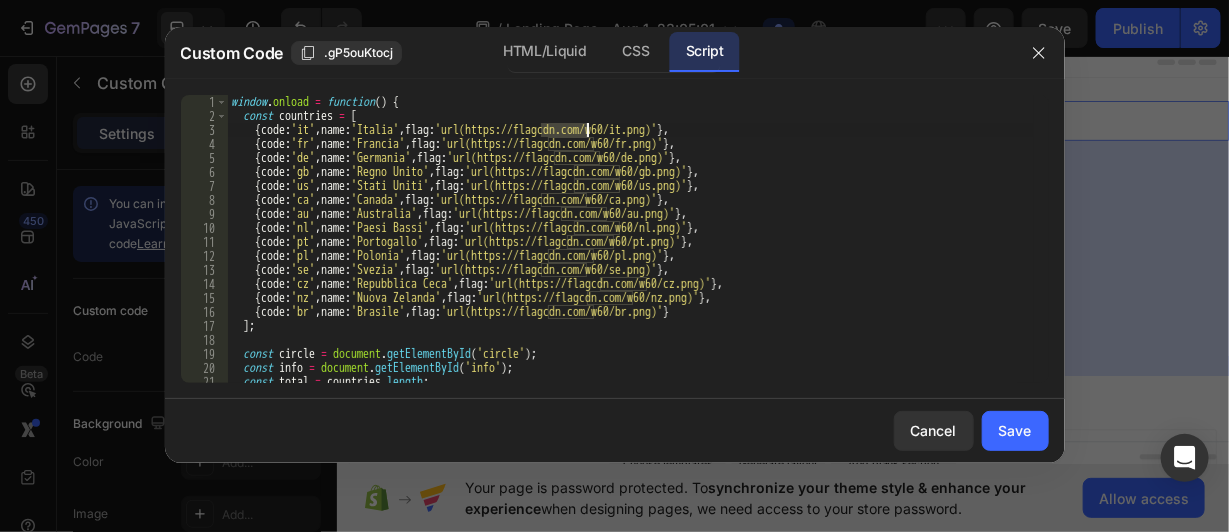 click on "window . onload   =   function ( )   {    const   countries   =   [      { code : 'it' , name : 'Italia' , flag : 'url(https://flagcdn.com/w60/it.png)' } ,      { code : 'fr' , name : 'Francia' , flag : 'url(https://flagcdn.com/w60/fr.png)' } ,      { code : 'de' , name : 'Germania' , flag : 'url(https://flagcdn.com/w60/de.png)' } ,      { code : 'gb' , name : 'Regno Unito' , flag : 'url(https://flagcdn.com/w60/gb.png)' } ,      { code : 'us' , name : 'Stati Uniti' , flag : 'url(https://flagcdn.com/w60/us.png)' } ,      { code : 'ca' , name : 'Canada' , flag : 'url(https://flagcdn.com/w60/ca.png)' } ,      { code : 'au' , name : 'Australia' , flag : 'url(https://flagcdn.com/w60/au.png)' } ,      { code : 'nl' , name : 'Paesi Bassi' , flag : 'url(https://flagcdn.com/w60/nl.png)' } ,      { code : 'pt' , name : 'Portogallo' , flag : 'url(https://flagcdn.com/w60/pt.png)' } ,      { code : 'pl' , name : 'Polonia' , flag : 'url(https://flagcdn.com/w60/pl.png)' } ,      { code : 'se' , name : 'Svezia' , flag : } ," at bounding box center [630, 253] 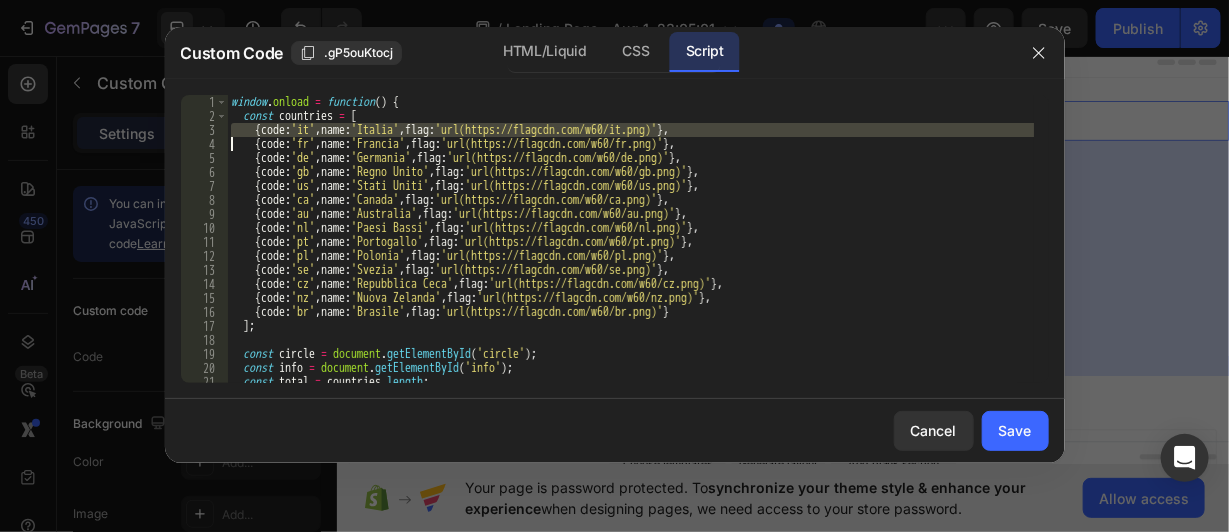 click on "window . onload   =   function ( )   {    const   countries   =   [      { code : 'it' , name : 'Italia' , flag : 'url(https://flagcdn.com/w60/it.png)' } ,      { code : 'fr' , name : 'Francia' , flag : 'url(https://flagcdn.com/w60/fr.png)' } ,      { code : 'de' , name : 'Germania' , flag : 'url(https://flagcdn.com/w60/de.png)' } ,      { code : 'gb' , name : 'Regno Unito' , flag : 'url(https://flagcdn.com/w60/gb.png)' } ,      { code : 'us' , name : 'Stati Uniti' , flag : 'url(https://flagcdn.com/w60/us.png)' } ,      { code : 'ca' , name : 'Canada' , flag : 'url(https://flagcdn.com/w60/ca.png)' } ,      { code : 'au' , name : 'Australia' , flag : 'url(https://flagcdn.com/w60/au.png)' } ,      { code : 'nl' , name : 'Paesi Bassi' , flag : 'url(https://flagcdn.com/w60/nl.png)' } ,      { code : 'pt' , name : 'Portogallo' , flag : 'url(https://flagcdn.com/w60/pt.png)' } ,      { code : 'pl' , name : 'Polonia' , flag : 'url(https://flagcdn.com/w60/pl.png)' } ,      { code : 'se' , name : 'Svezia' , flag : } ," at bounding box center [630, 253] 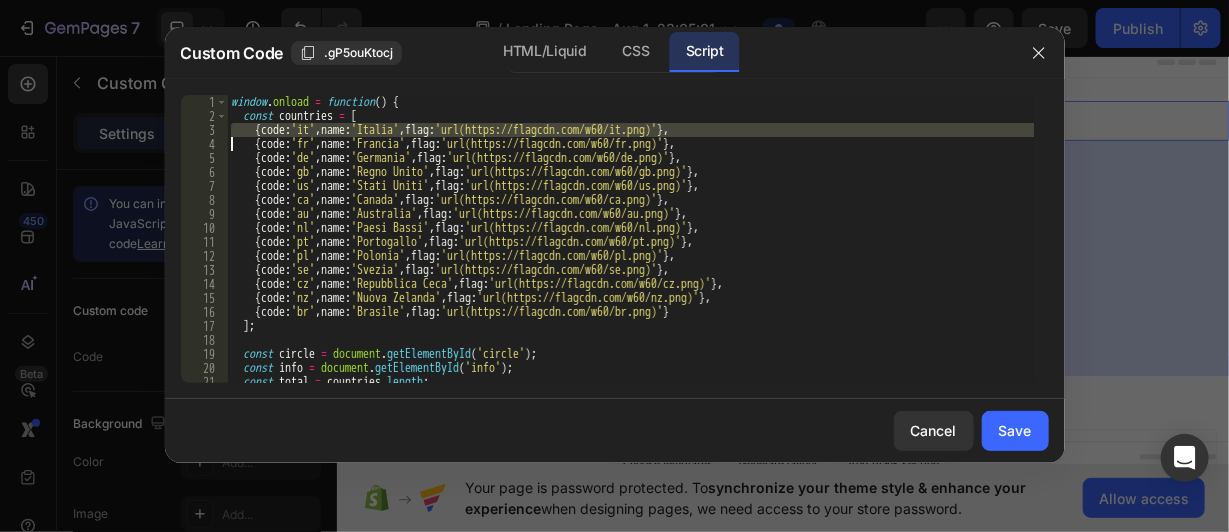 click on "window . onload   =   function ( )   {    const   countries   =   [      { code : 'it' , name : 'Italia' , flag : 'url(https://flagcdn.com/w60/it.png)' } ,      { code : 'fr' , name : 'Francia' , flag : 'url(https://flagcdn.com/w60/fr.png)' } ,      { code : 'de' , name : 'Germania' , flag : 'url(https://flagcdn.com/w60/de.png)' } ,      { code : 'gb' , name : 'Regno Unito' , flag : 'url(https://flagcdn.com/w60/gb.png)' } ,      { code : 'us' , name : 'Stati Uniti' , flag : 'url(https://flagcdn.com/w60/us.png)' } ,      { code : 'ca' , name : 'Canada' , flag : 'url(https://flagcdn.com/w60/ca.png)' } ,      { code : 'au' , name : 'Australia' , flag : 'url(https://flagcdn.com/w60/au.png)' } ,      { code : 'nl' , name : 'Paesi Bassi' , flag : 'url(https://flagcdn.com/w60/nl.png)' } ,      { code : 'pt' , name : 'Portogallo' , flag : 'url(https://flagcdn.com/w60/pt.png)' } ,      { code : 'pl' , name : 'Polonia' , flag : 'url(https://flagcdn.com/w60/pl.png)' } ,      { code : 'se' , name : 'Svezia' , flag : } ," at bounding box center [630, 239] 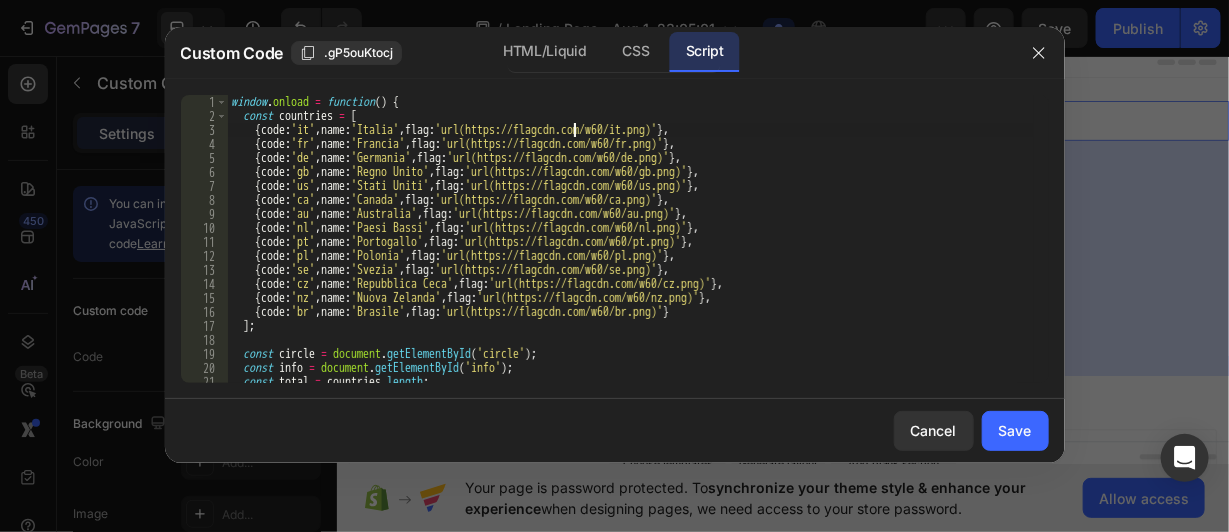 click on "window . onload   =   function ( )   {    const   countries   =   [      { code : 'it' , name : 'Italia' , flag : 'url(https://flagcdn.com/w60/it.png)' } ,      { code : 'fr' , name : 'Francia' , flag : 'url(https://flagcdn.com/w60/fr.png)' } ,      { code : 'de' , name : 'Germania' , flag : 'url(https://flagcdn.com/w60/de.png)' } ,      { code : 'gb' , name : 'Regno Unito' , flag : 'url(https://flagcdn.com/w60/gb.png)' } ,      { code : 'us' , name : 'Stati Uniti' , flag : 'url(https://flagcdn.com/w60/us.png)' } ,      { code : 'ca' , name : 'Canada' , flag : 'url(https://flagcdn.com/w60/ca.png)' } ,      { code : 'au' , name : 'Australia' , flag : 'url(https://flagcdn.com/w60/au.png)' } ,      { code : 'nl' , name : 'Paesi Bassi' , flag : 'url(https://flagcdn.com/w60/nl.png)' } ,      { code : 'pt' , name : 'Portogallo' , flag : 'url(https://flagcdn.com/w60/pt.png)' } ,      { code : 'pl' , name : 'Polonia' , flag : 'url(https://flagcdn.com/w60/pl.png)' } ,      { code : 'se' , name : 'Svezia' , flag : } ," at bounding box center [630, 253] 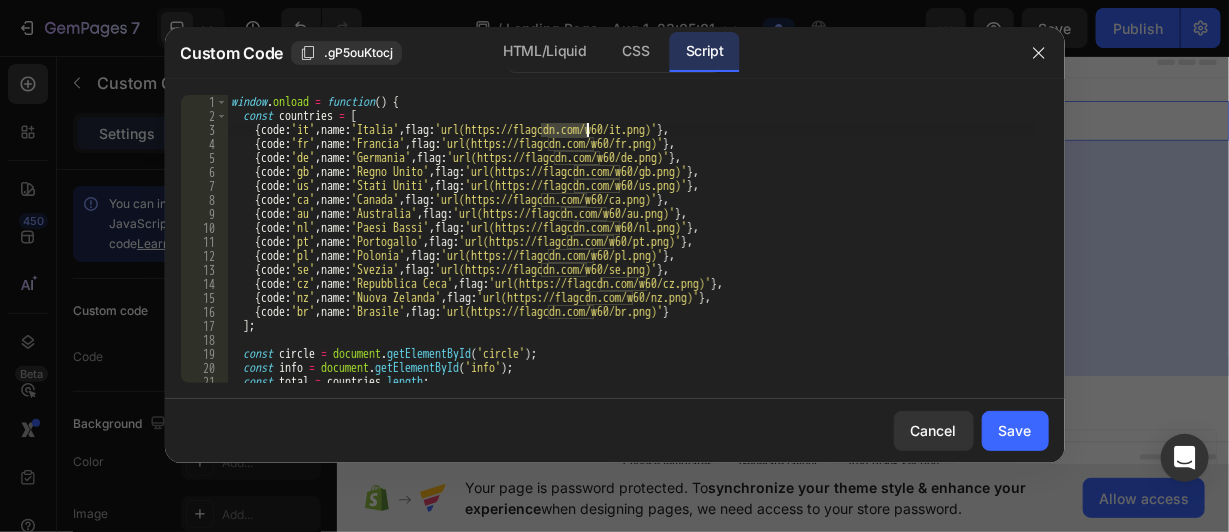 click on "window . onload   =   function ( )   {    const   countries   =   [      { code : 'it' , name : 'Italia' , flag : 'url(https://flagcdn.com/w60/it.png)' } ,      { code : 'fr' , name : 'Francia' , flag : 'url(https://flagcdn.com/w60/fr.png)' } ,      { code : 'de' , name : 'Germania' , flag : 'url(https://flagcdn.com/w60/de.png)' } ,      { code : 'gb' , name : 'Regno Unito' , flag : 'url(https://flagcdn.com/w60/gb.png)' } ,      { code : 'us' , name : 'Stati Uniti' , flag : 'url(https://flagcdn.com/w60/us.png)' } ,      { code : 'ca' , name : 'Canada' , flag : 'url(https://flagcdn.com/w60/ca.png)' } ,      { code : 'au' , name : 'Australia' , flag : 'url(https://flagcdn.com/w60/au.png)' } ,      { code : 'nl' , name : 'Paesi Bassi' , flag : 'url(https://flagcdn.com/w60/nl.png)' } ,      { code : 'pt' , name : 'Portogallo' , flag : 'url(https://flagcdn.com/w60/pt.png)' } ,      { code : 'pl' , name : 'Polonia' , flag : 'url(https://flagcdn.com/w60/pl.png)' } ,      { code : 'se' , name : 'Svezia' , flag : } ," at bounding box center (630, 253) 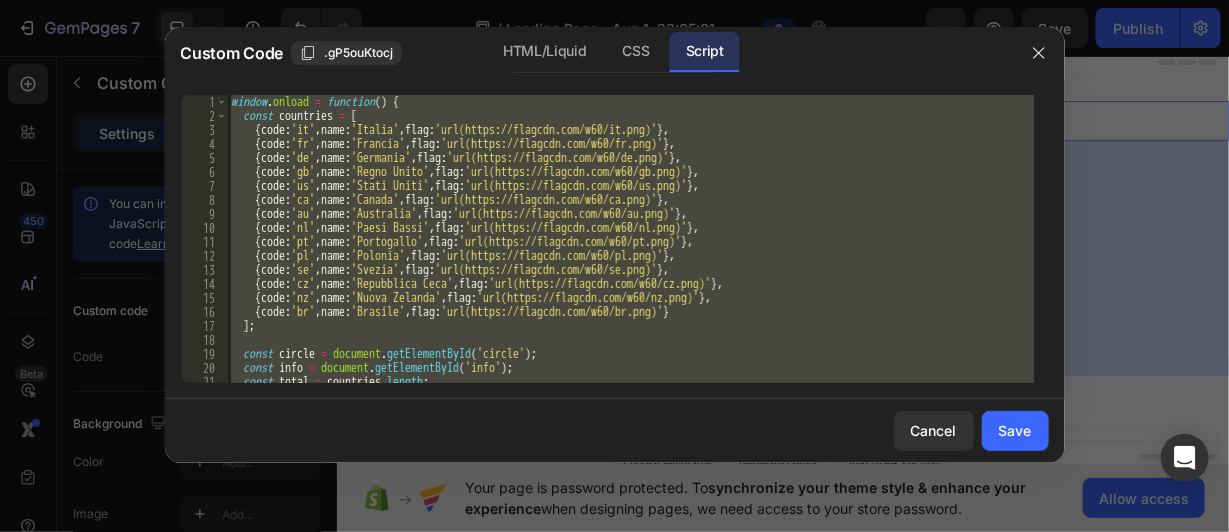 click on "window . onload   =   function ( )   {    const   countries   =   [      { code : 'it' , name : 'Italia' , flag : 'url(https://flagcdn.com/w60/it.png)' } ,      { code : 'fr' , name : 'Francia' , flag : 'url(https://flagcdn.com/w60/fr.png)' } ,      { code : 'de' , name : 'Germania' , flag : 'url(https://flagcdn.com/w60/de.png)' } ,      { code : 'gb' , name : 'Regno Unito' , flag : 'url(https://flagcdn.com/w60/gb.png)' } ,      { code : 'us' , name : 'Stati Uniti' , flag : 'url(https://flagcdn.com/w60/us.png)' } ,      { code : 'ca' , name : 'Canada' , flag : 'url(https://flagcdn.com/w60/ca.png)' } ,      { code : 'au' , name : 'Australia' , flag : 'url(https://flagcdn.com/w60/au.png)' } ,      { code : 'nl' , name : 'Paesi Bassi' , flag : 'url(https://flagcdn.com/w60/nl.png)' } ,      { code : 'pt' , name : 'Portogallo' , flag : 'url(https://flagcdn.com/w60/pt.png)' } ,      { code : 'pl' , name : 'Polonia' , flag : 'url(https://flagcdn.com/w60/pl.png)' } ,      { code : 'se' , name : 'Svezia' , flag : } ," at bounding box center [630, 253] 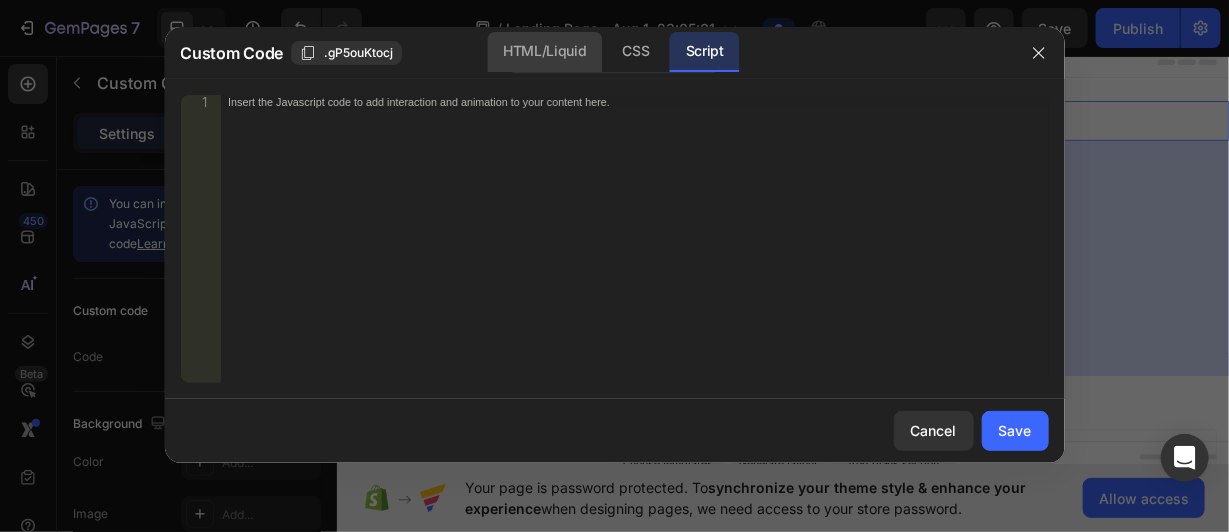 click on "HTML/Liquid" 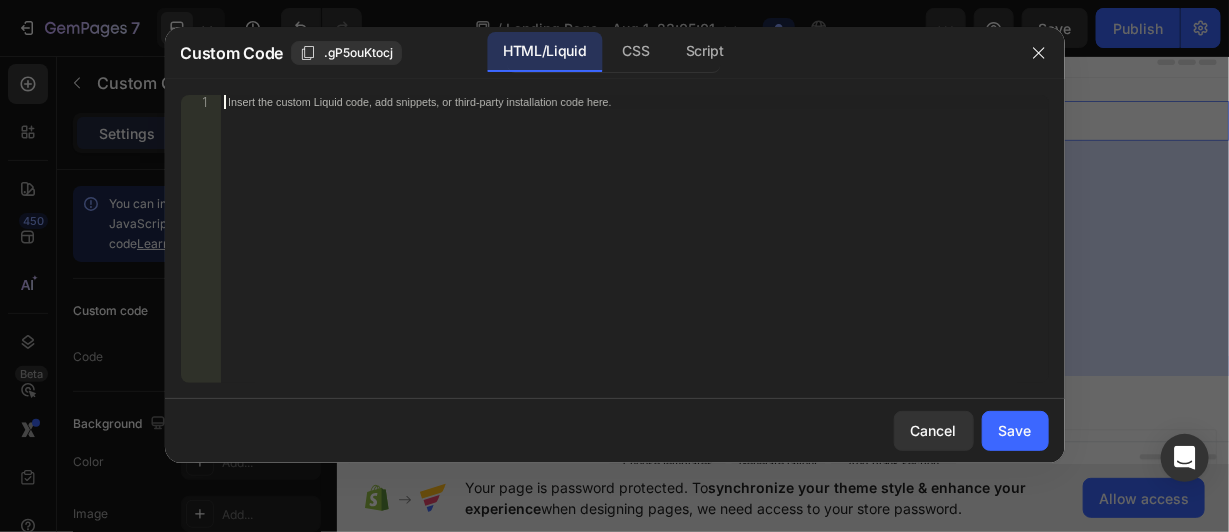 click on "Insert the custom Liquid code, add snippets, or third-party installation code here." at bounding box center [592, 101] 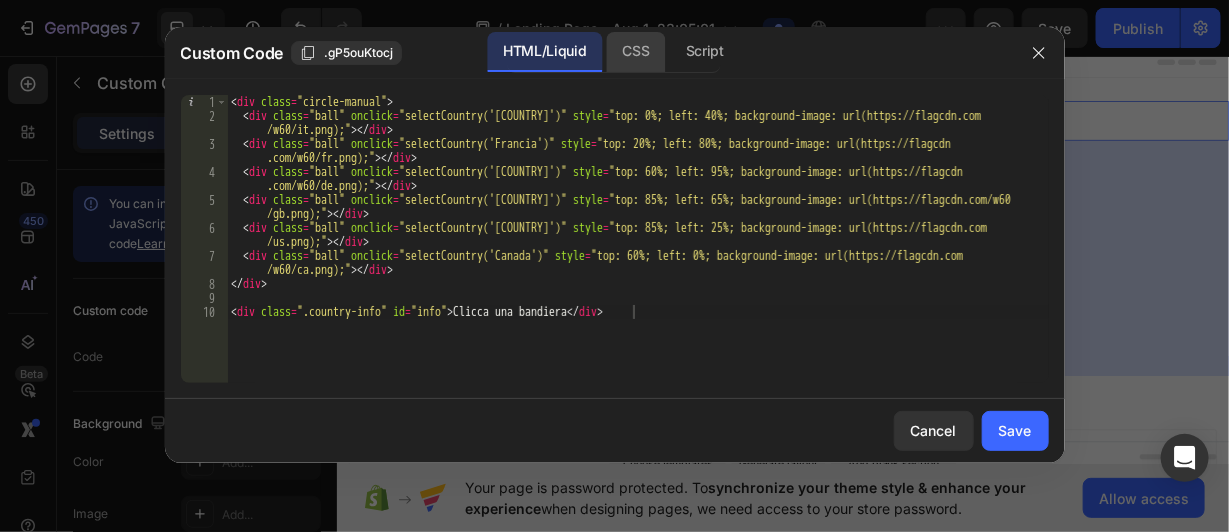click on "CSS" 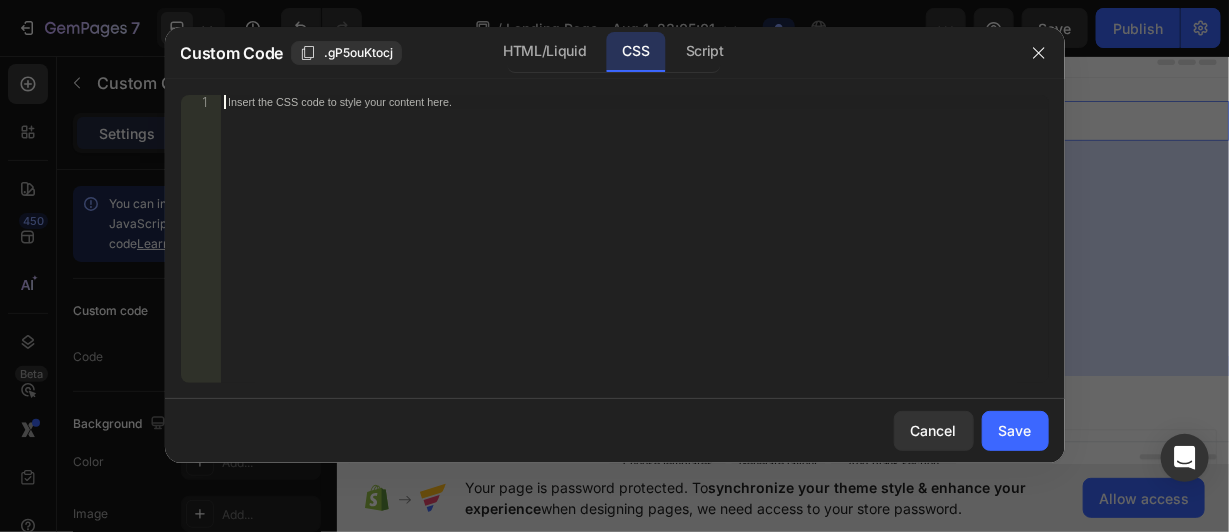 click on "Insert the CSS code to style your content here." at bounding box center [592, 101] 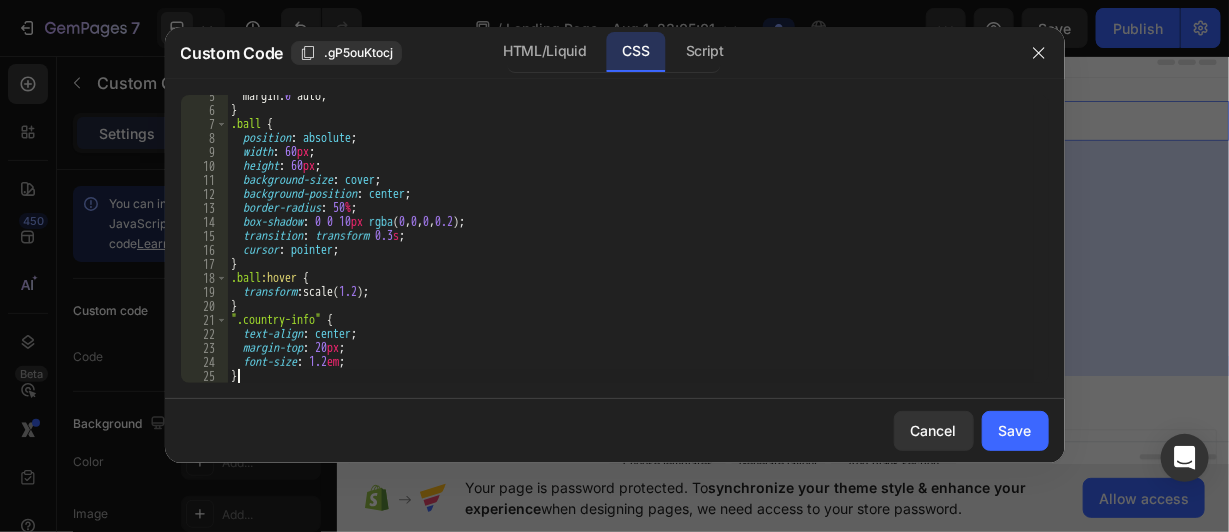 scroll, scrollTop: 61, scrollLeft: 0, axis: vertical 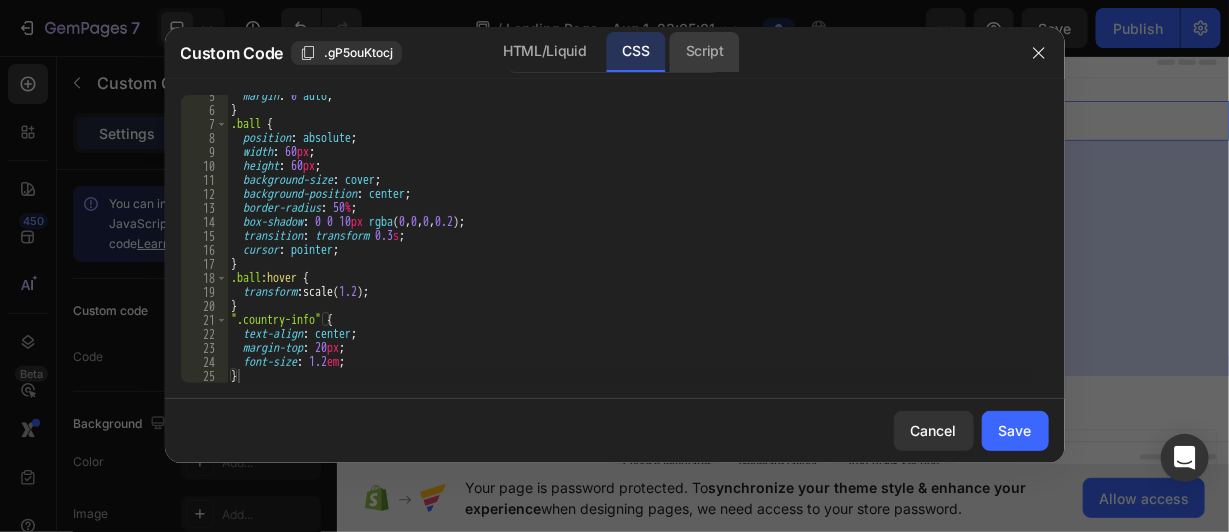 click on "Script" 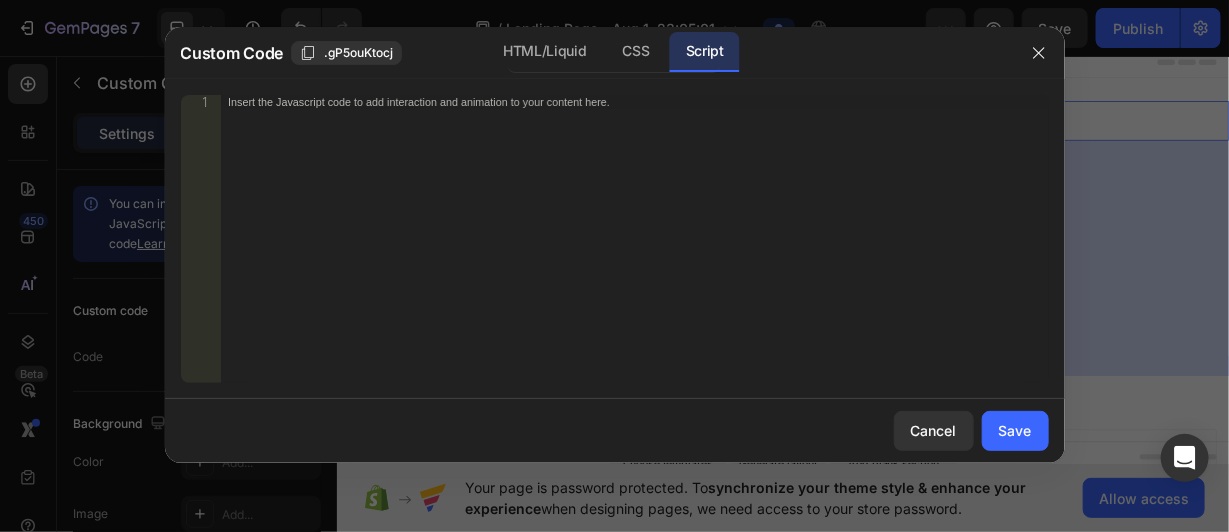 type 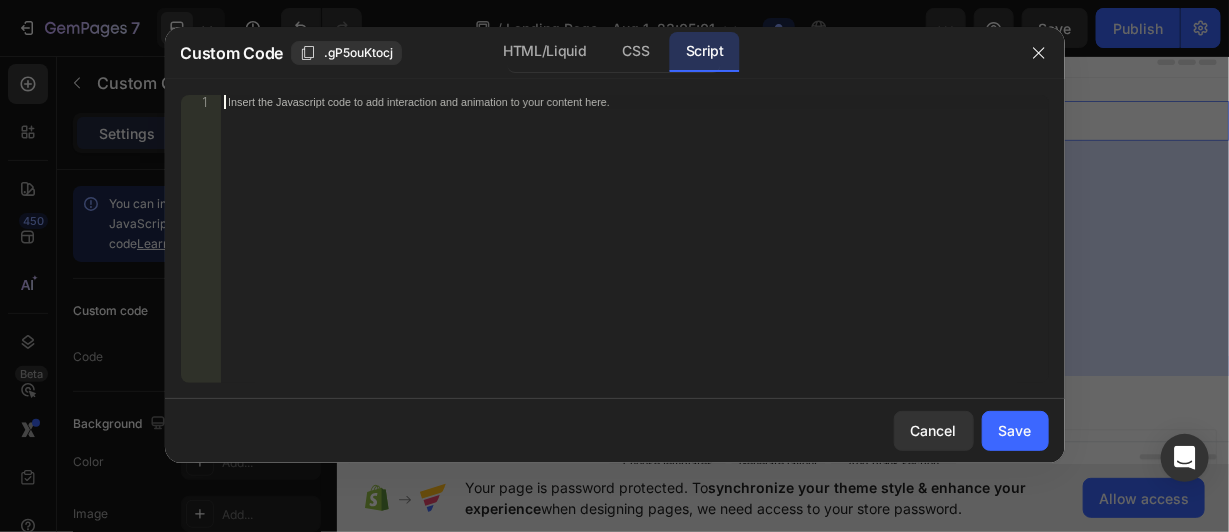 click on "Insert the Javascript code to add interaction and animation to your content here." at bounding box center (634, 253) 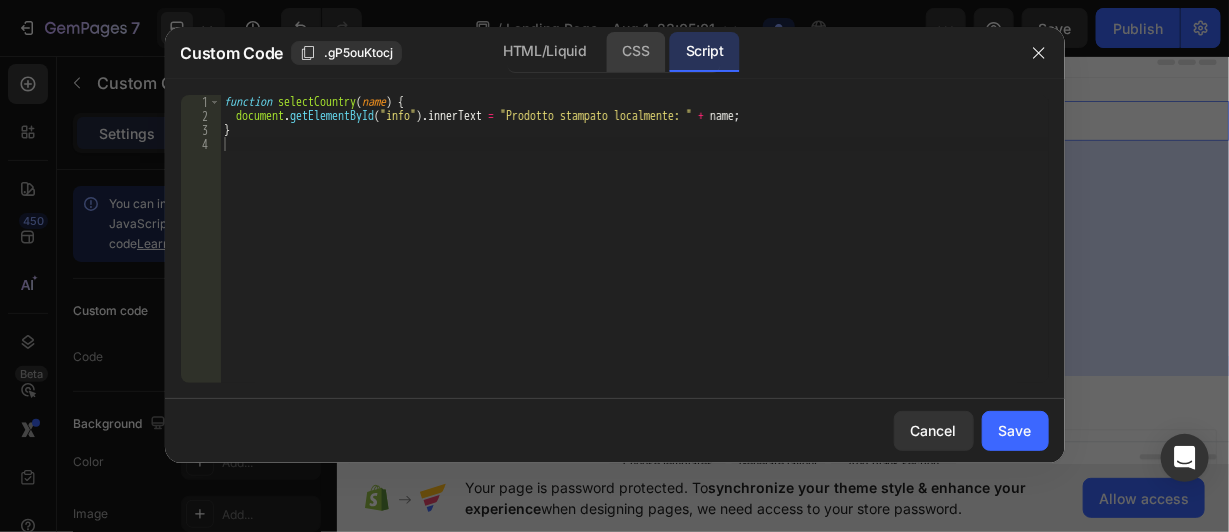 click on "CSS" 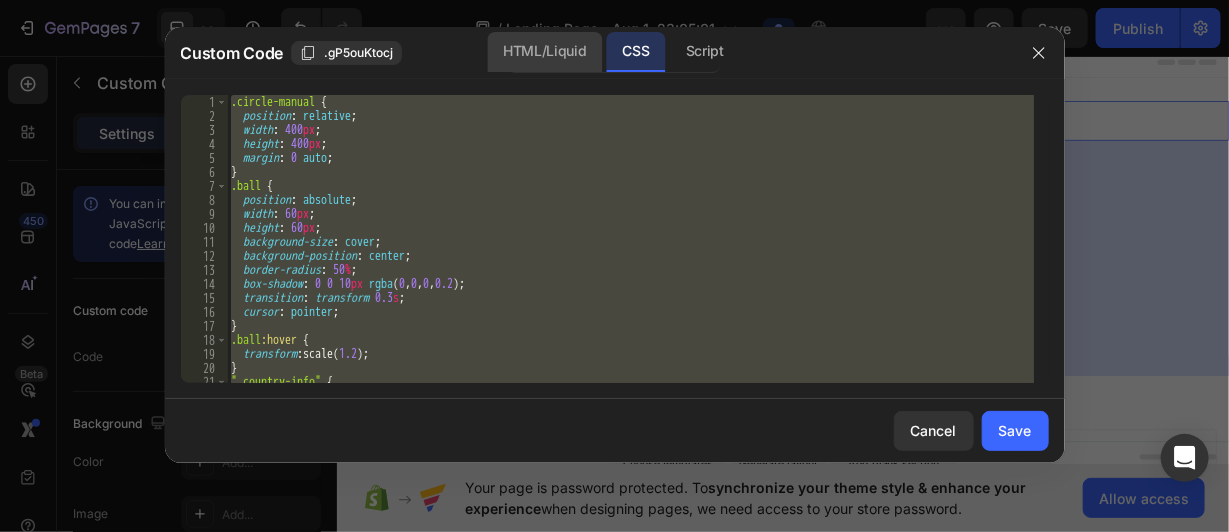 click on "HTML/Liquid" 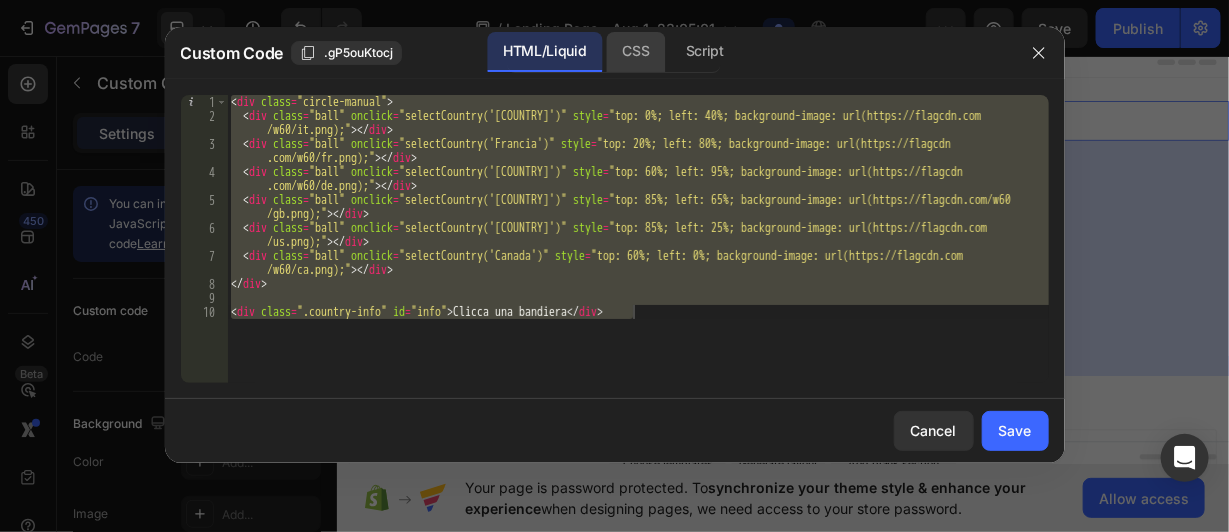 click on "CSS" 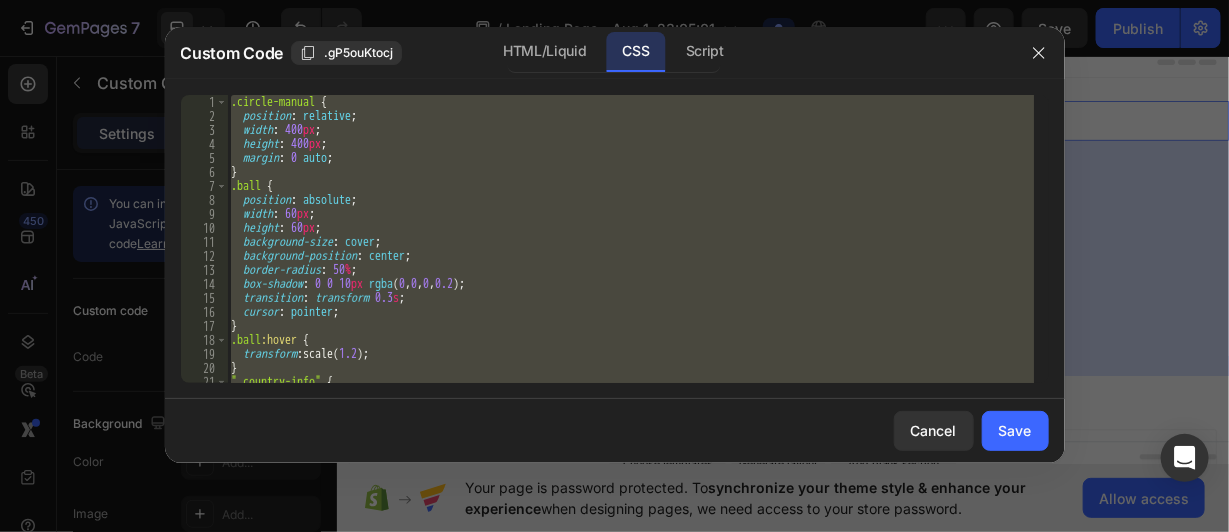 click on "HTML/Liquid CSS Script" at bounding box center (613, 52) 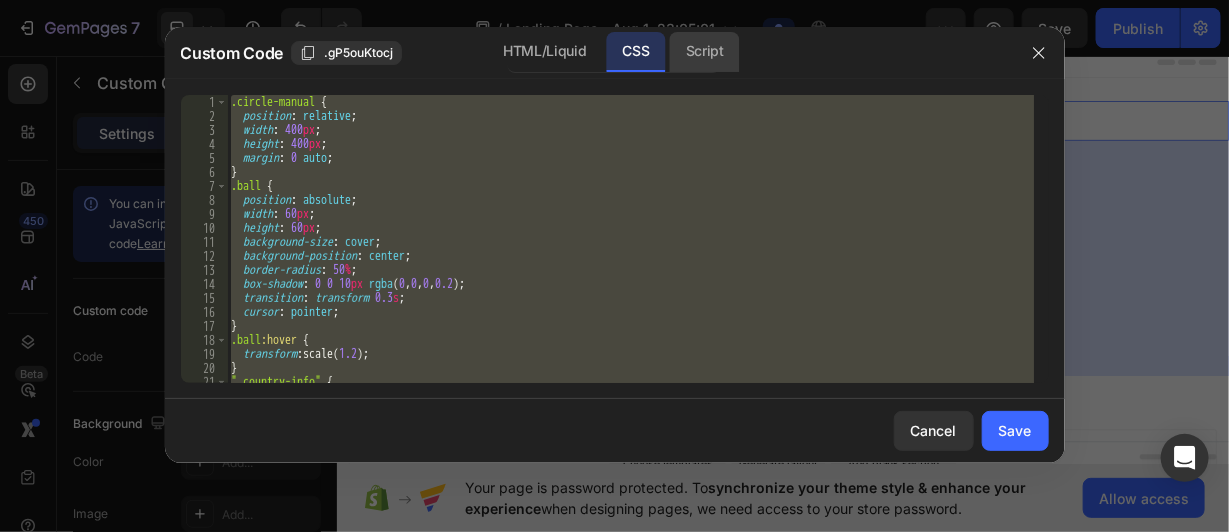 click on "Script" 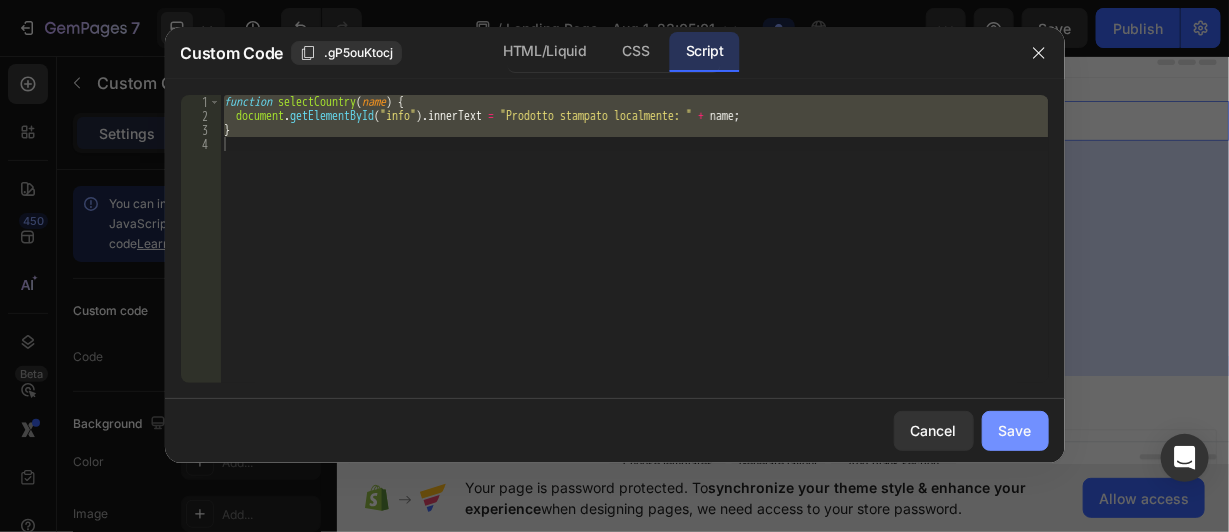click on "Save" 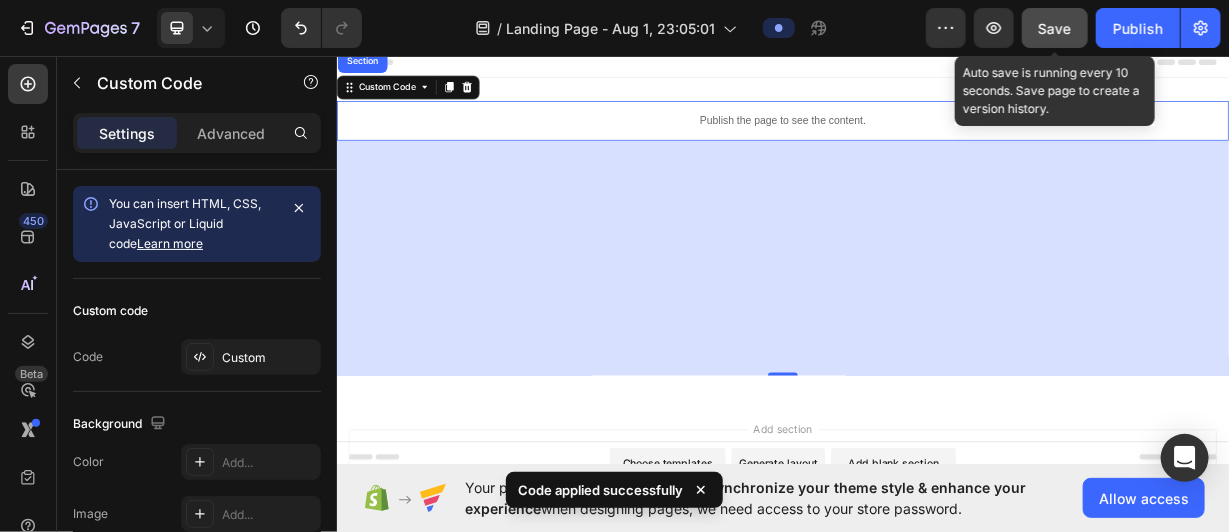 click on "Save" at bounding box center [1055, 28] 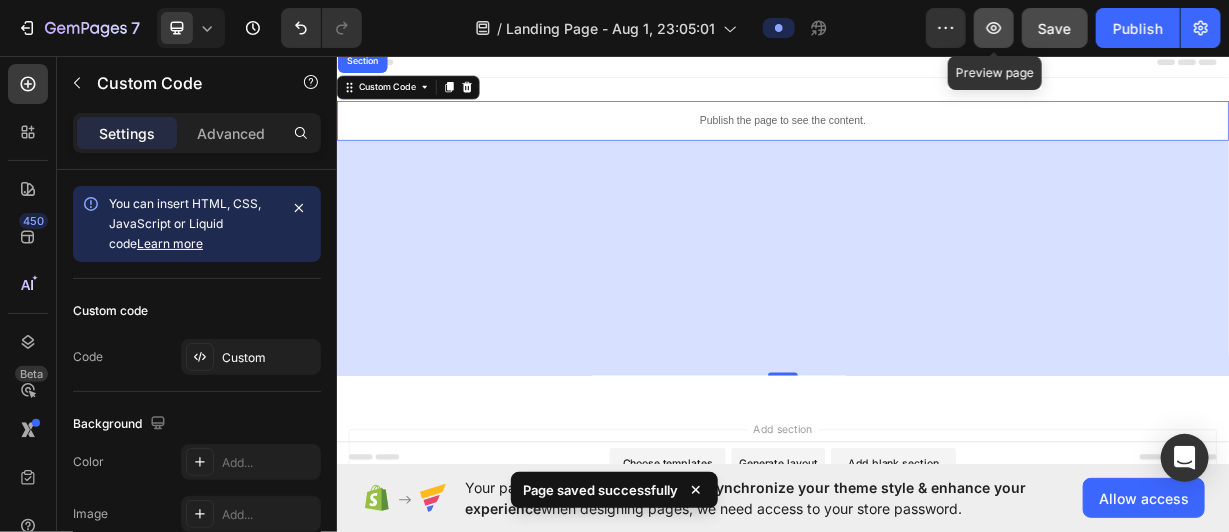 click 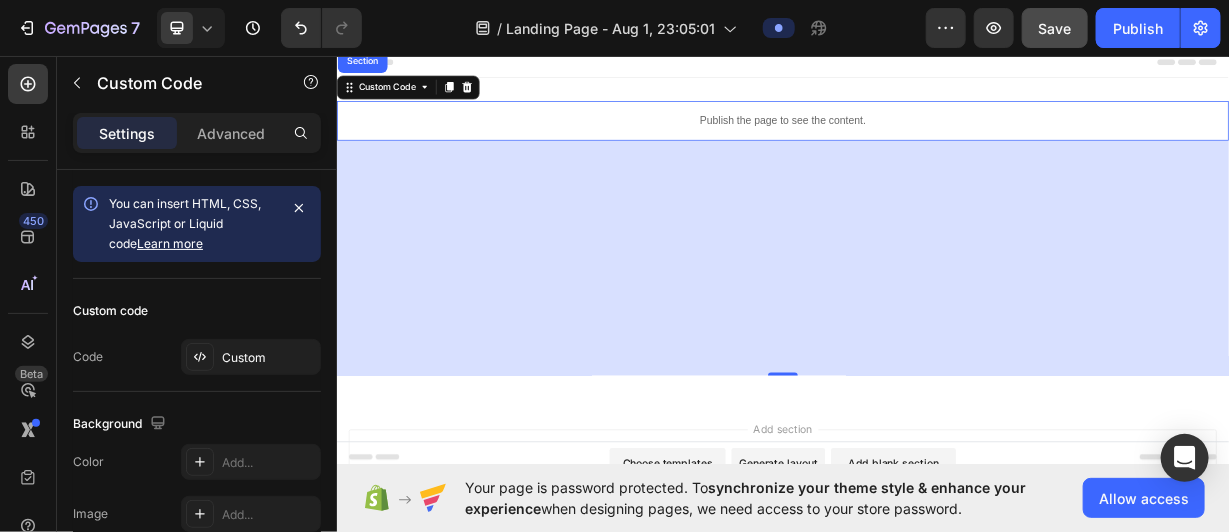 click on "316" at bounding box center (936, 331) 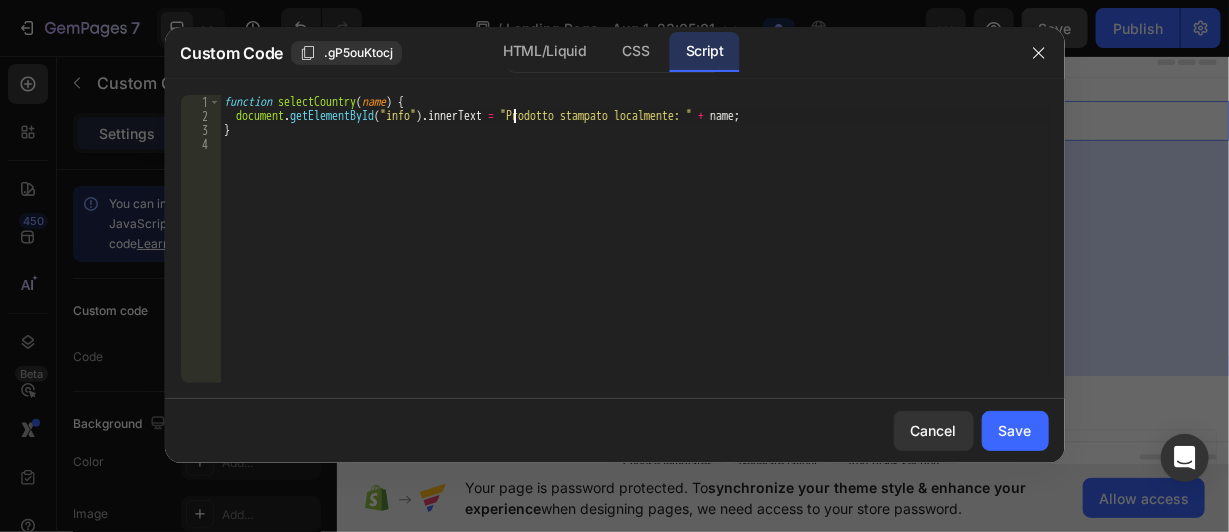 click on "function selectCountry ( name ) { document.getElementById ( "info" ).innerText = "Prodotto stampato localmente: " + name ; }" at bounding box center [634, 253] 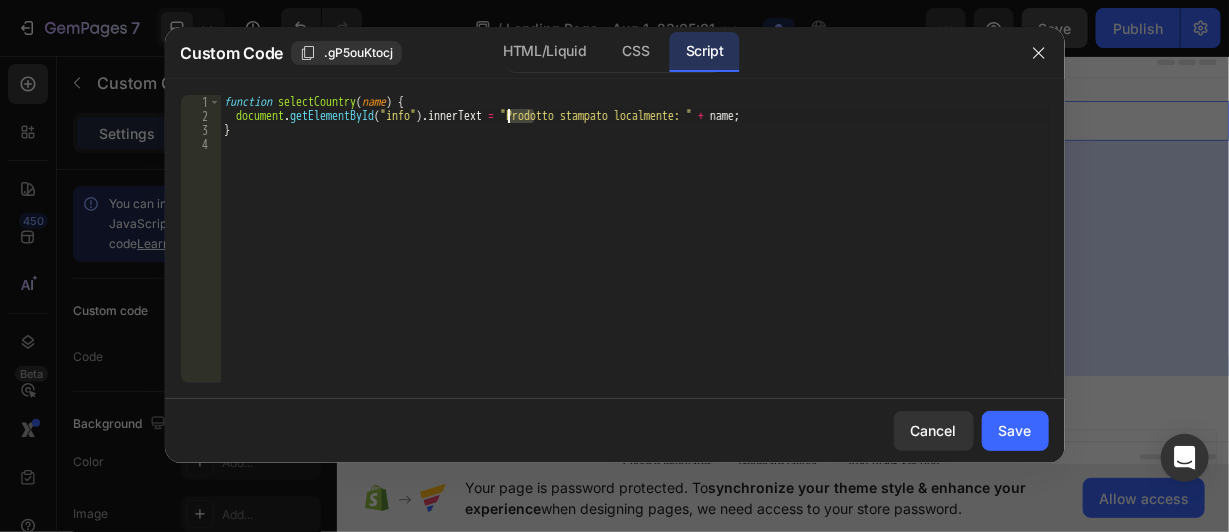 click on "function selectCountry ( name ) { document.getElementById ( "info" ).innerText = "Prodotto stampato localmente: " + name ; }" at bounding box center [634, 253] 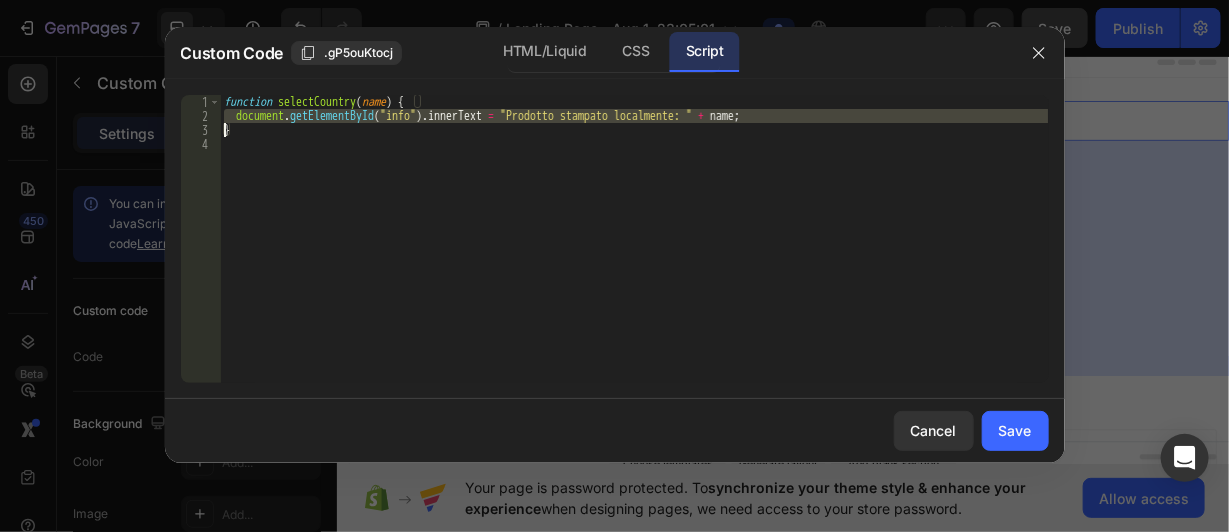 click on "function selectCountry ( name ) { document.getElementById ( "info" ).innerText = "Prodotto stampato localmente: " + name ; }" at bounding box center (634, 239) 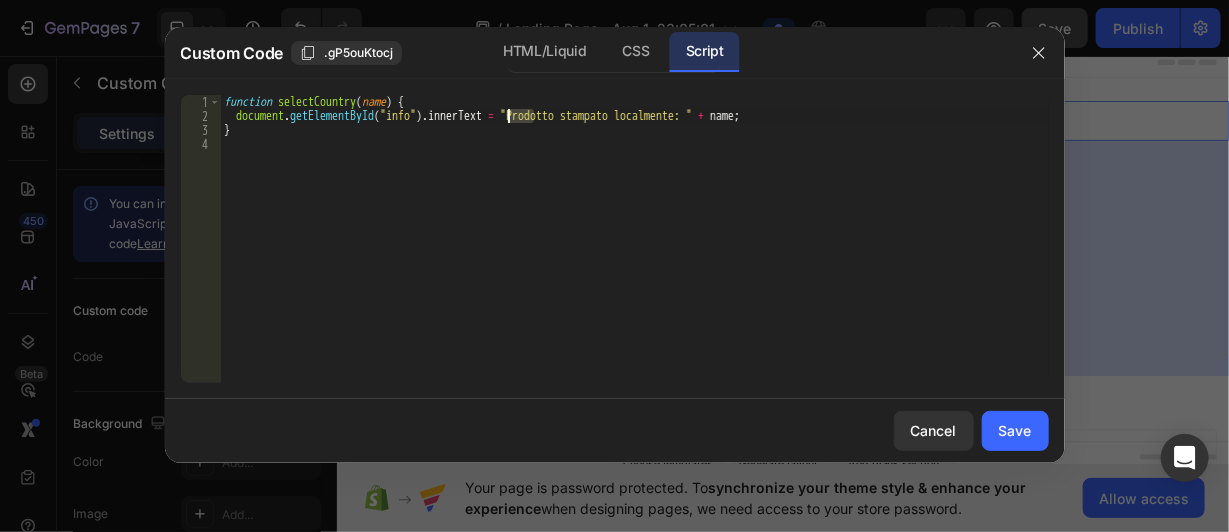 click on "function selectCountry ( name ) { document.getElementById ( "info" ).innerText = "Prodotto stampato localmente: " + name ; }" at bounding box center (634, 253) 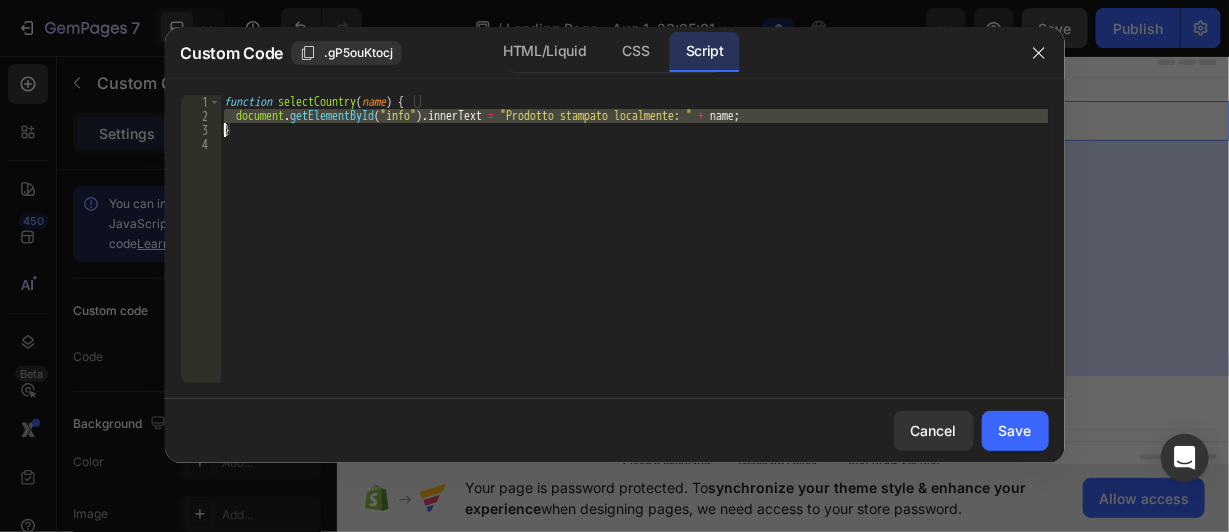 click on "function selectCountry ( name ) { document.getElementById ( "info" ).innerText = "Prodotto stampato localmente: " + name ; }" at bounding box center (634, 253) 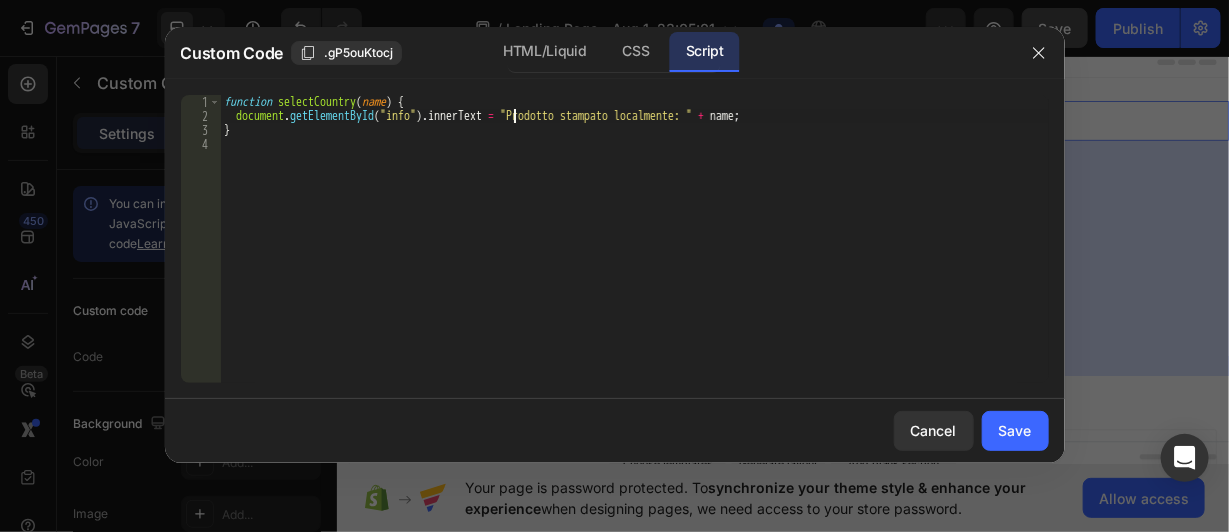 click on "function selectCountry ( name ) { document.getElementById ( "info" ).innerText = "Prodotto stampato localmente: " + name ; }" at bounding box center [634, 253] 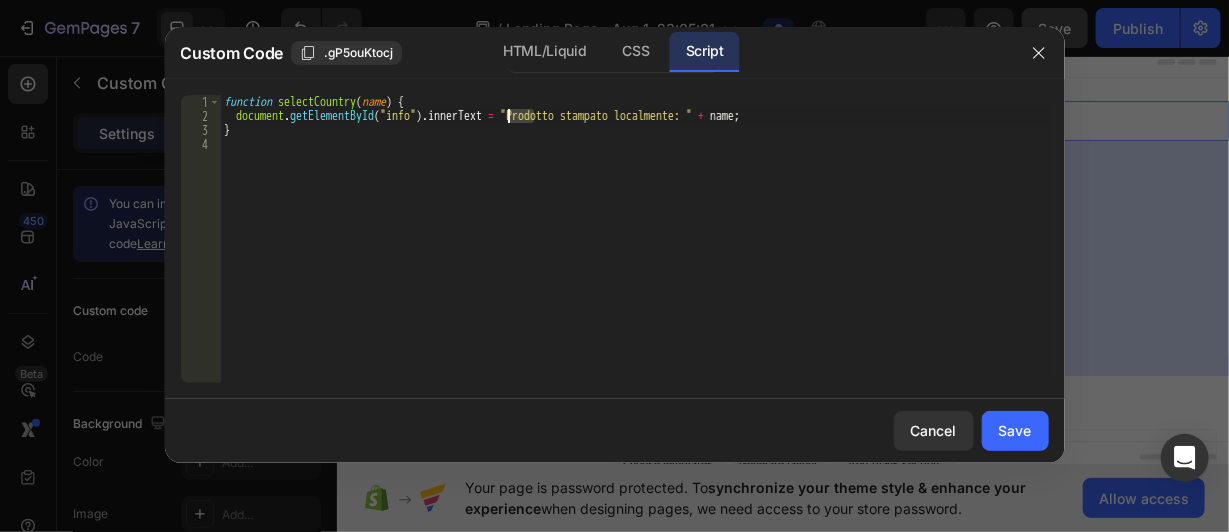 click on "function selectCountry ( name ) { document.getElementById ( "info" ).innerText = "Prodotto stampato localmente: " + name ; }" at bounding box center (634, 253) 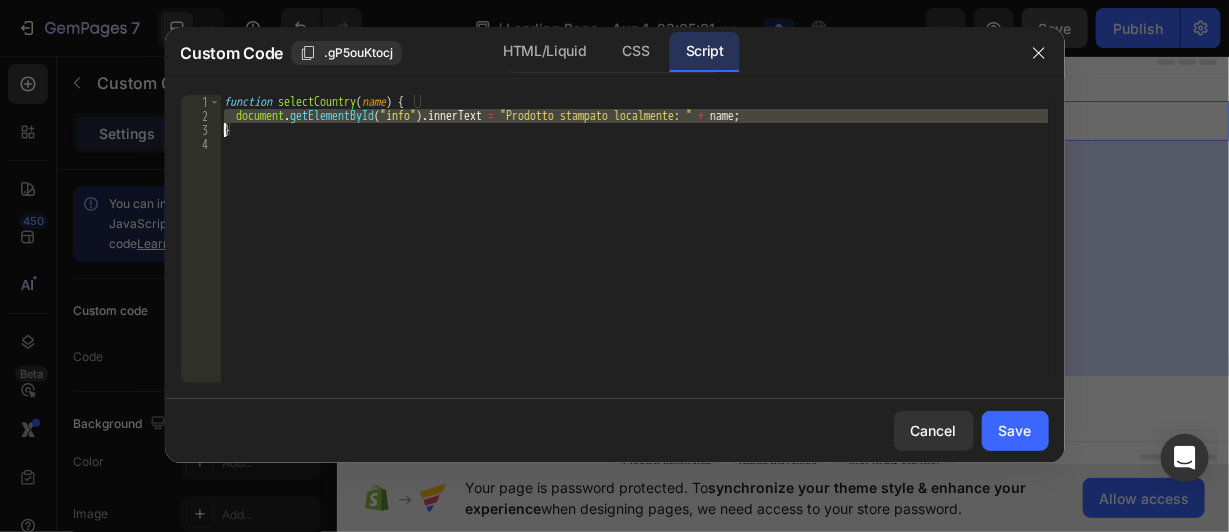 click on "function selectCountry ( name ) { document.getElementById ( "info" ).innerText = "Prodotto stampato localmente: " + name ; }" at bounding box center (634, 253) 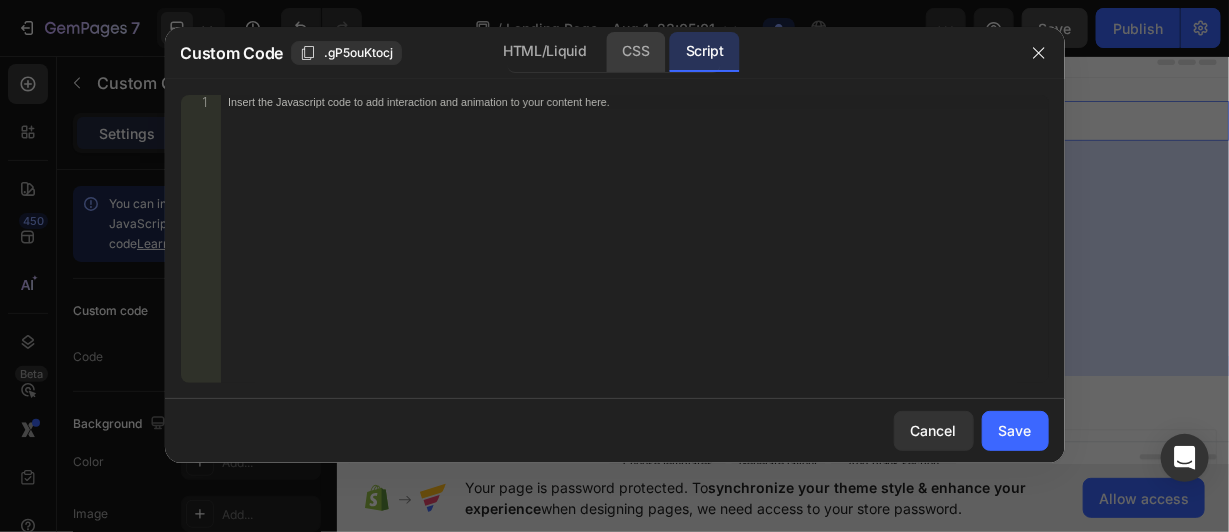 click on "CSS" 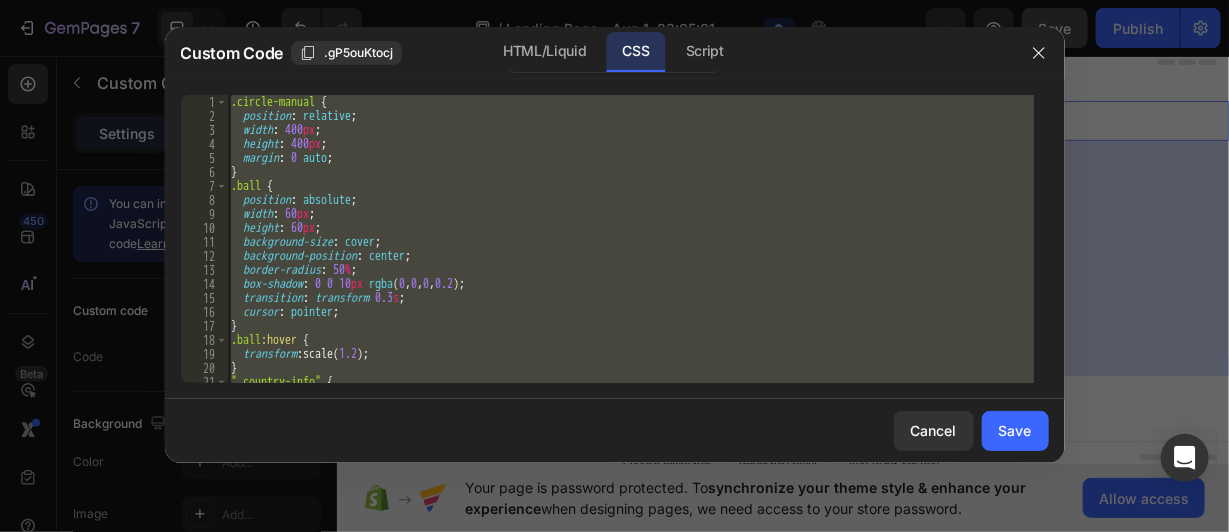 click on ".circle-manual   {    position :   relative ;    width :   400 px ;    height :   400 px ;    margin :   0   auto ; } .ball   {    position :   absolute ;    width :   60 px ;    height :   60 px ;    background-size :   cover ;    background-position :   center ;    border-radius :   50 % ;    box-shadow :   0   0   10 px   rgba ( 0 , 0 , 0 , 0.2 ) ;    transition :   transform   0.3 s ;    cursor :   pointer ; } .ball :hover   {    transform :  scale( 1.2 ) ; } .country-info   {    text-align :   center ;" at bounding box center [630, 239] 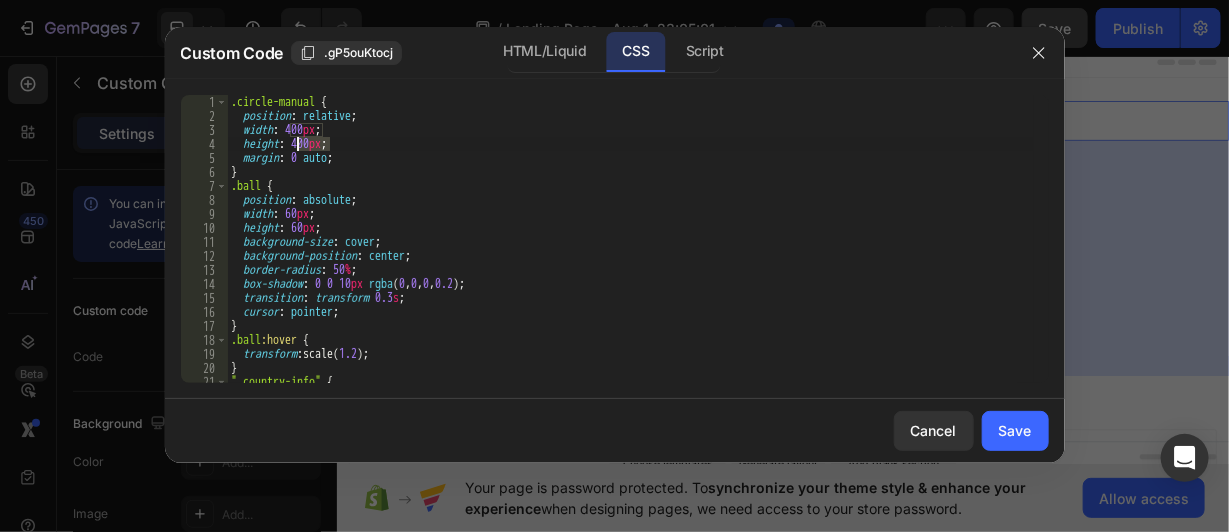 click on ".circle-manual   {    position :   relative ;    width :   400 px ;    height :   400 px ;    margin :   0   auto ; } .ball   {    position :   absolute ;    width :   60 px ;    height :   60 px ;    background-size :   cover ;    background-position :   center ;    border-radius :   50 % ;    box-shadow :   0   0   10 px   rgba ( 0 , 0 , 0 , 0.2 ) ;    transition :   transform   0.3 s ;    cursor :   pointer ; } .ball :hover   {    transform :  scale( 1.2 ) ; } .country-info   {    text-align :   center ;" at bounding box center [630, 253] 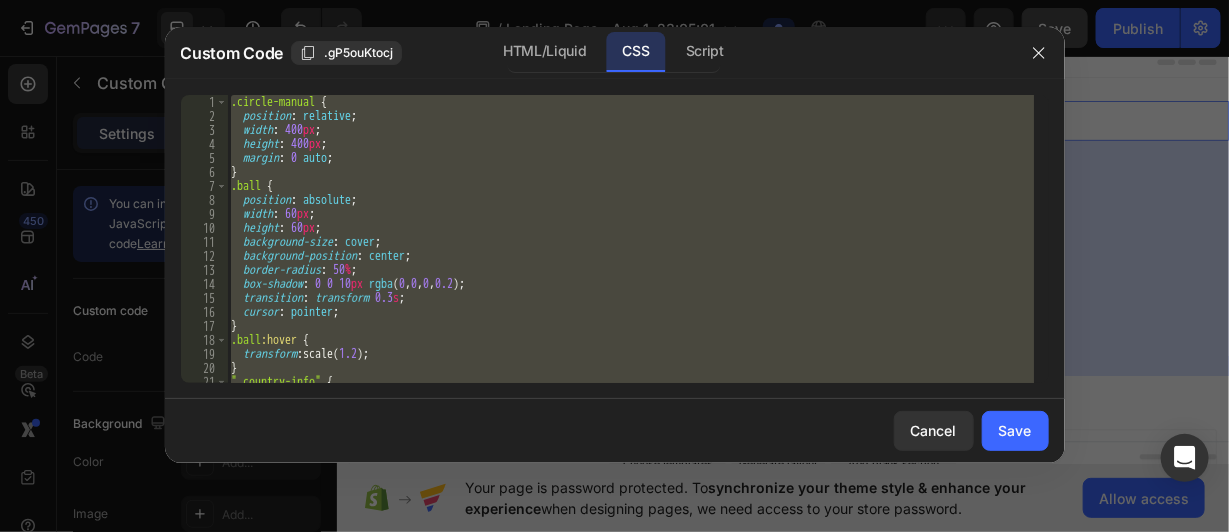 click on ".circle-manual   {    position :   relative ;    width :   400 px ;    height :   400 px ;    margin :   0   auto ; } .ball   {    position :   absolute ;    width :   60 px ;    height :   60 px ;    background-size :   cover ;    background-position :   center ;    border-radius :   50 % ;    box-shadow :   0   0   10 px   rgba ( 0 , 0 , 0 , 0.2 ) ;    transition :   transform   0.3 s ;    cursor :   pointer ; } .ball :hover   {    transform :  scale( 1.2 ) ; } .country-info   {    text-align :   center ;" at bounding box center (630, 253) 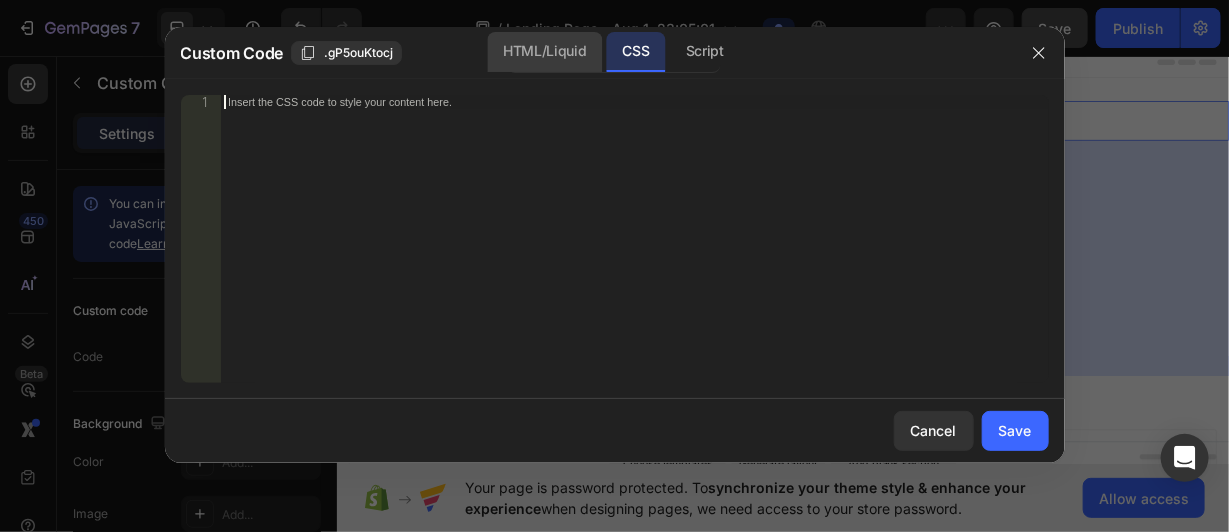 click on "HTML/Liquid" 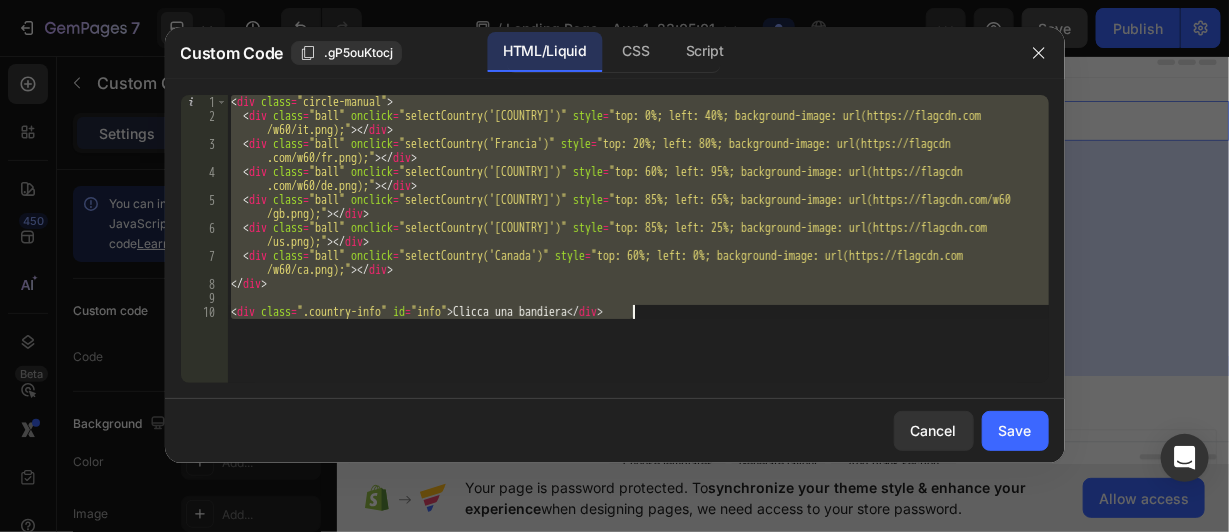 click on "onclick = "selectCountry('[COUNTRY]')"   style = "top: 0%; left: 40%; background-image: url(https://flagcdn.com        /w60/it.png);" > </ div >    < div   class = "ball"   onclick = "selectCountry('[COUNTRY]')"   style = "top: 20%; left: 80%; background-image: url(https://flagcdn        .com/w60/fr.png);" > </ div >    < div   class = "ball"   onclick = "selectCountry('[COUNTRY]')"   style = "top: 60%; left: 95%; background-image: url(https://flagcdn        .com/w60/de.png);" > </ div >    < div   class = "ball"   onclick = "selectCountry('[COUNTRY]')"   style = "top: 85%; left: 65%; background-image: url(https://flagcdn.com/w60        /gb.png);" > </ div >    < div   class = "ball"   onclick = "selectCountry('[COUNTRY]')"   style = "top: 85%; left: 25%; background-image: url(https://flagcdn.com        /w60/us.png);" > </ div >    < div   class = "ball"   onclick = "selectCountry('[COUNTRY]')"   style =        /w60/ca.png);" > </ div" at bounding box center [638, 239] 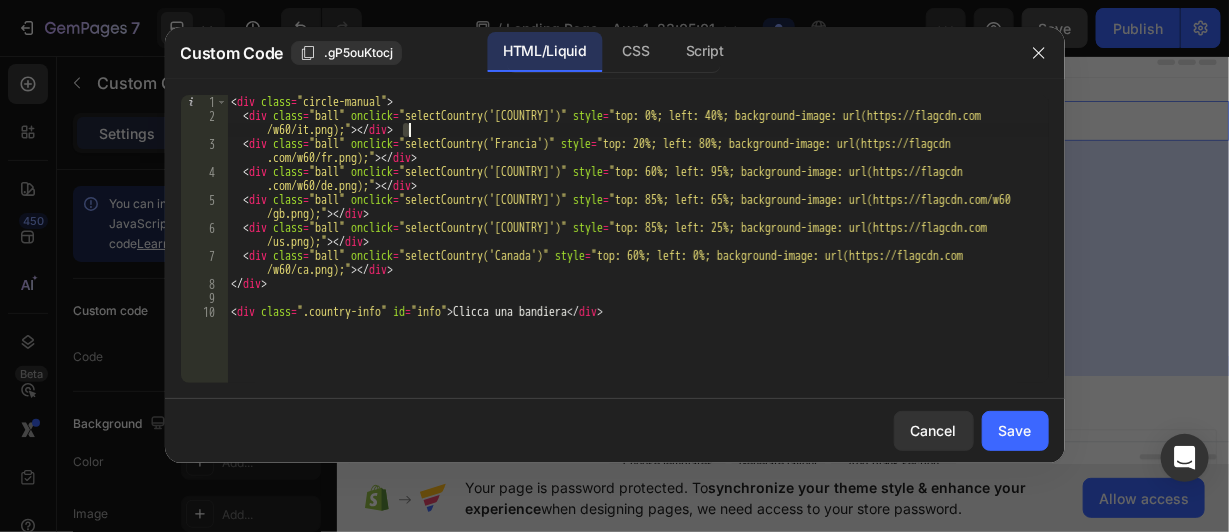 click on "onclick = "selectCountry('[COUNTRY]')"   style = "top: 0%; left: 40%; background-image: url(https://flagcdn.com        /w60/it.png);" > </ div >    < div   class = "ball"   onclick = "selectCountry('[COUNTRY]')"   style = "top: 20%; left: 80%; background-image: url(https://flagcdn        .com/w60/fr.png);" > </ div >    < div   class = "ball"   onclick = "selectCountry('[COUNTRY]')"   style = "top: 60%; left: 95%; background-image: url(https://flagcdn        .com/w60/de.png);" > </ div >    < div   class = "ball"   onclick = "selectCountry('[COUNTRY]')"   style = "top: 85%; left: 65%; background-image: url(https://flagcdn.com/w60        /gb.png);" > </ div >    < div   class = "ball"   onclick = "selectCountry('[COUNTRY]')"   style = "top: 85%; left: 25%; background-image: url(https://flagcdn.com        /w60/us.png);" > </ div >    < div   class = "ball"   onclick = "selectCountry('[COUNTRY]')"   style =        /w60/ca.png);" > </ div" at bounding box center [638, 253] 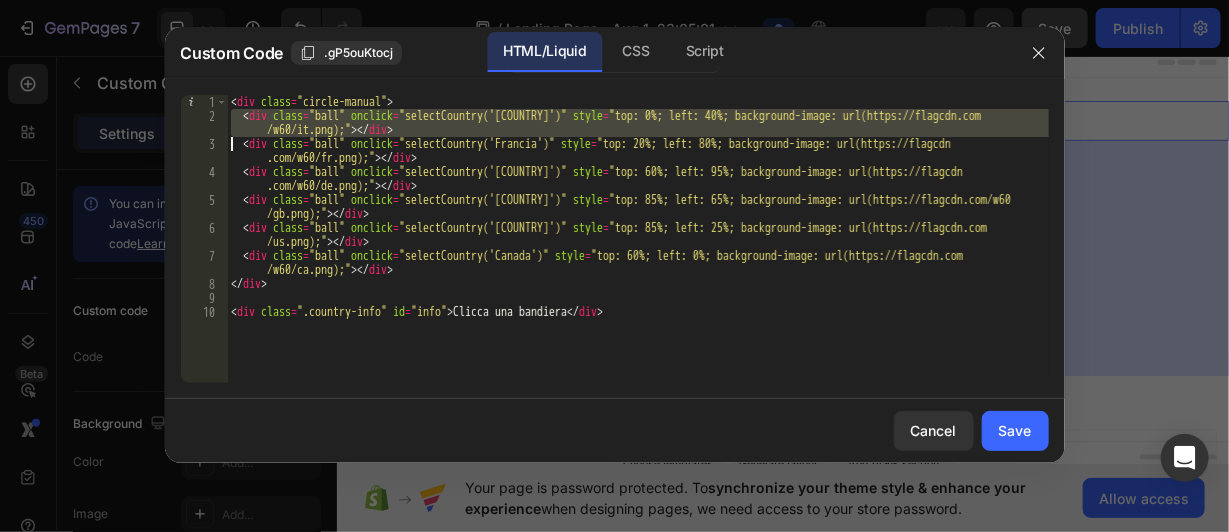 click on "onclick = "selectCountry('[COUNTRY]')"   style = "top: 0%; left: 40%; background-image: url(https://flagcdn.com        /w60/it.png);" > </ div >    < div   class = "ball"   onclick = "selectCountry('[COUNTRY]')"   style = "top: 20%; left: 80%; background-image: url(https://flagcdn        .com/w60/fr.png);" > </ div >    < div   class = "ball"   onclick = "selectCountry('[COUNTRY]')"   style = "top: 60%; left: 95%; background-image: url(https://flagcdn        .com/w60/de.png);" > </ div >    < div   class = "ball"   onclick = "selectCountry('[COUNTRY]')"   style = "top: 85%; left: 65%; background-image: url(https://flagcdn.com/w60        /gb.png);" > </ div >    < div   class = "ball"   onclick = "selectCountry('[COUNTRY]')"   style = "top: 85%; left: 25%; background-image: url(https://flagcdn.com        /w60/us.png);" > </ div >    < div   class = "ball"   onclick = "selectCountry('[COUNTRY]')"   style =        /w60/ca.png);" > </ div" at bounding box center [638, 253] 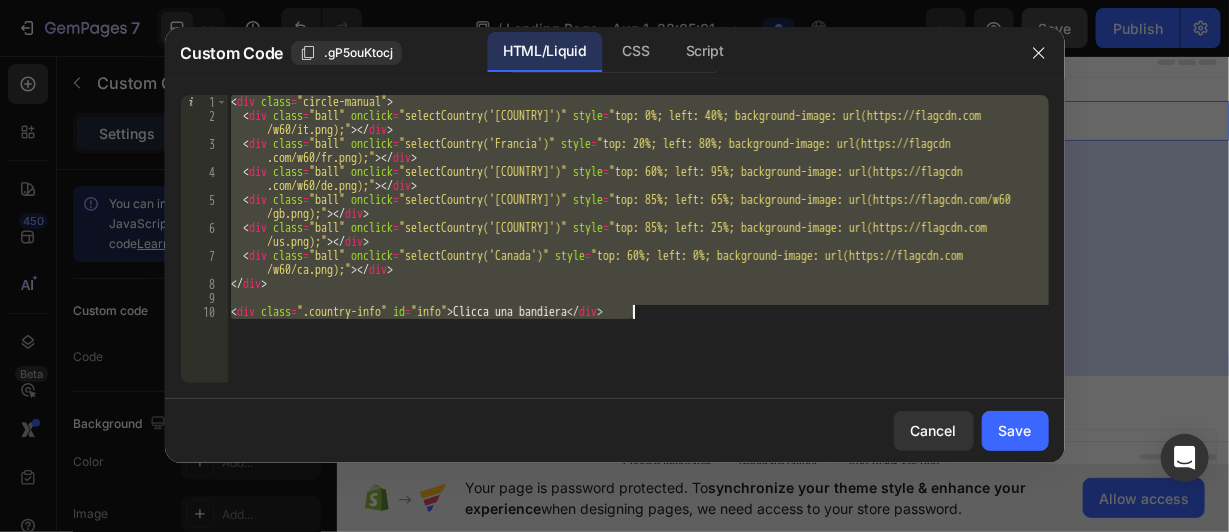 type 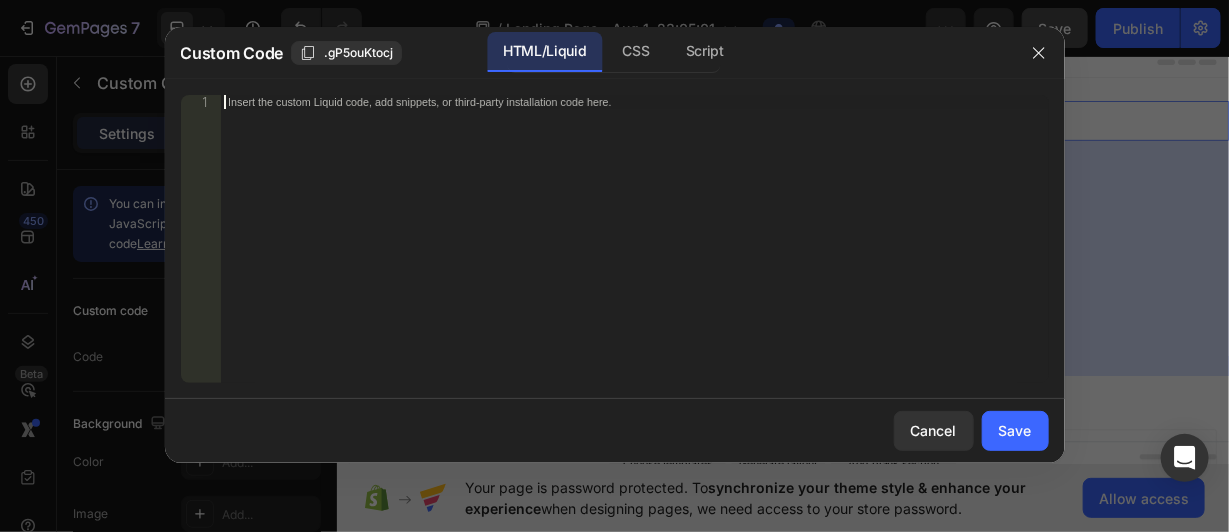 click on "Insert the custom Liquid code, add snippets, or third-party installation code here." at bounding box center (634, 253) 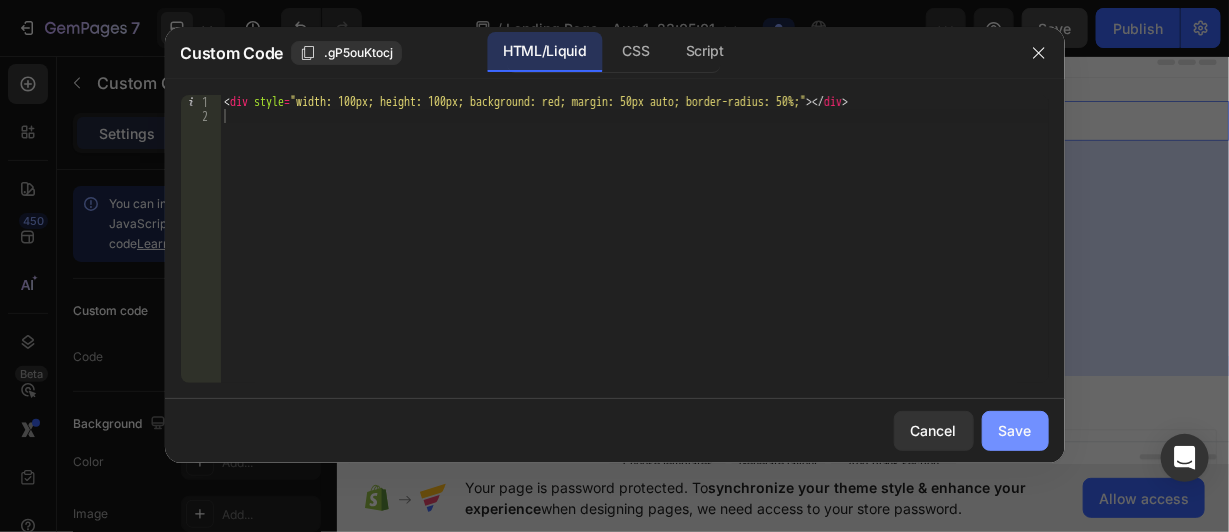 click on "Save" at bounding box center [1015, 430] 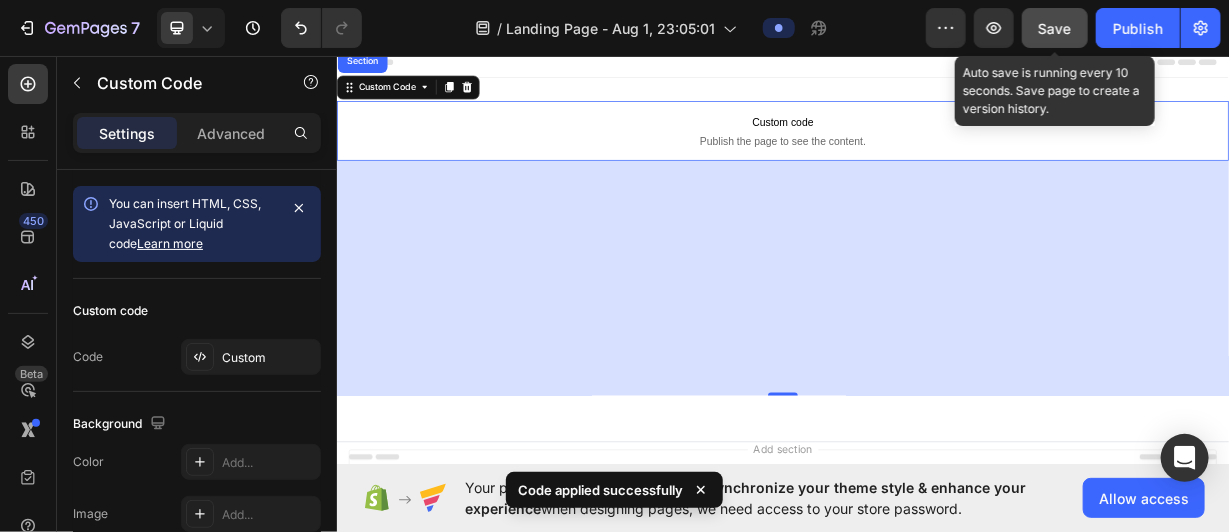 click on "Save" 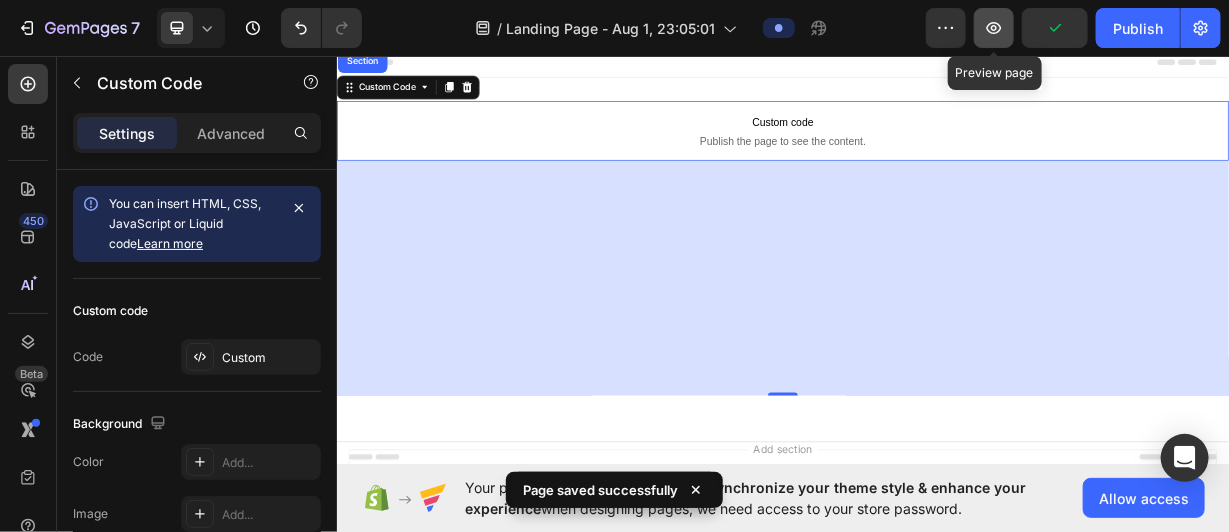 click 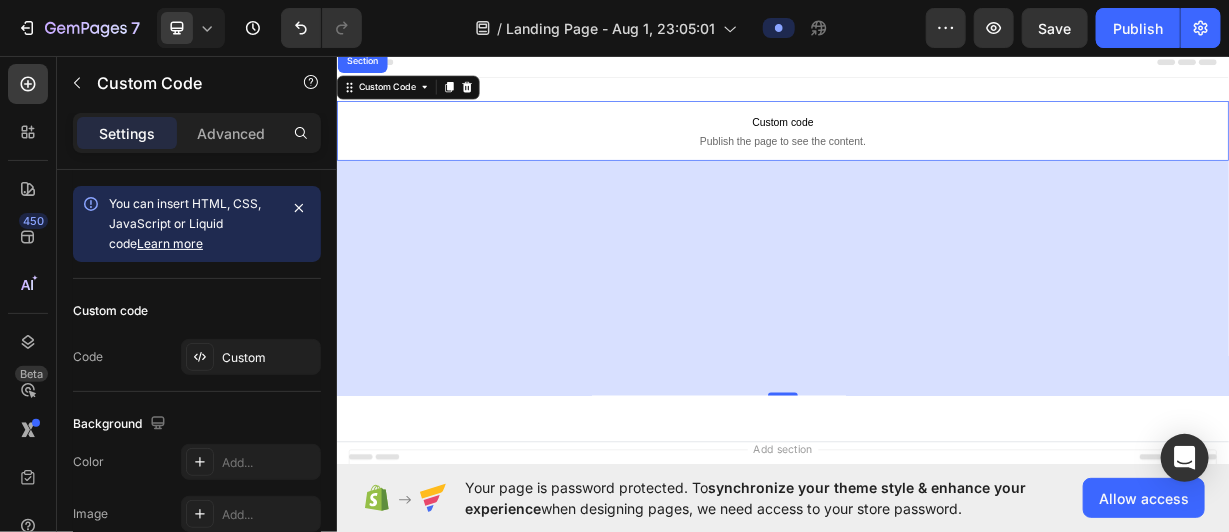 click on "316" at bounding box center (936, 358) 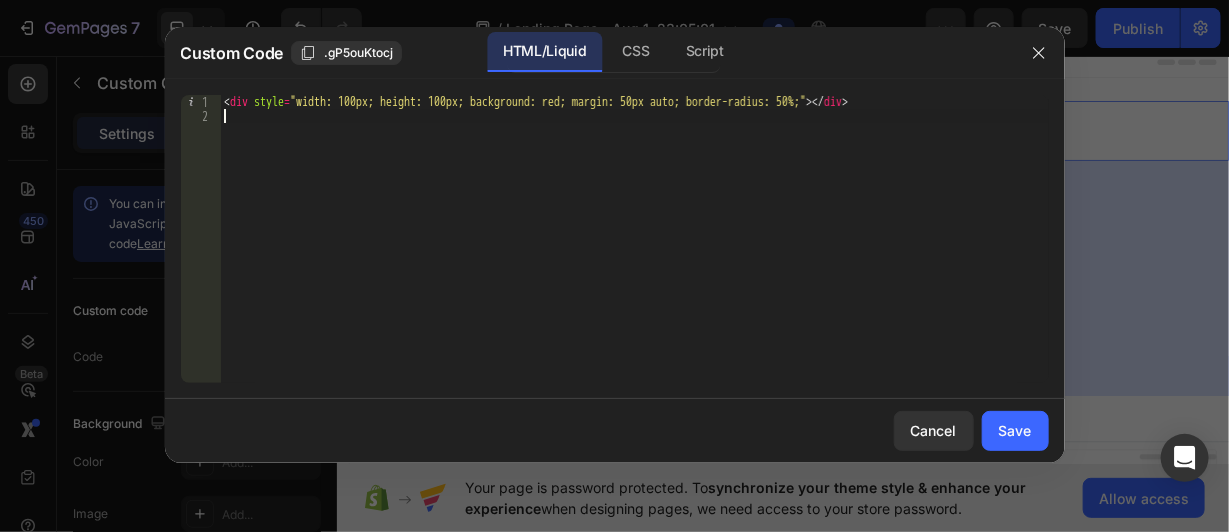 click on "< div   style = "width: 100px; height: 100px; background: red; margin: 50px auto; border-radius: 50%;" > </ div >" at bounding box center (634, 253) 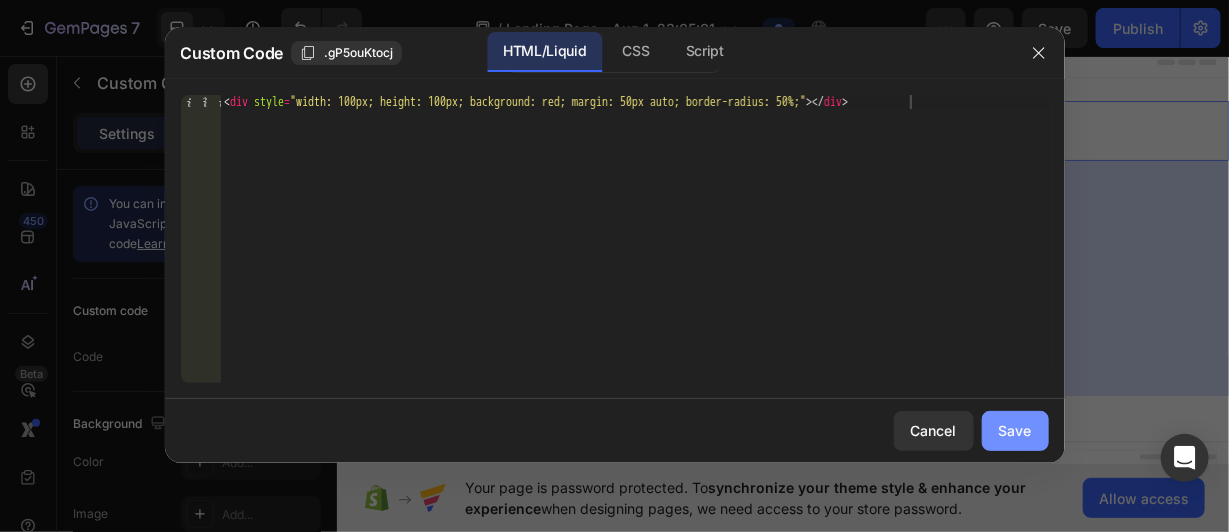 click on "Save" at bounding box center (1015, 430) 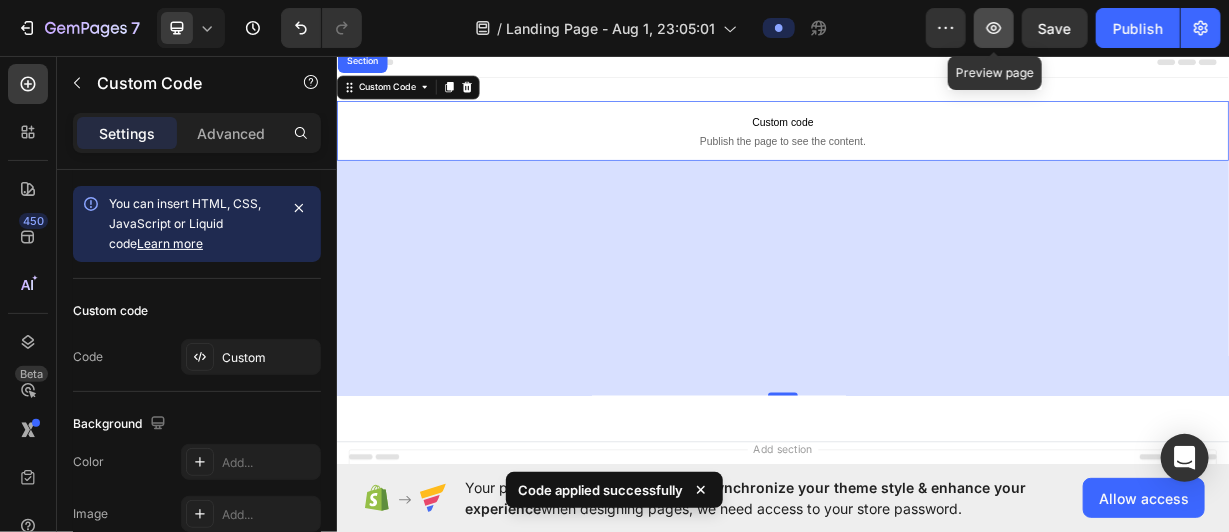 click 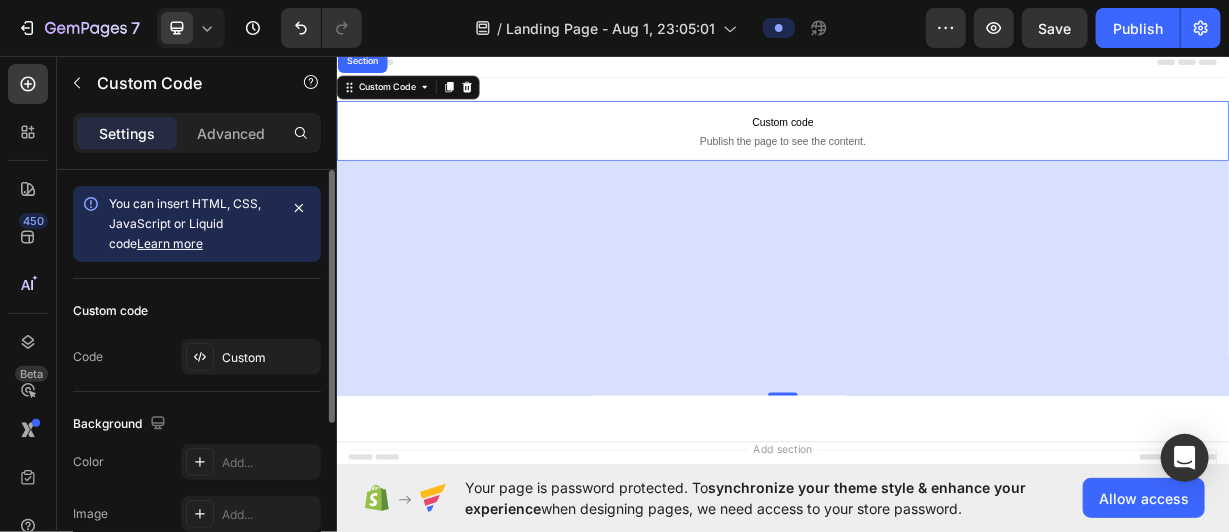 click on "You can insert HTML, CSS, JavaScript or Liquid code  Learn more" 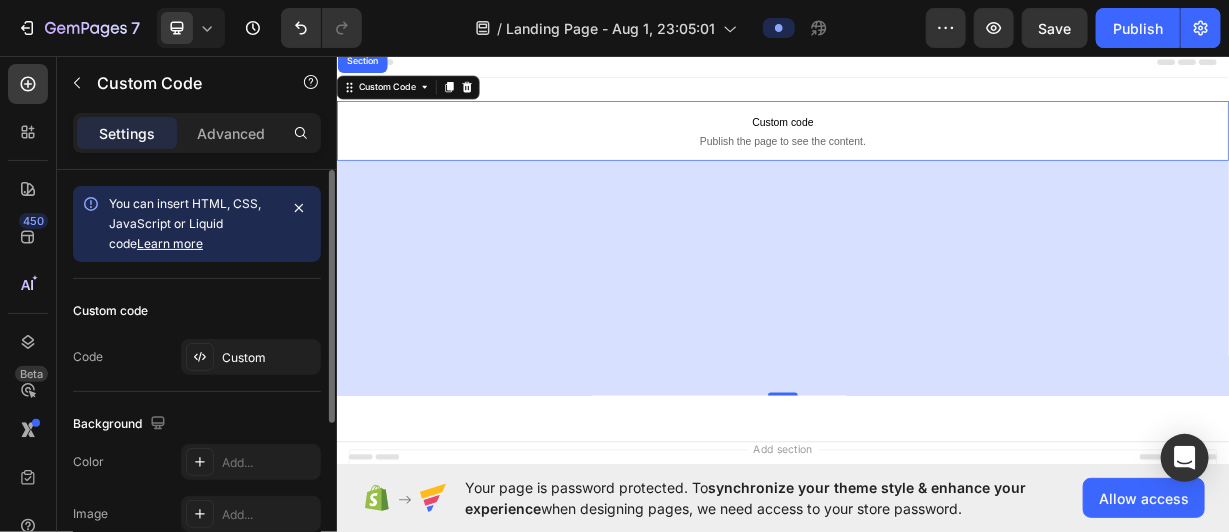 click on "Learn more" at bounding box center (170, 243) 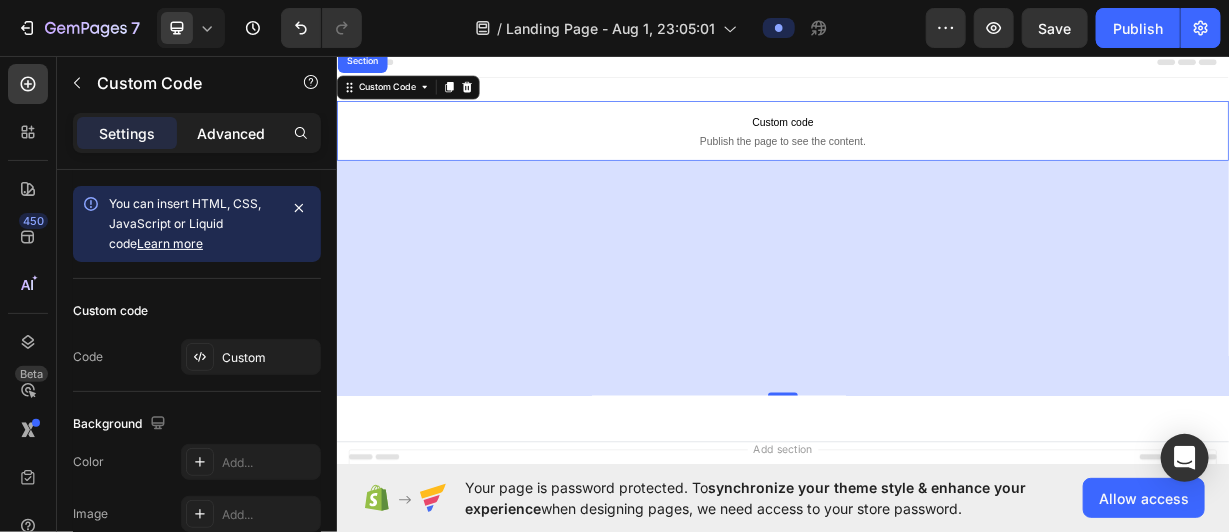 click on "Advanced" at bounding box center (231, 133) 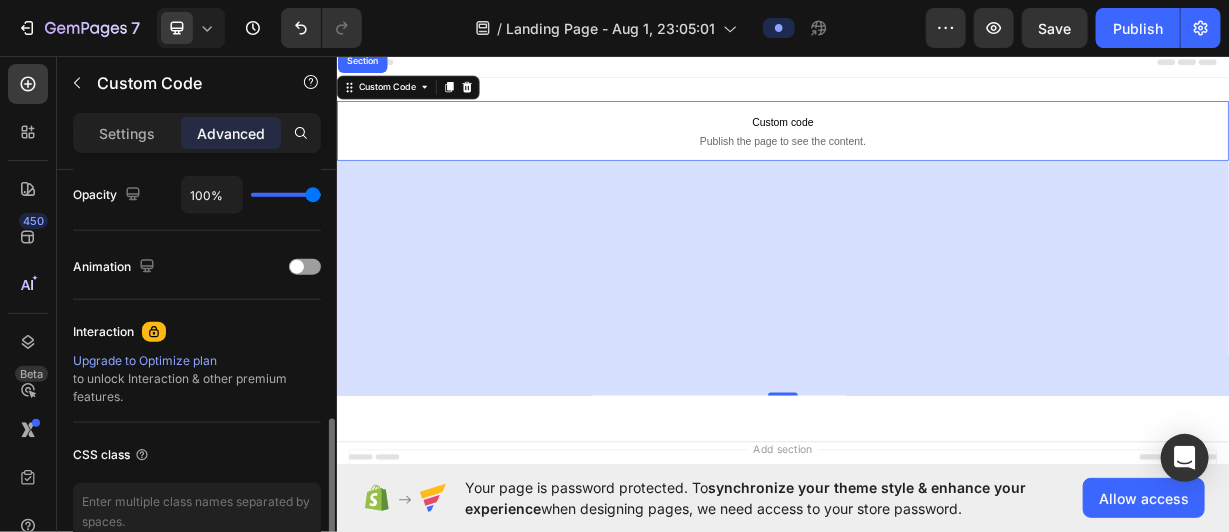 scroll, scrollTop: 811, scrollLeft: 0, axis: vertical 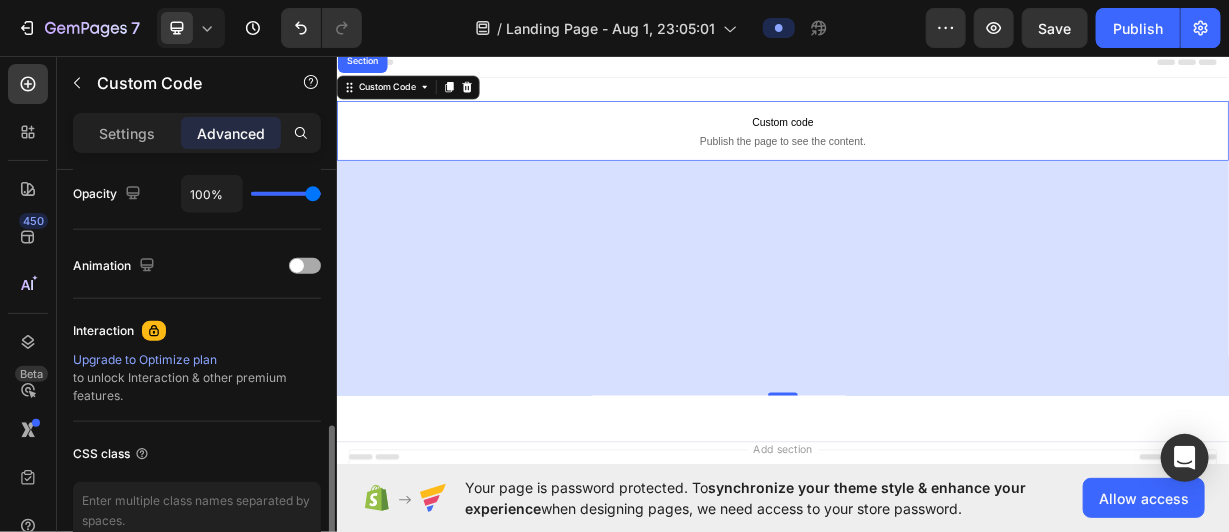click at bounding box center [297, 266] 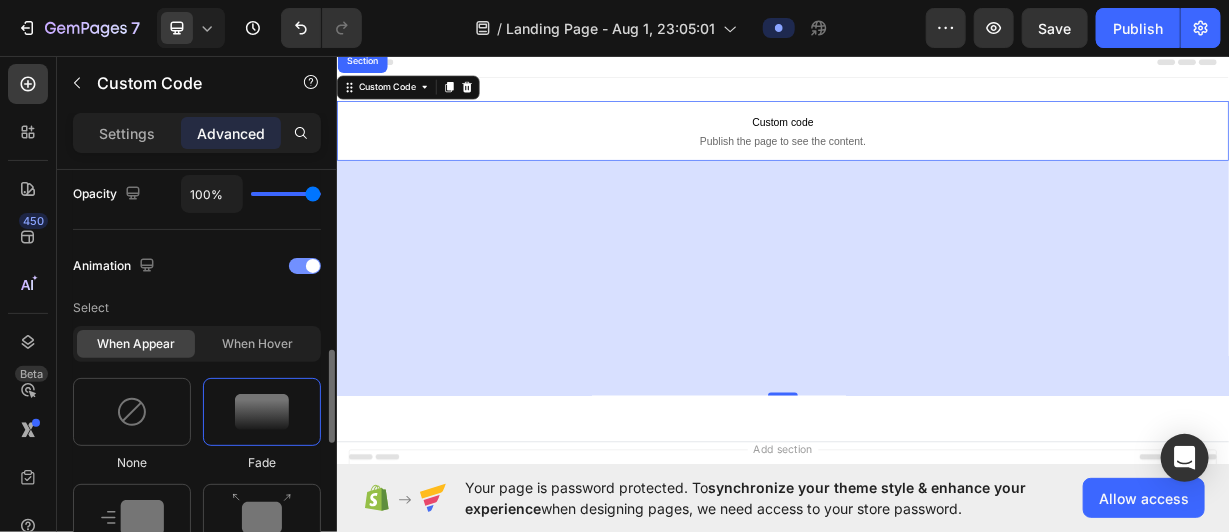 click at bounding box center [305, 266] 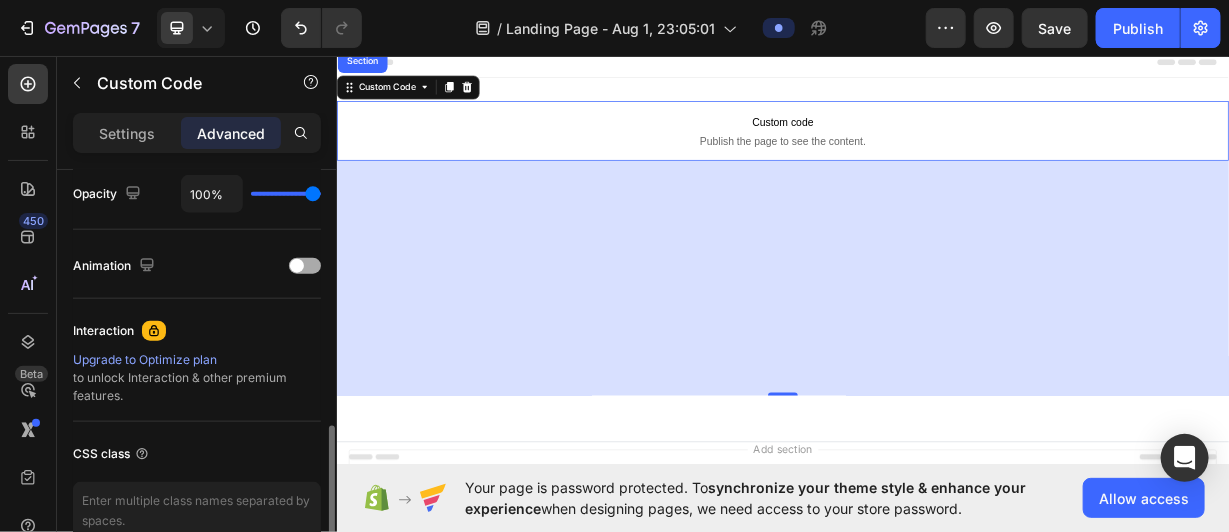 click at bounding box center [297, 266] 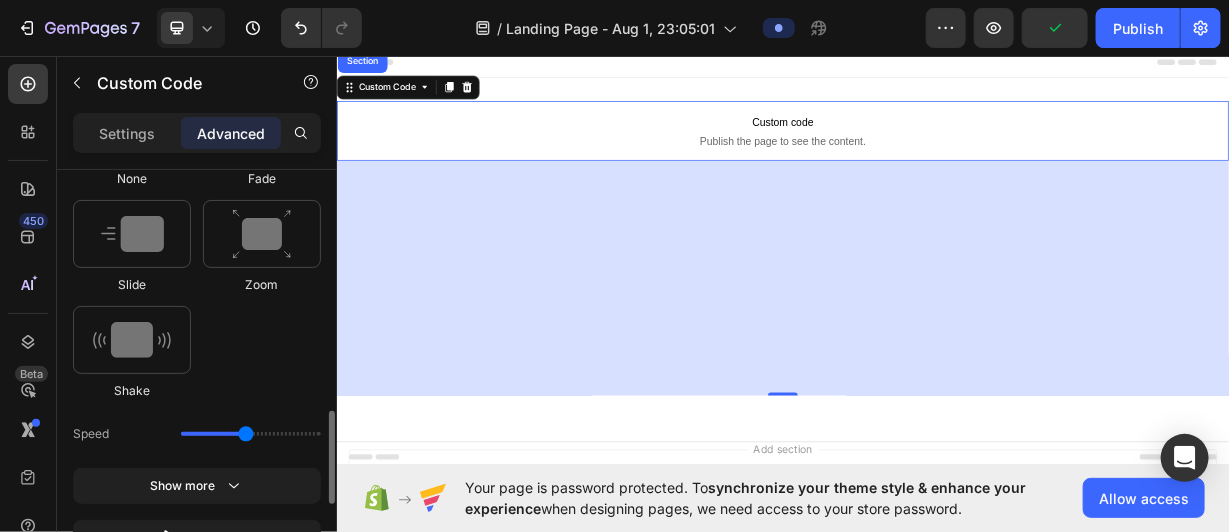 scroll, scrollTop: 1093, scrollLeft: 0, axis: vertical 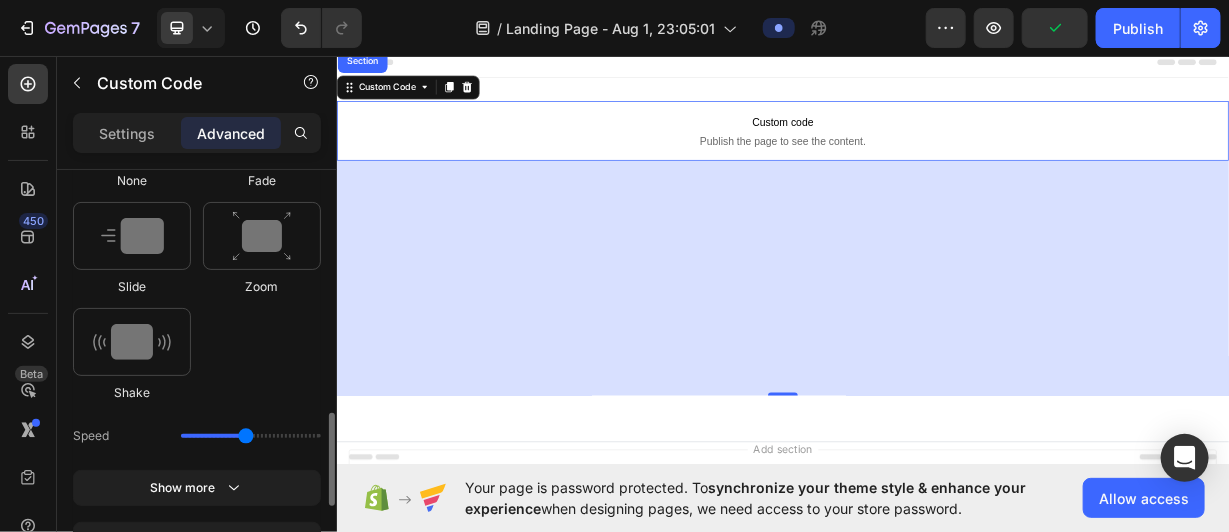 click on "316" at bounding box center [936, 358] 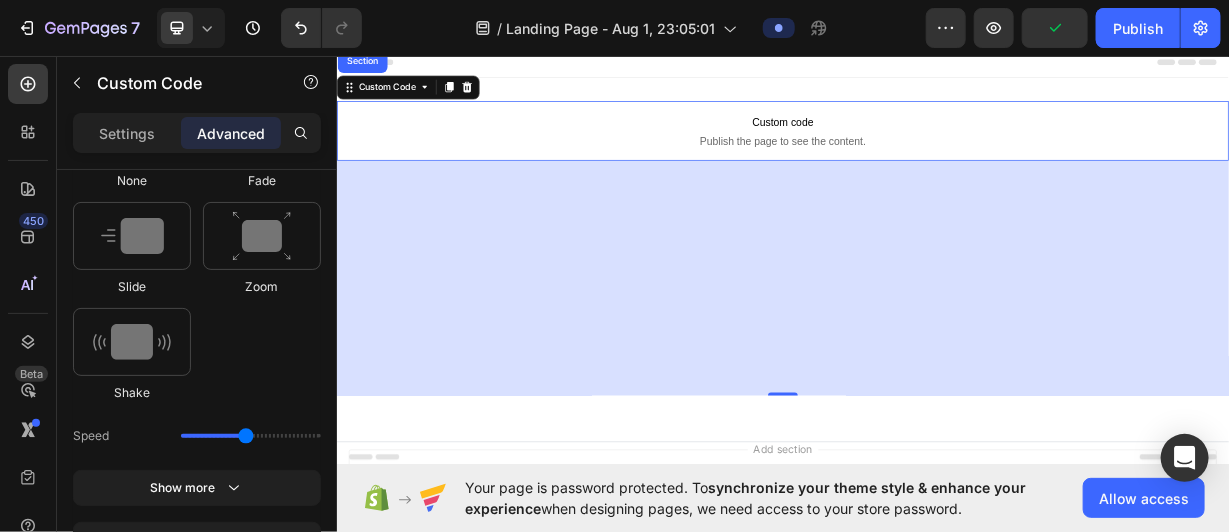 click on "316" at bounding box center [936, 358] 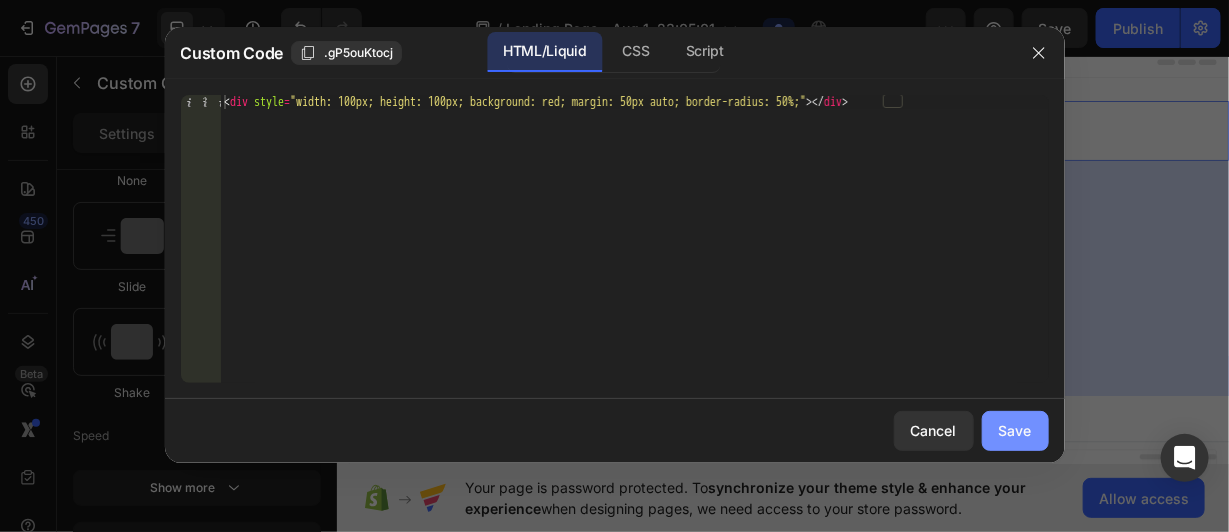 click on "Save" at bounding box center (1015, 430) 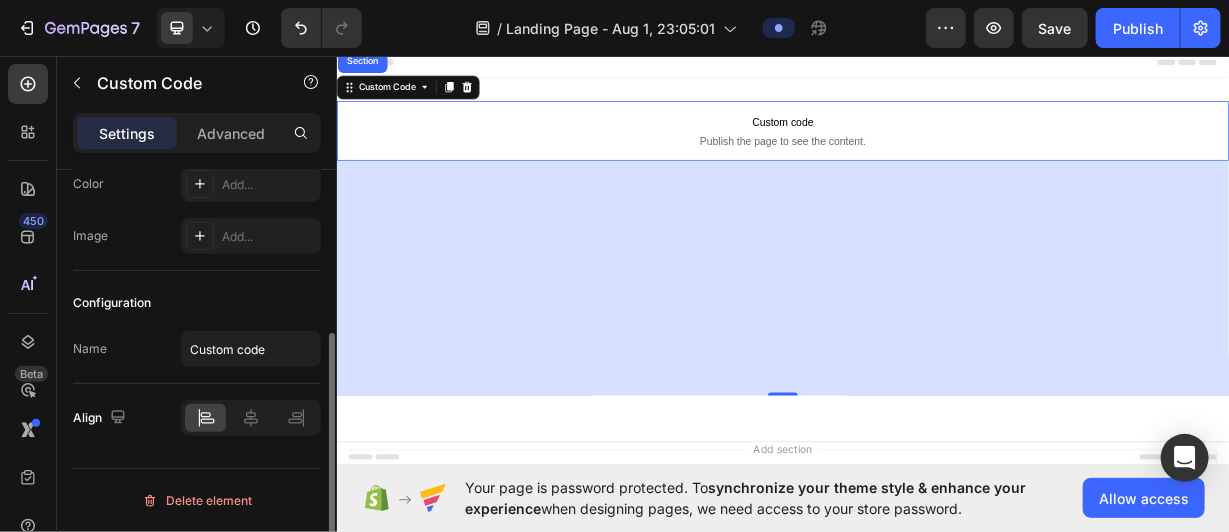 scroll, scrollTop: 275, scrollLeft: 0, axis: vertical 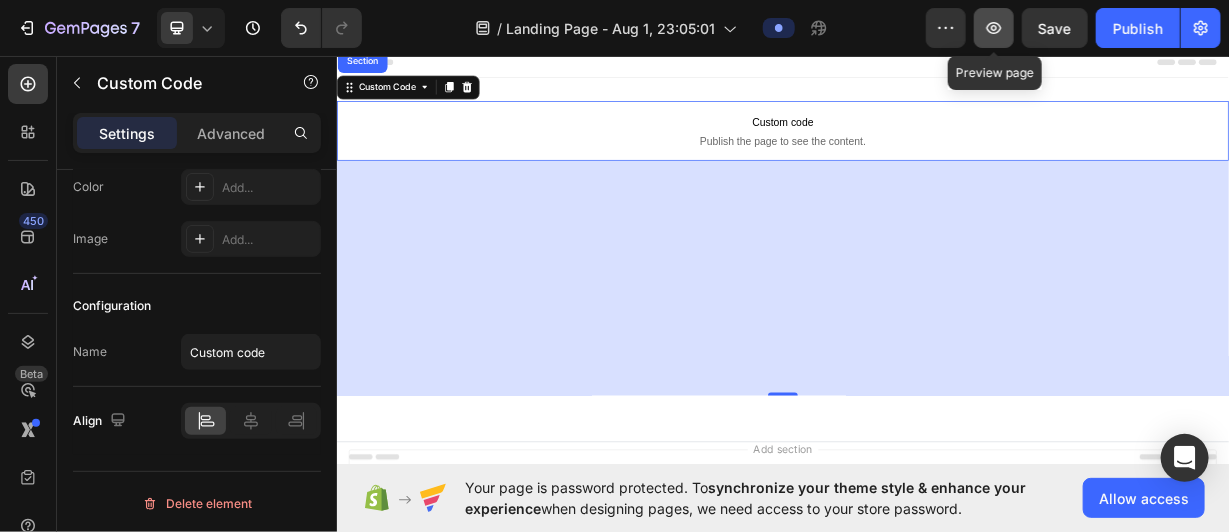 click 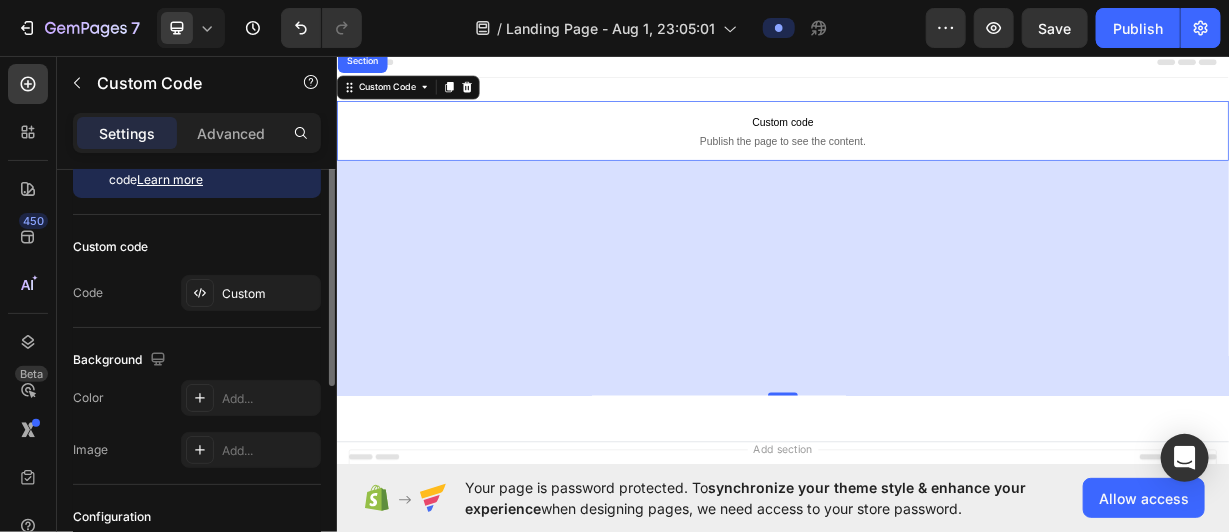 scroll, scrollTop: 0, scrollLeft: 0, axis: both 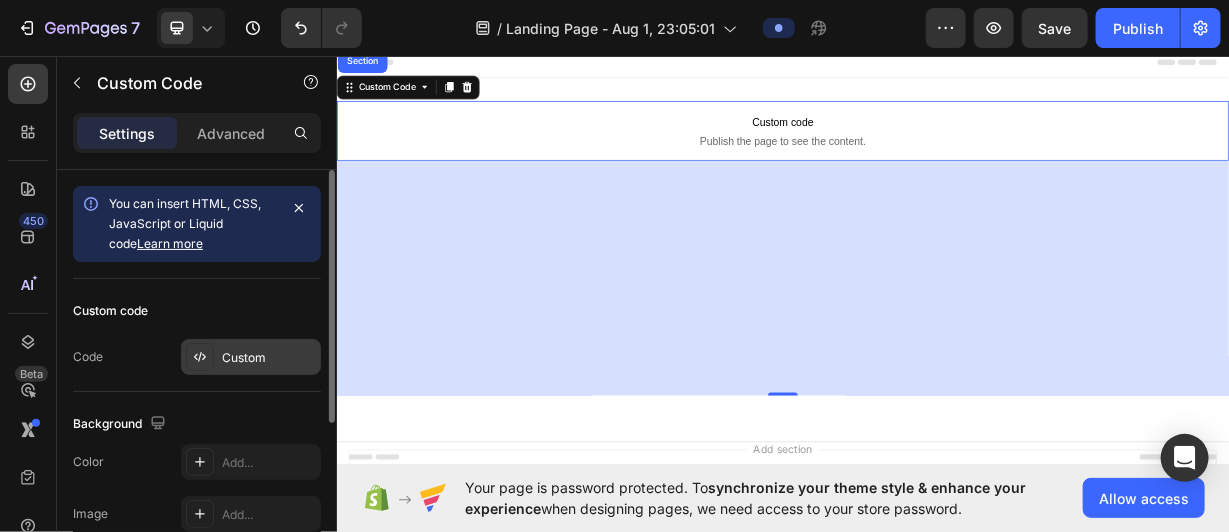 click on "Custom" at bounding box center (269, 358) 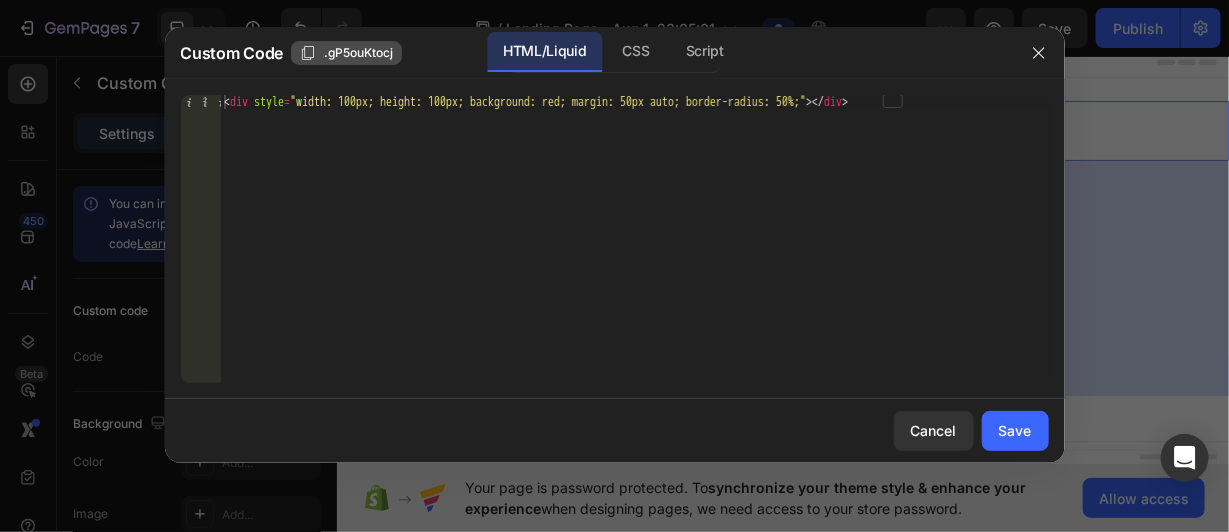 click on ".gP5ouKtocj" 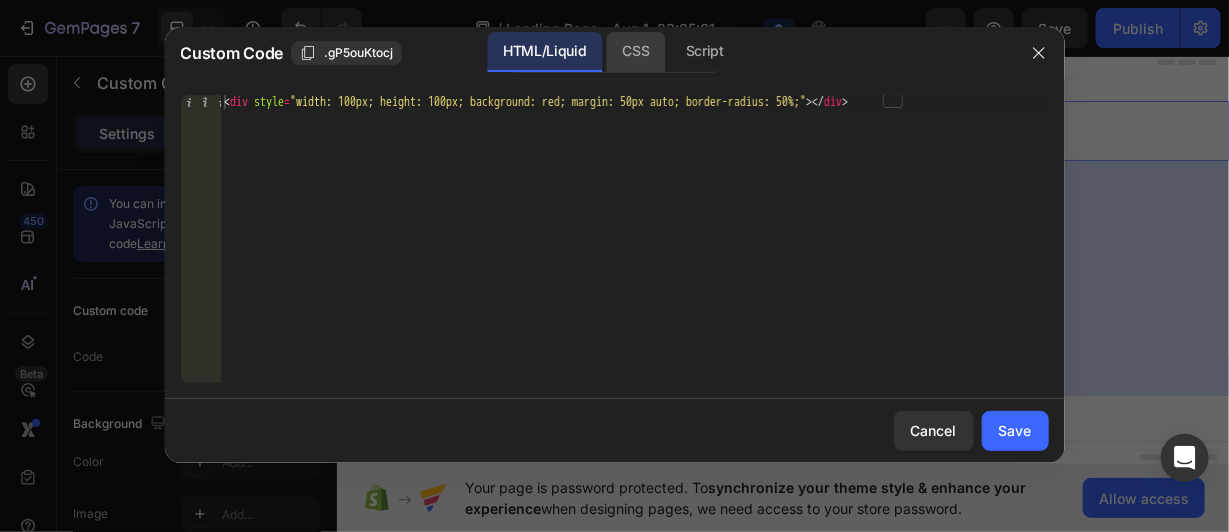 click on "CSS" 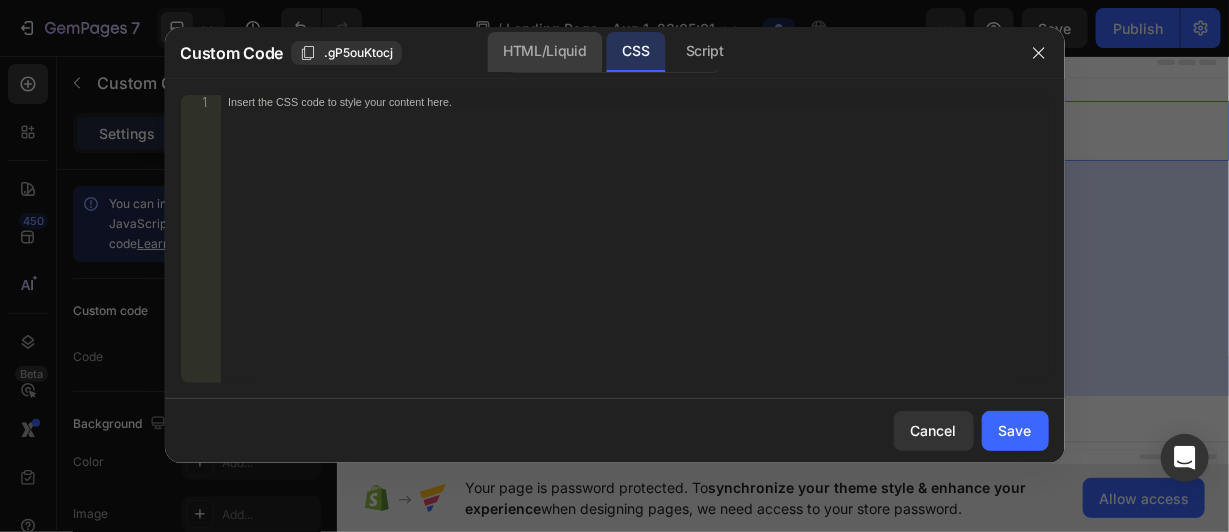 click on "HTML/Liquid" 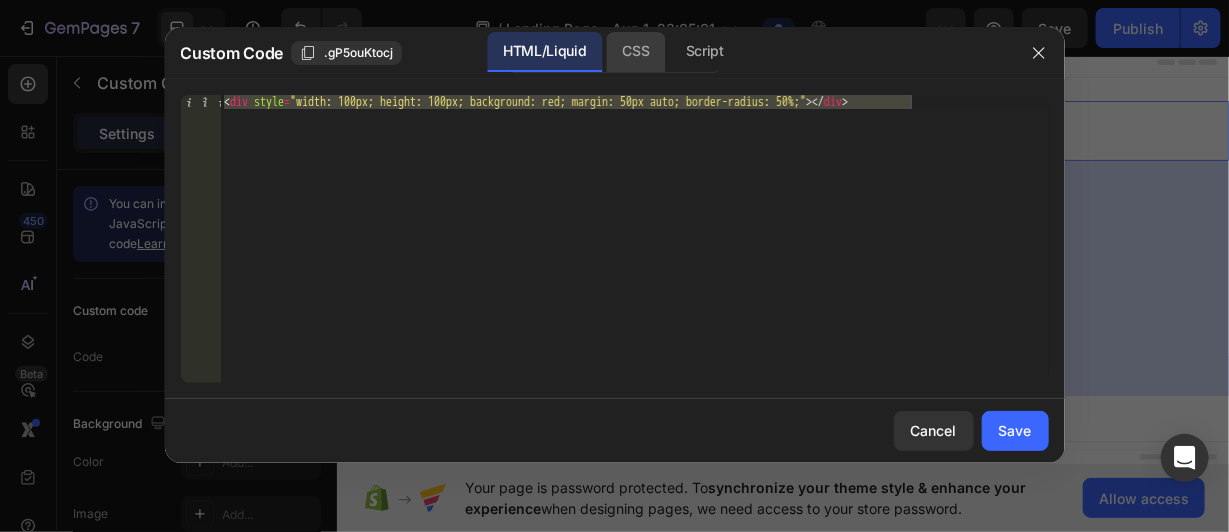 click on "CSS" 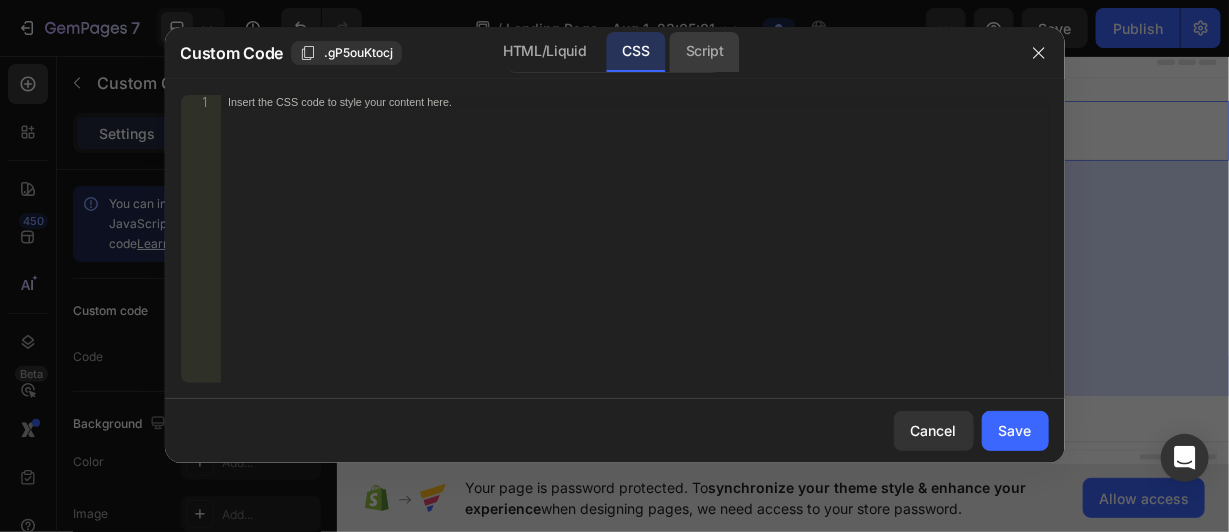 click on "Script" 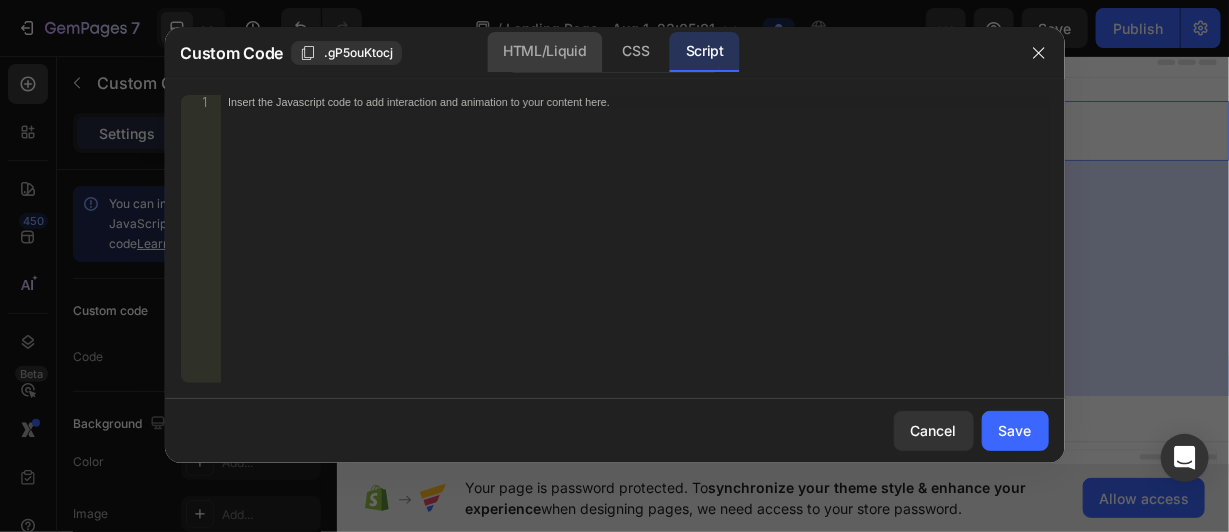 click on "HTML/Liquid" 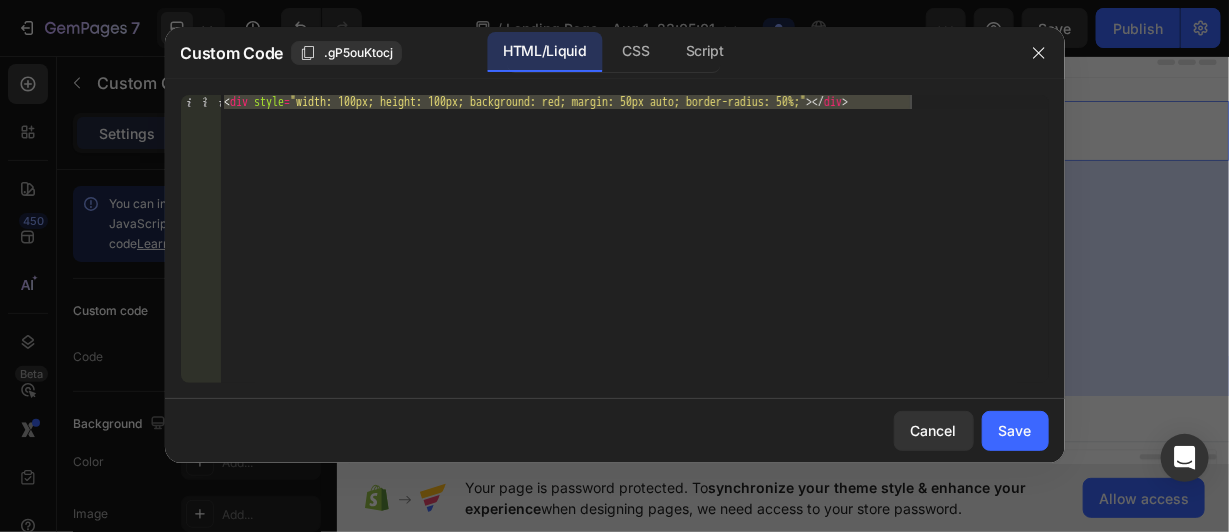 click on "< div   style = "width: 100px; height: 100px; background: red; margin: 50px auto; border-radius: 50%;" > </ div >" at bounding box center (634, 239) 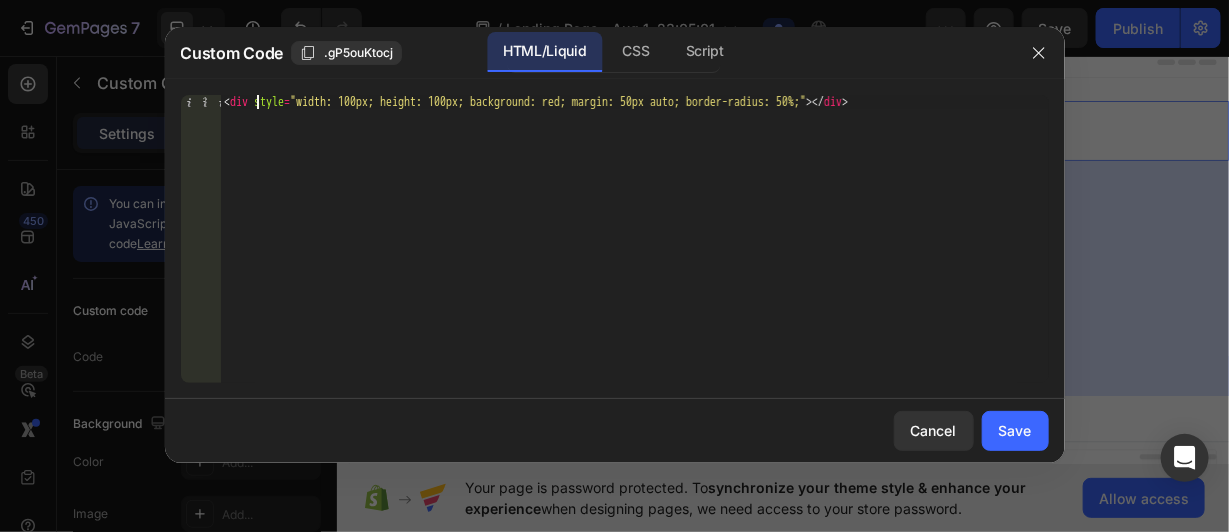 click on "< div   style = "width: 100px; height: 100px; background: red; margin: 50px auto; border-radius: 50%;" > </ div >" at bounding box center [634, 253] 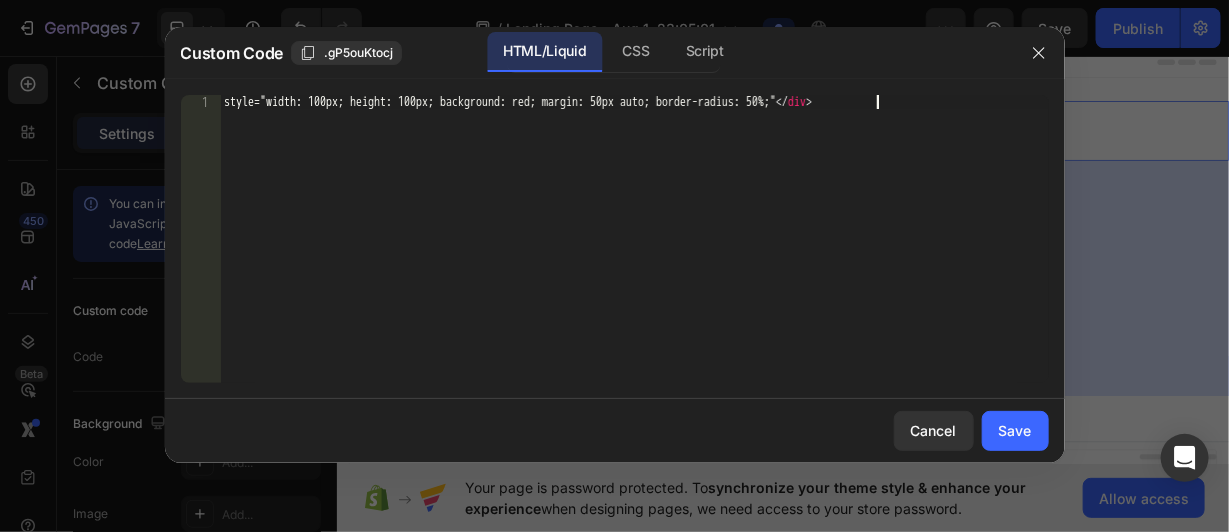 click on "style="width: 100px; height: 100px; background: red; margin: 50px auto; border-radius: 50%;"> </ div >" at bounding box center [634, 253] 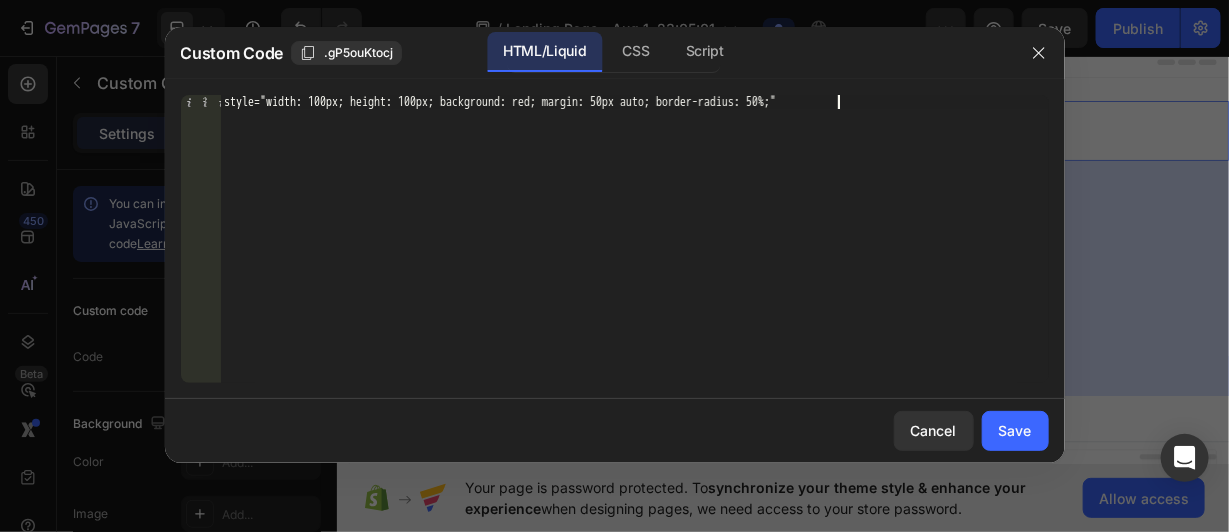 type on "style="width: 100px; height: 100px; background: red; margin: 50px auto; border-radius: 50%;"" 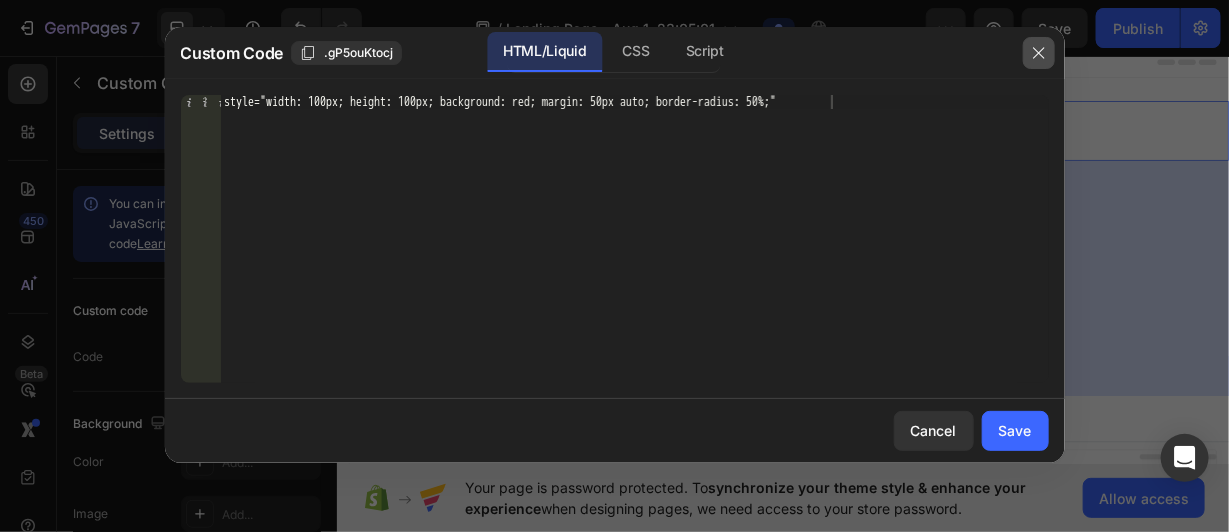click 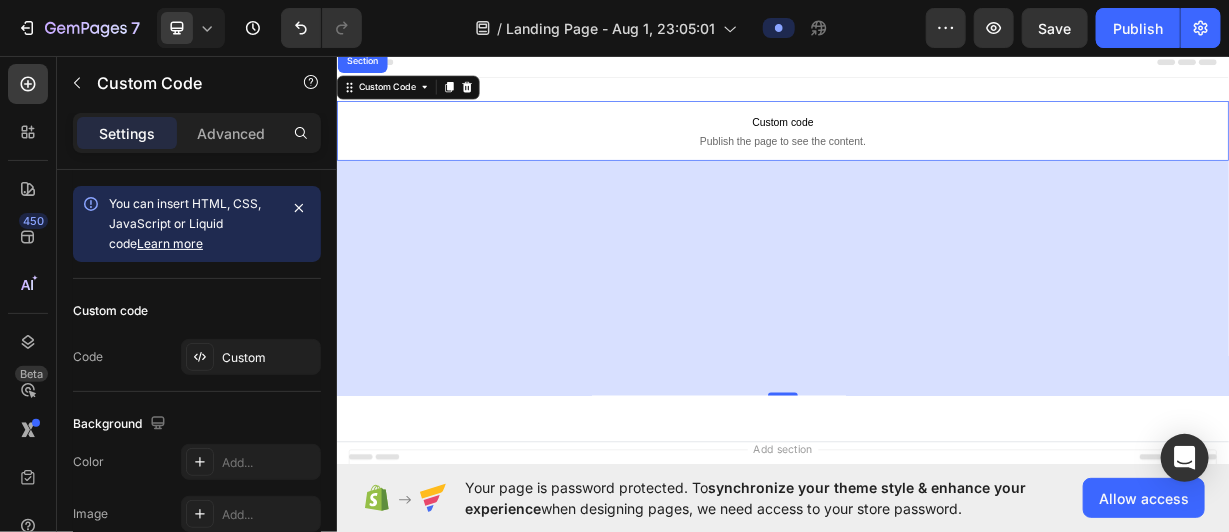 click on "316" at bounding box center [936, 358] 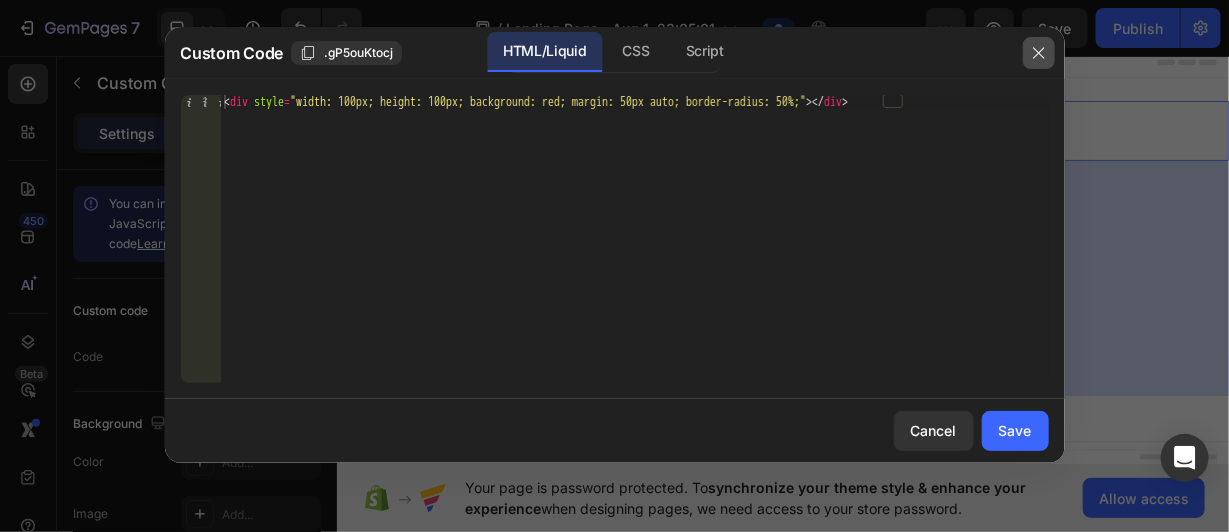 click 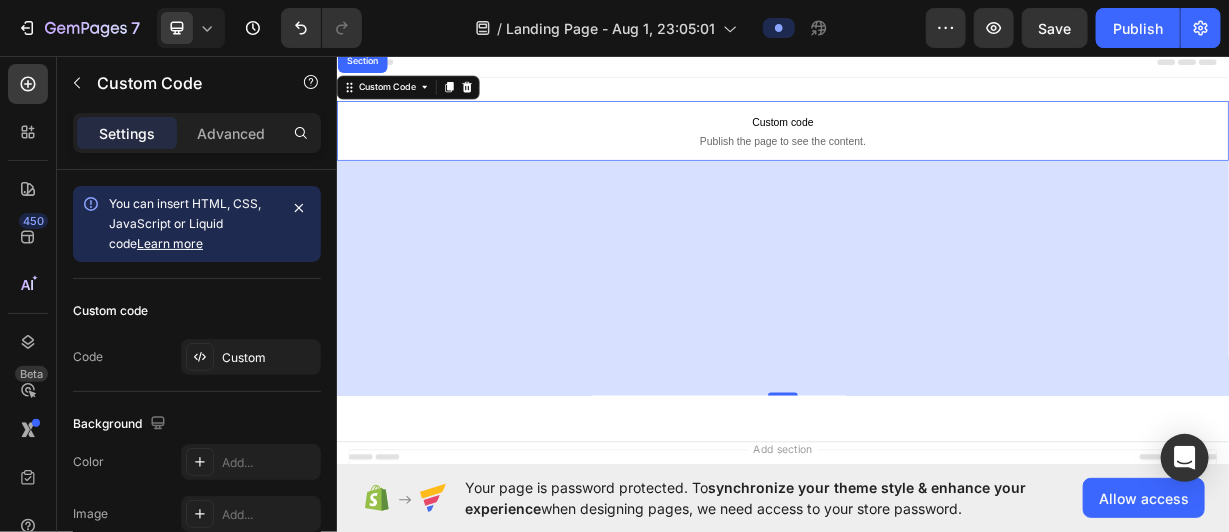 click on "7  Version history  /  Landing Page - Aug 1, 23:05:01 Preview  Save   Publish" 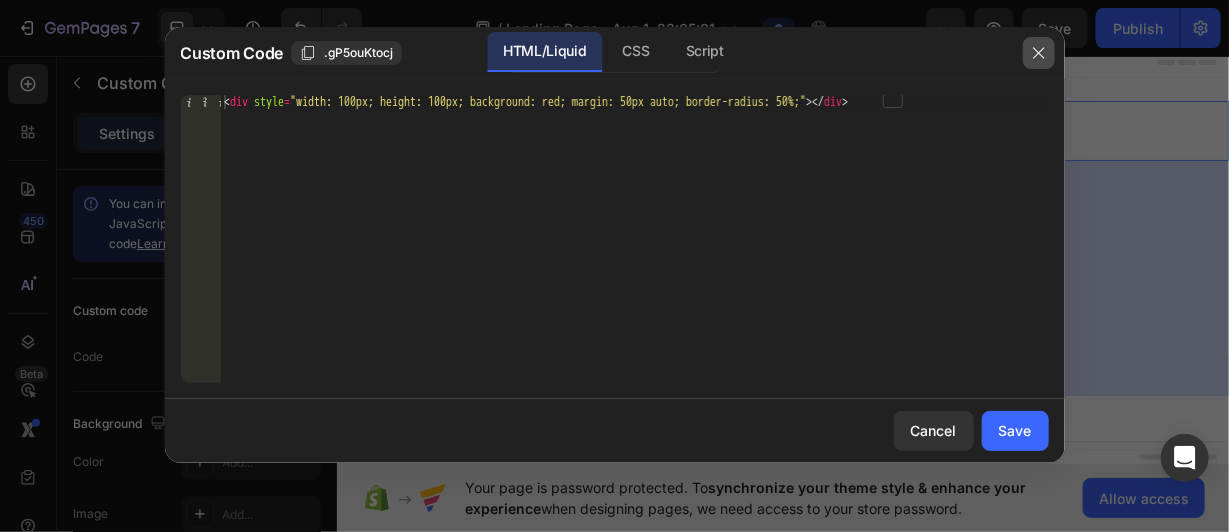 click at bounding box center (1039, 53) 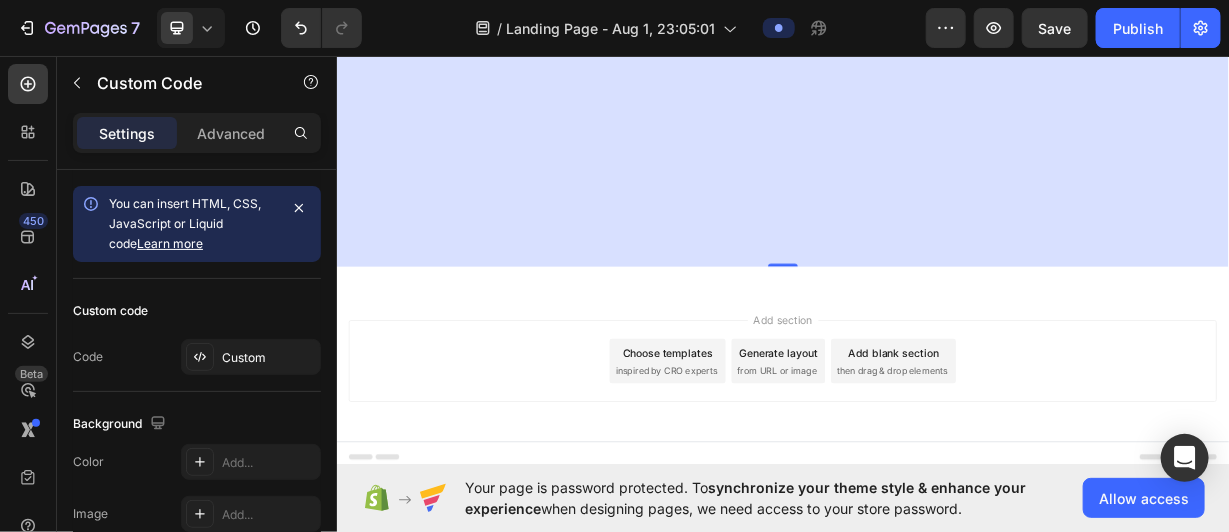scroll, scrollTop: 0, scrollLeft: 0, axis: both 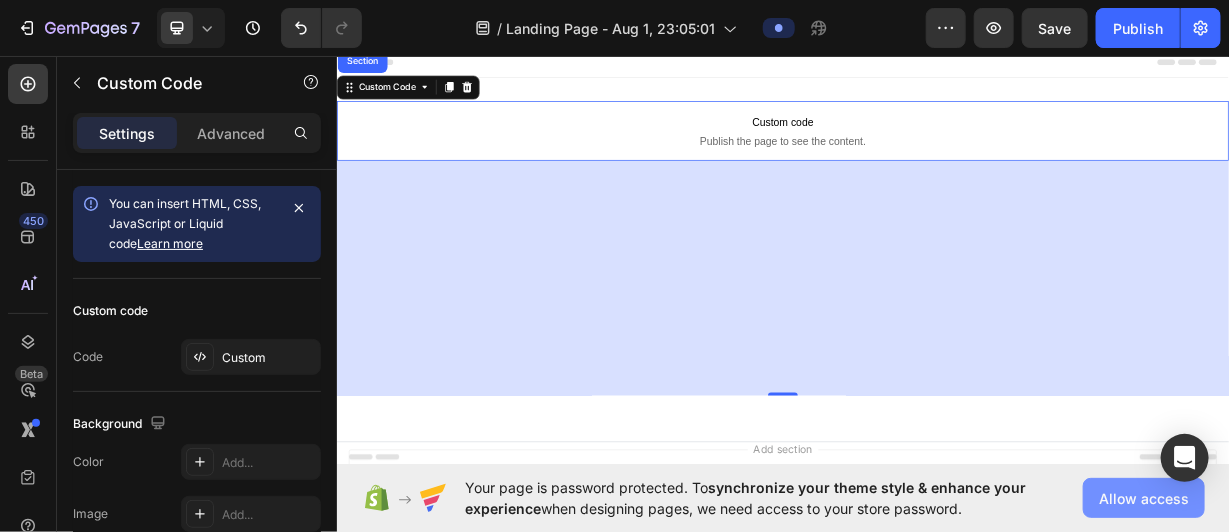 click on "Allow access" 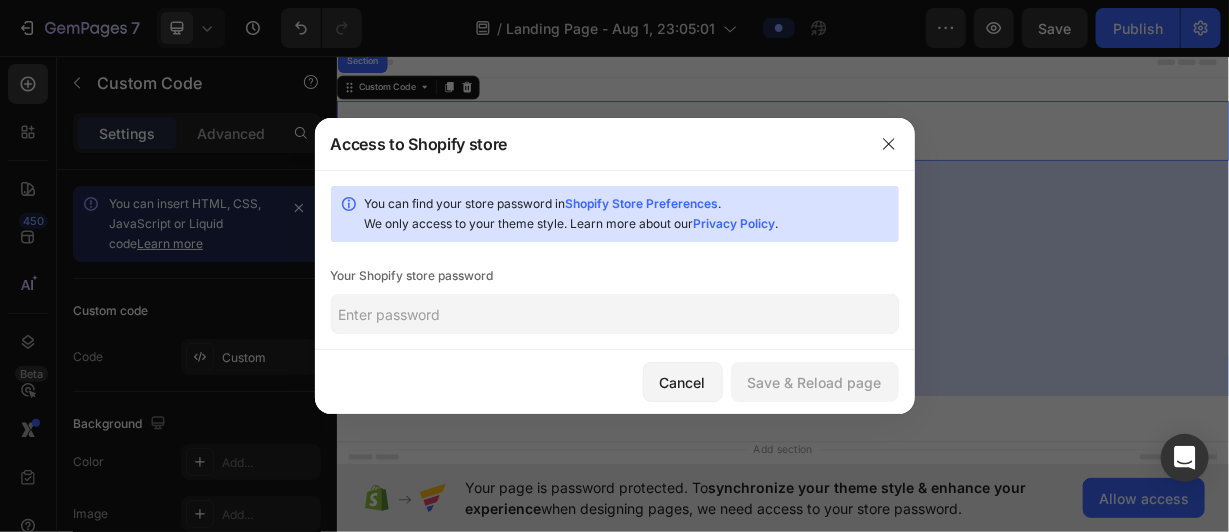 click 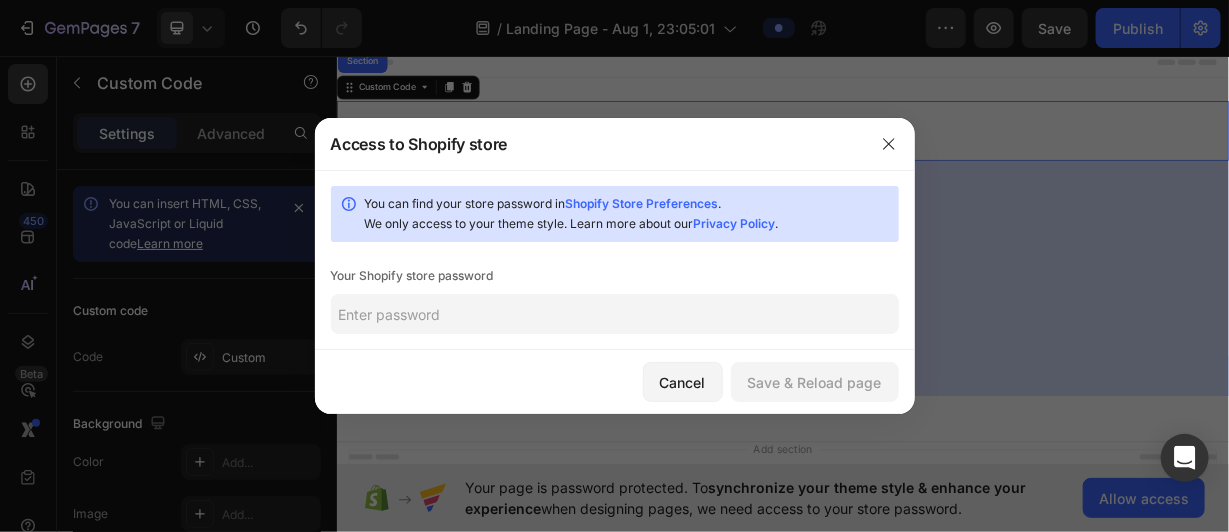 click on "Shopify Store Preferences" at bounding box center [642, 203] 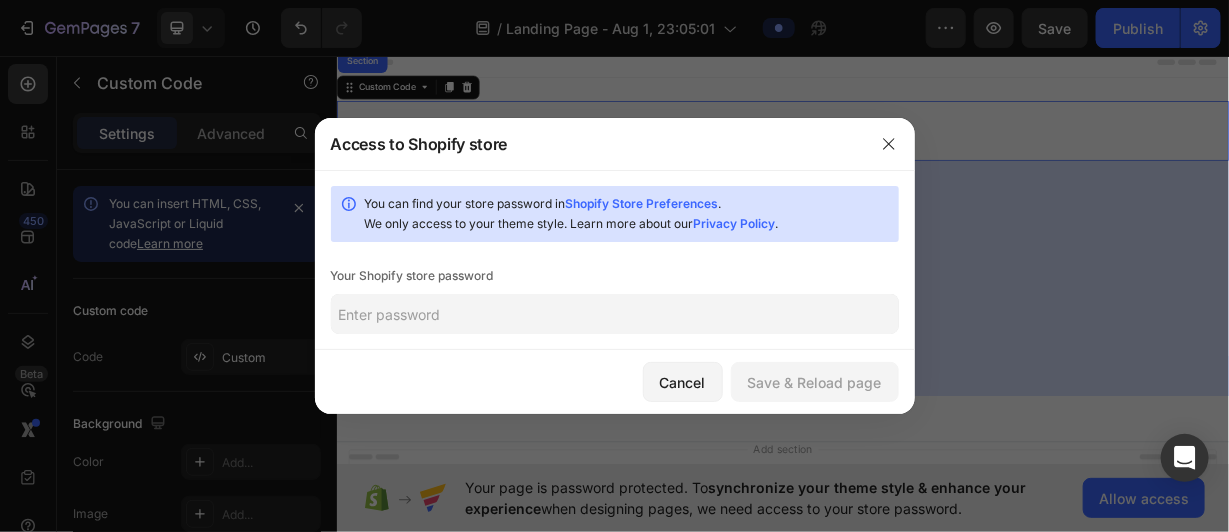 click 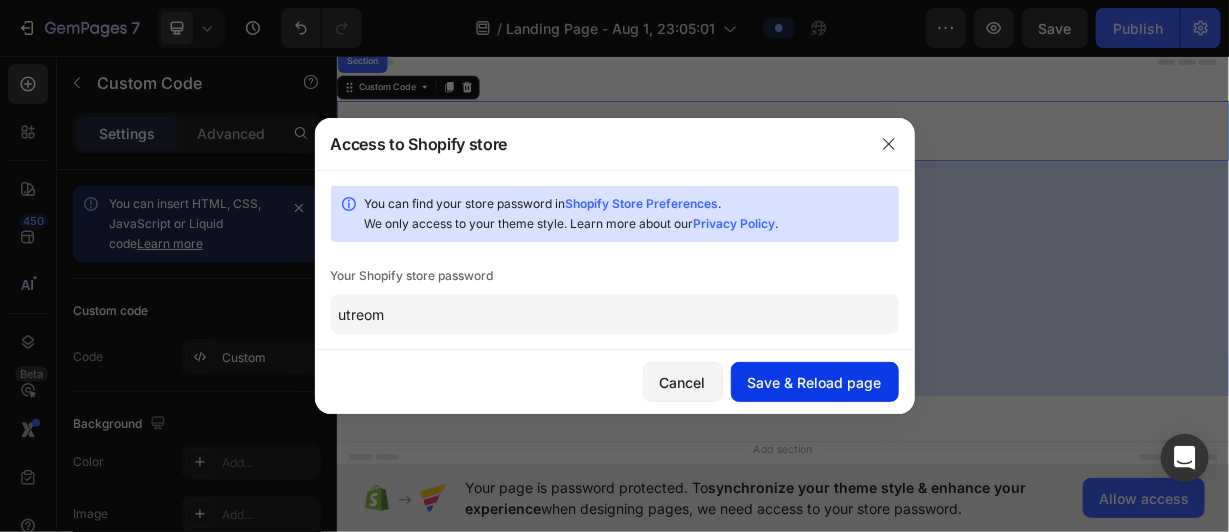 type on "utreom" 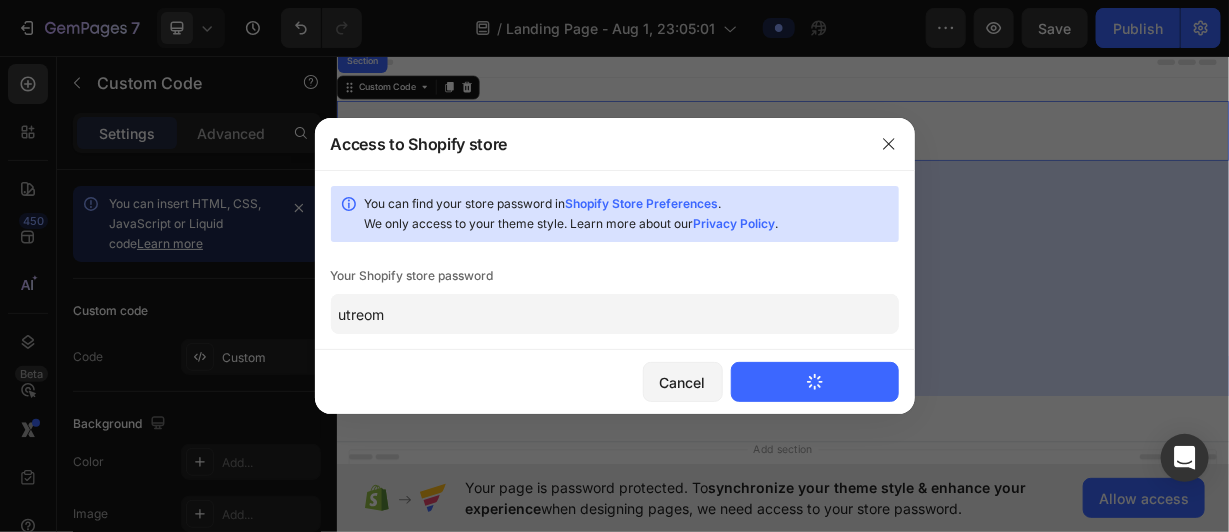 type 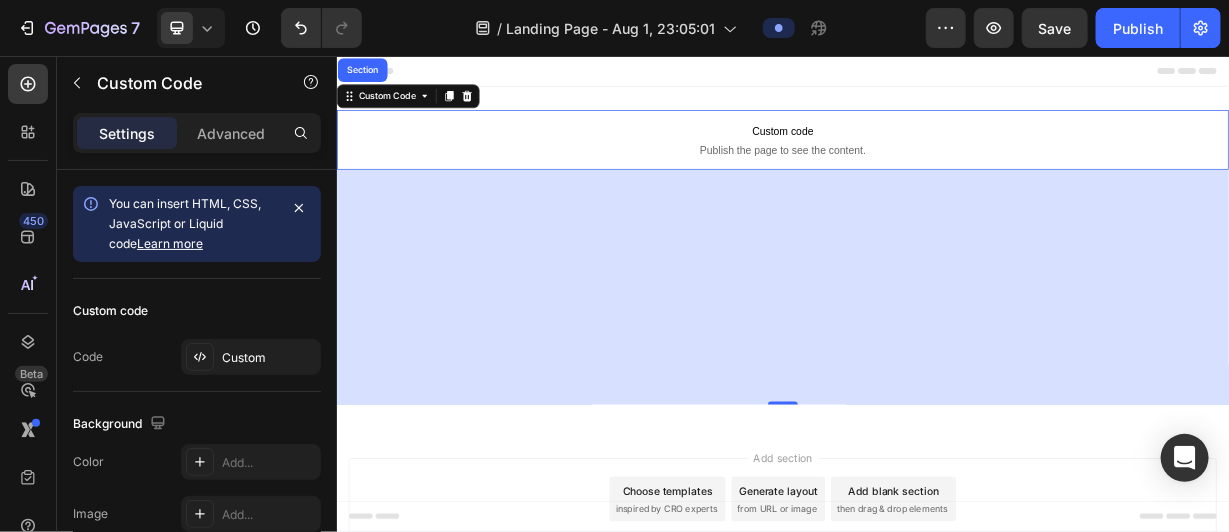 scroll, scrollTop: 0, scrollLeft: 0, axis: both 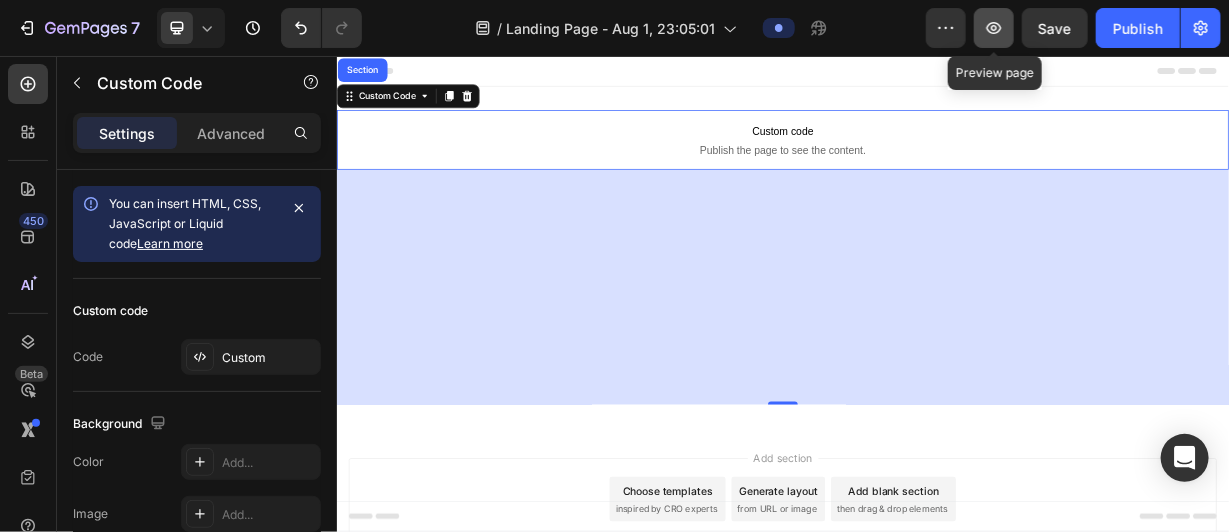 click 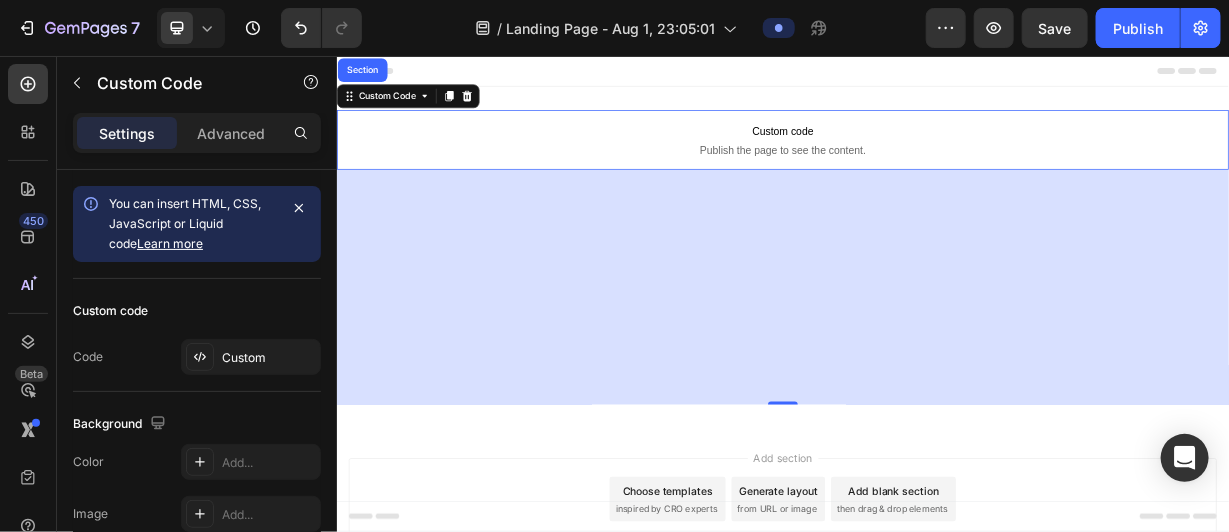 click on "316" at bounding box center [936, 366] 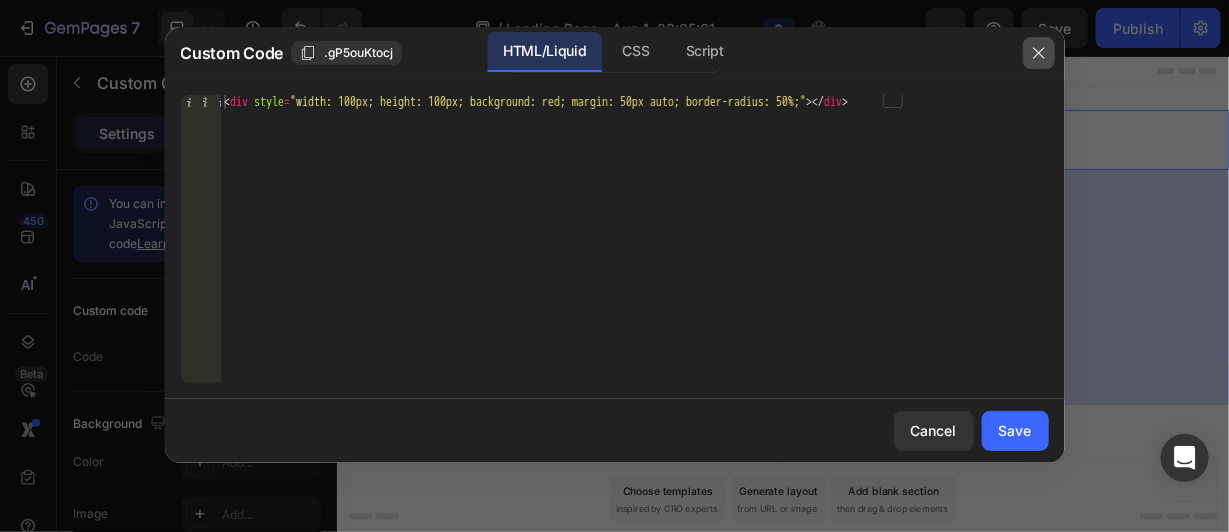 click at bounding box center [1039, 53] 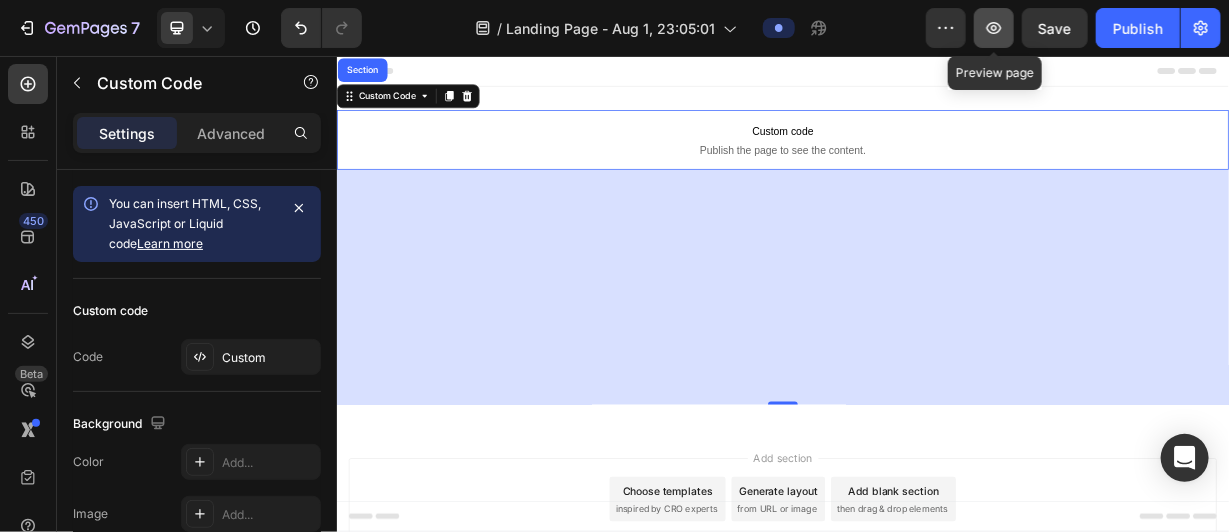 click 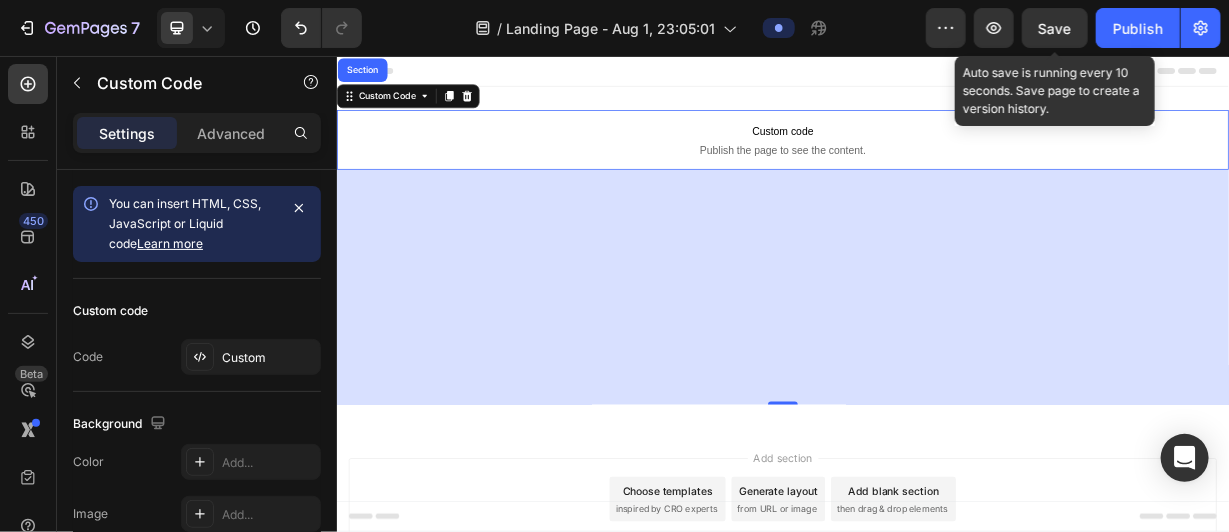 click on "Save" at bounding box center (1055, 28) 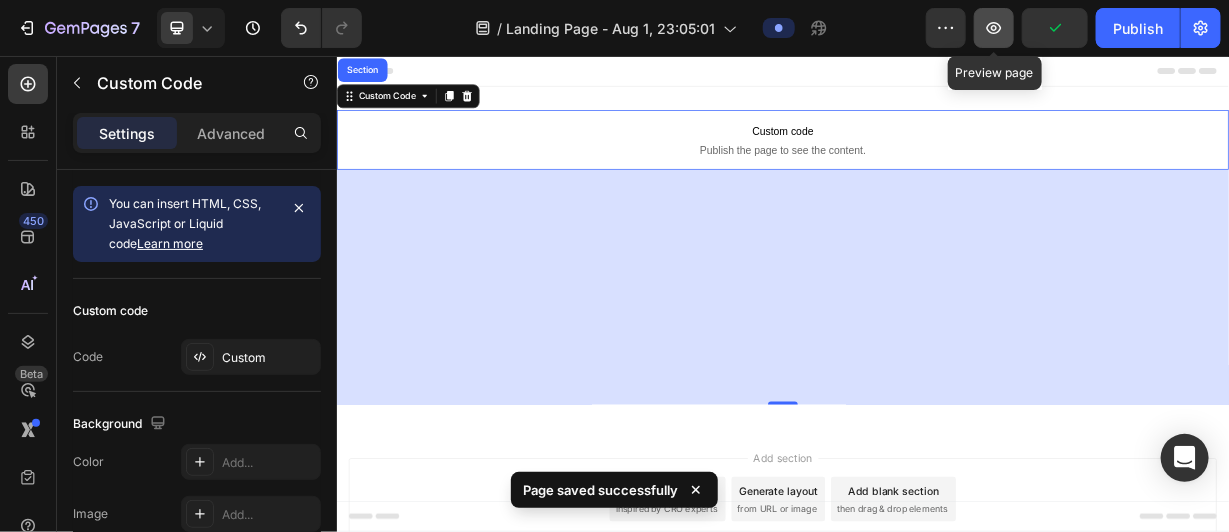 click 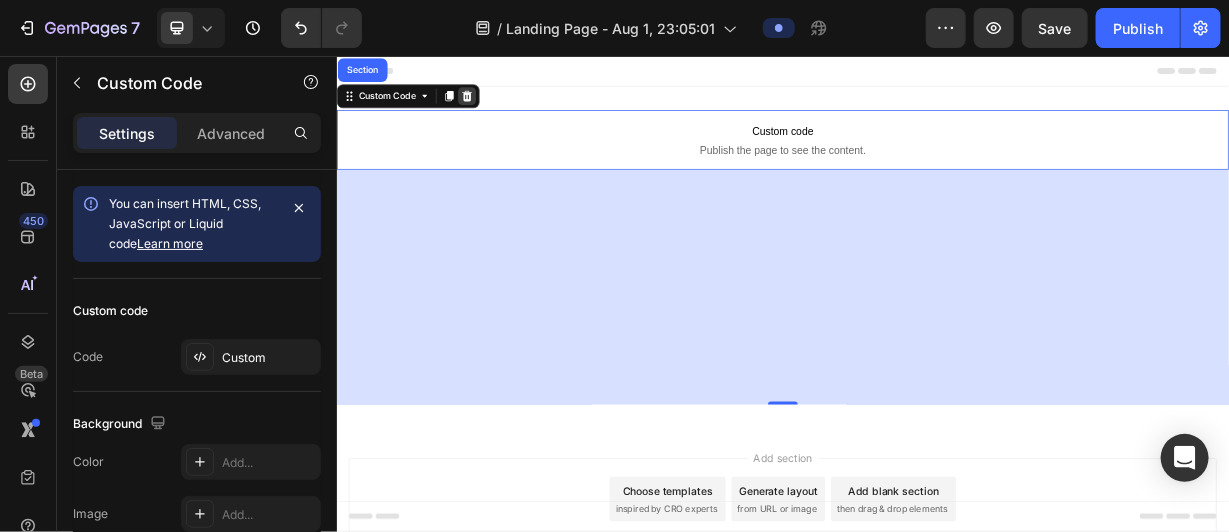 click 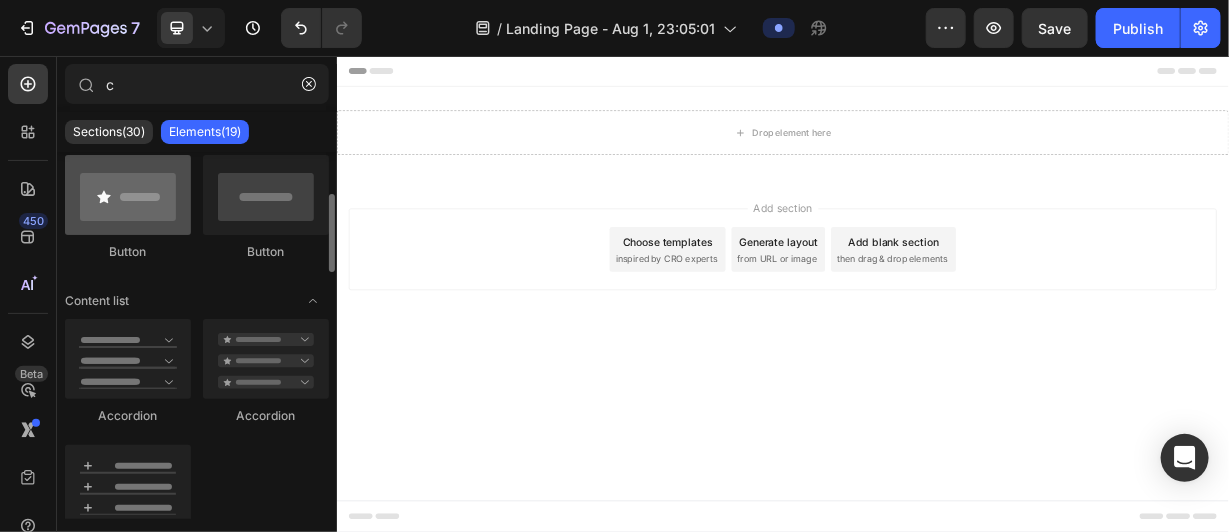 scroll, scrollTop: 0, scrollLeft: 0, axis: both 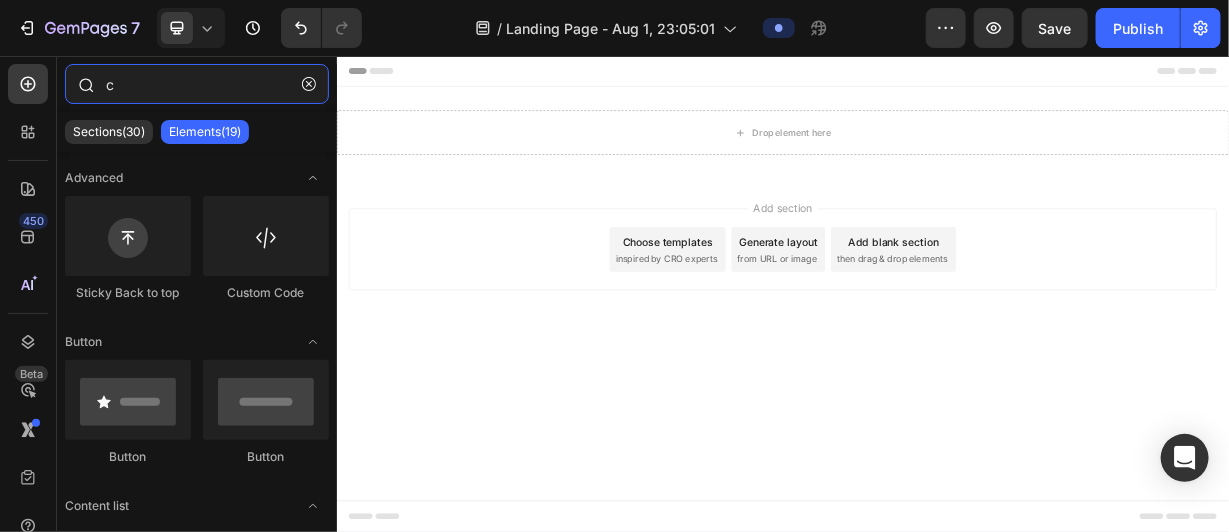 click on "c" at bounding box center [197, 84] 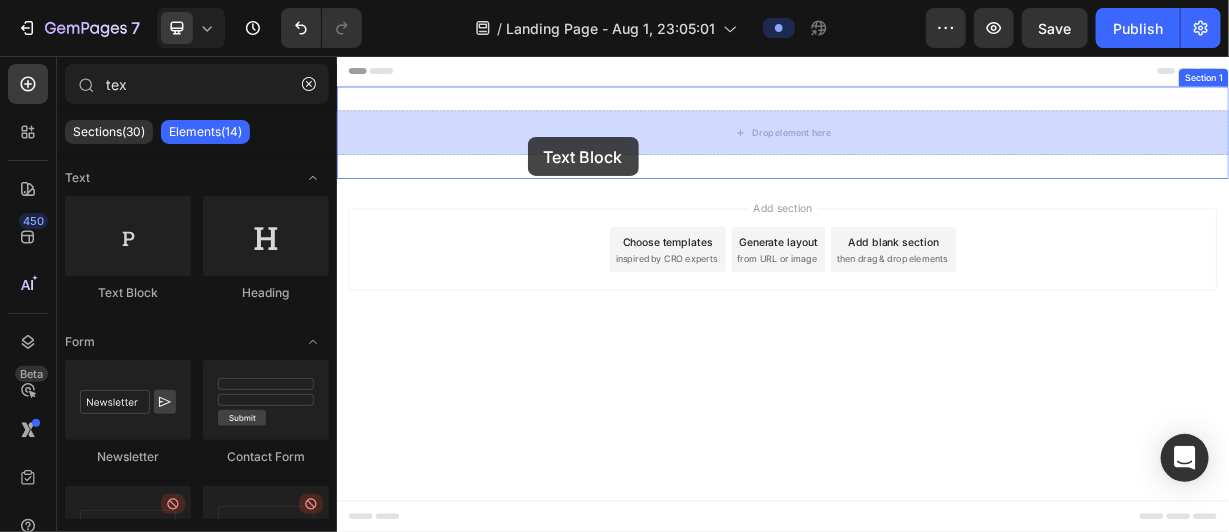 drag, startPoint x: 474, startPoint y: 287, endPoint x: 592, endPoint y: 164, distance: 170.4494 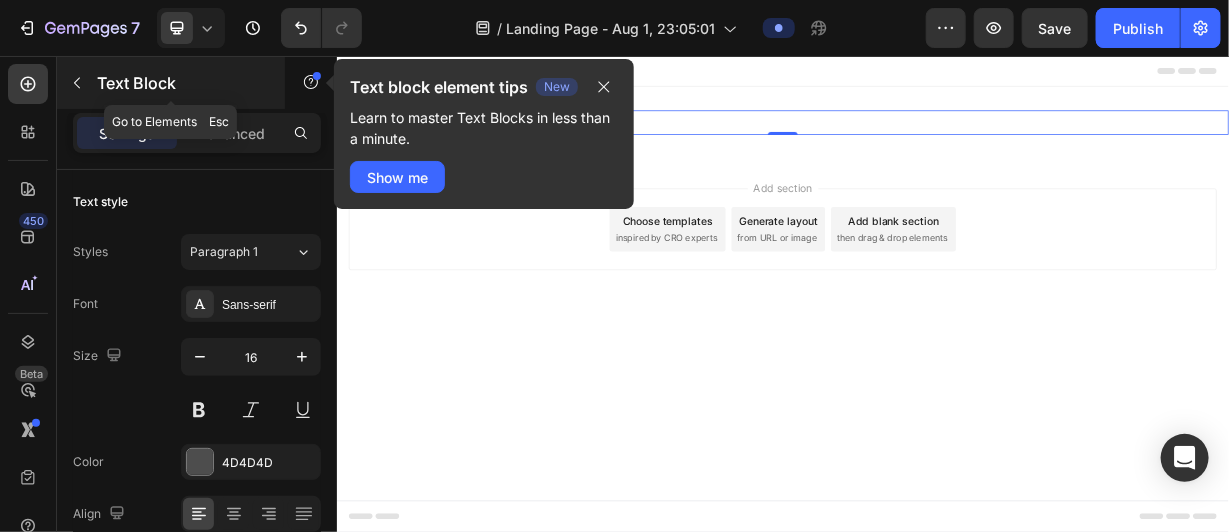 click 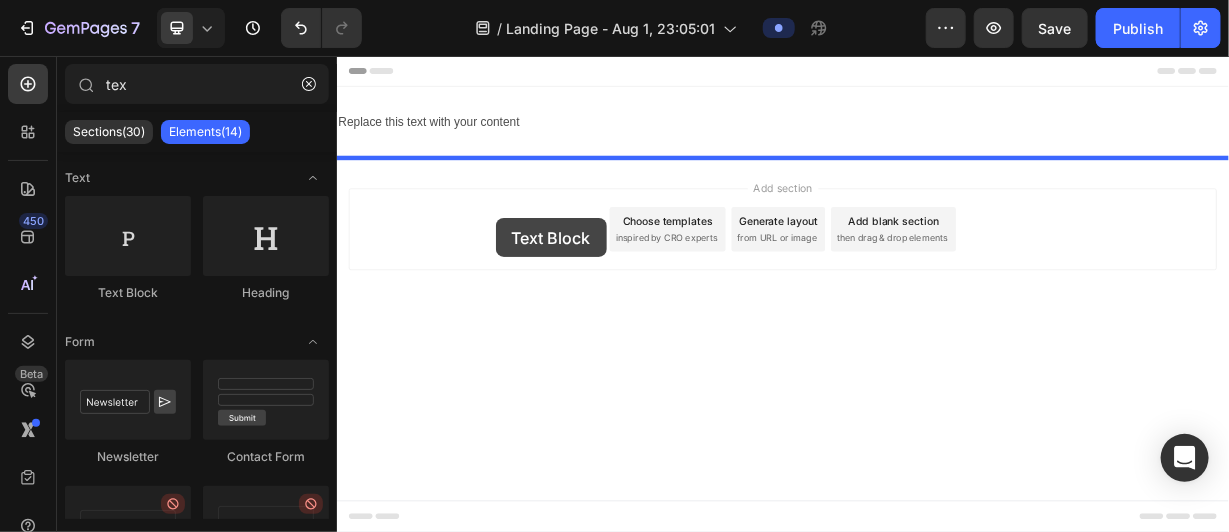 drag, startPoint x: 478, startPoint y: 295, endPoint x: 553, endPoint y: 269, distance: 79.37884 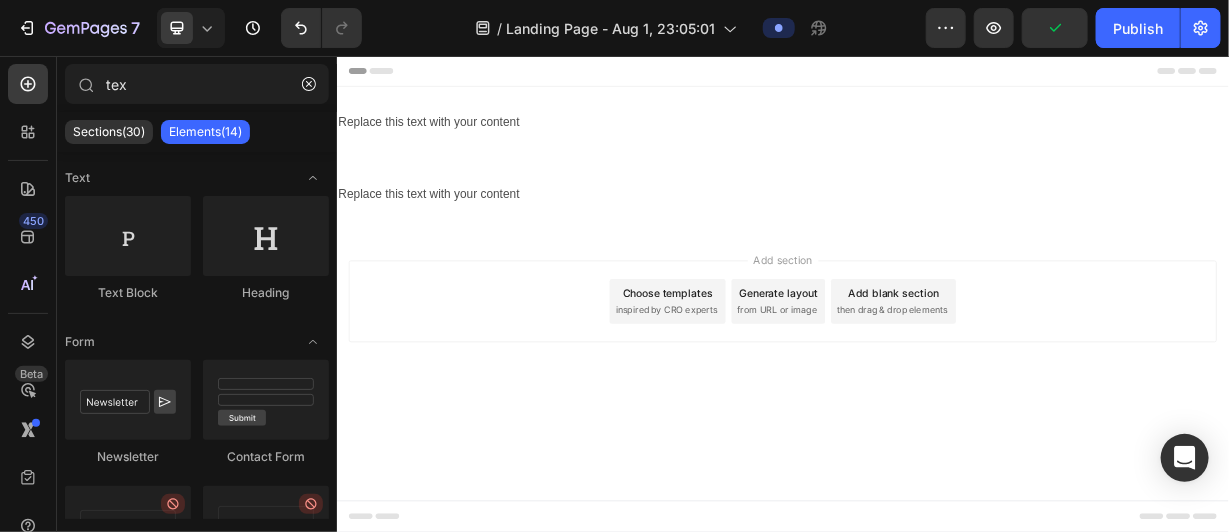 drag, startPoint x: 554, startPoint y: 317, endPoint x: 522, endPoint y: 310, distance: 32.75668 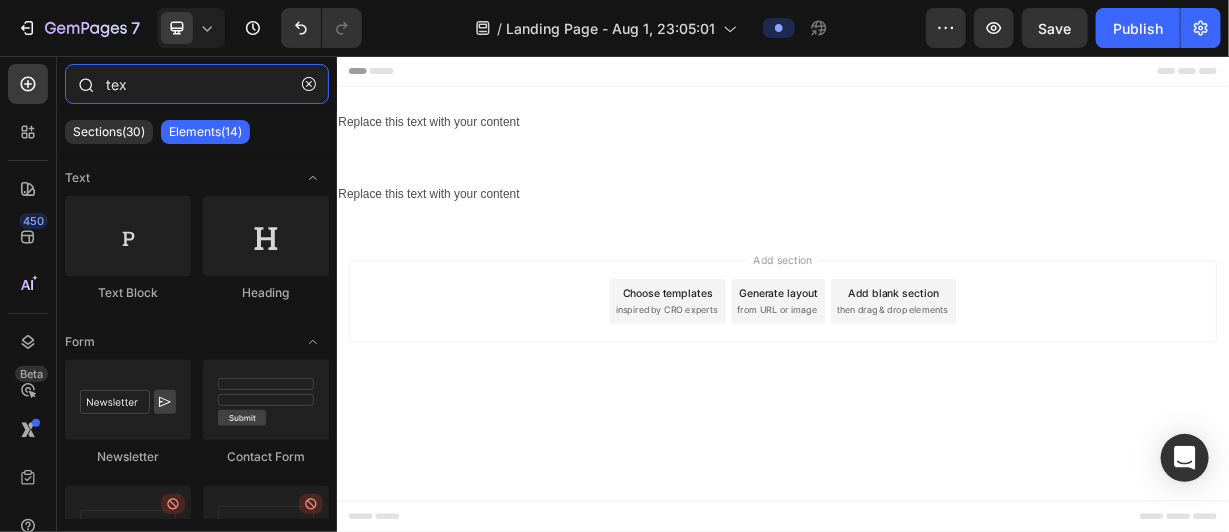 click on "tex" at bounding box center [197, 84] 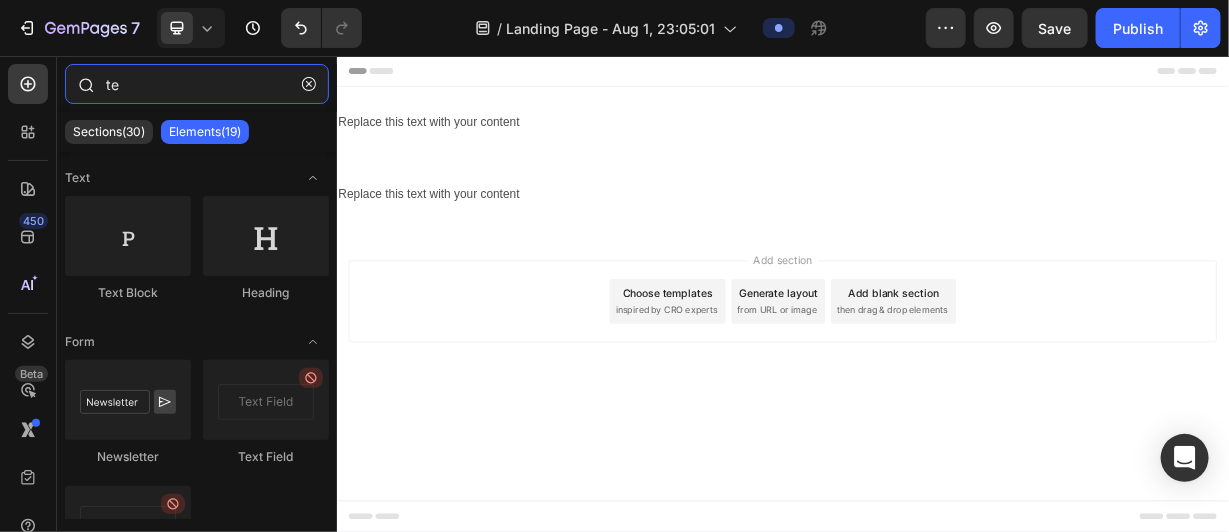 type on "t" 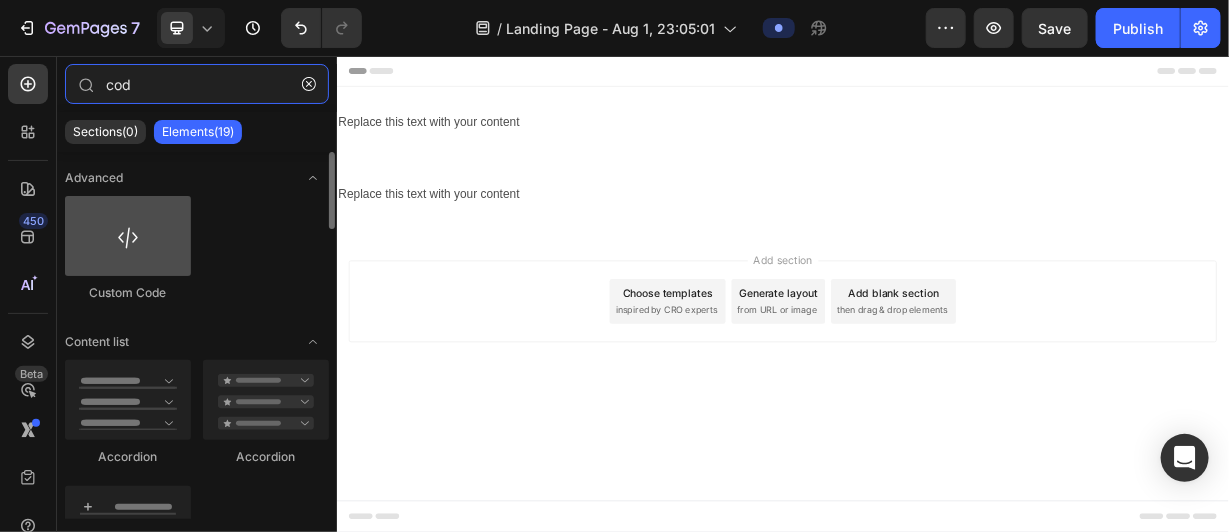 type on "cod" 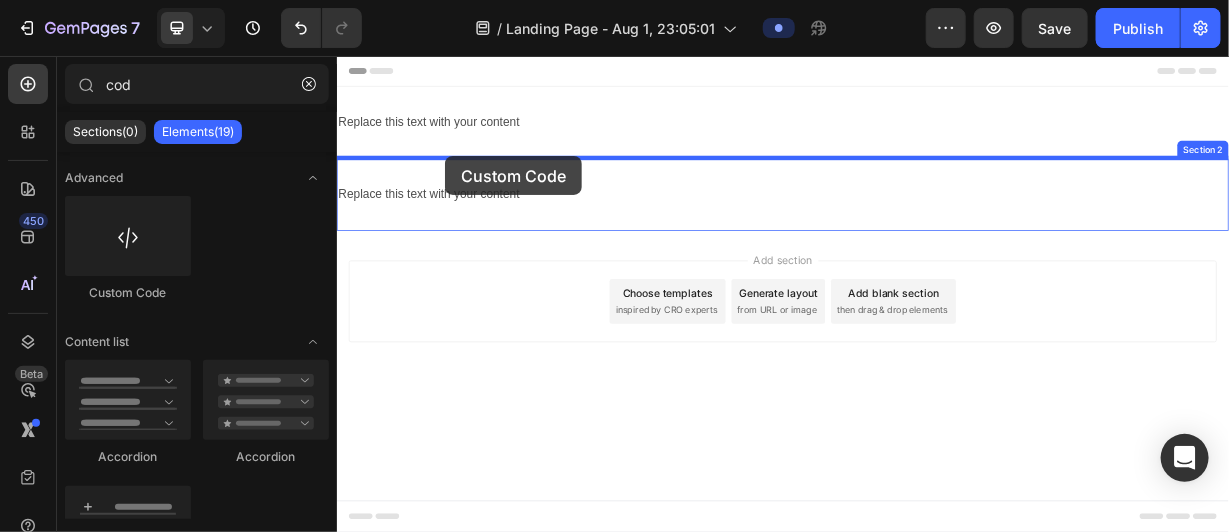 drag, startPoint x: 499, startPoint y: 285, endPoint x: 481, endPoint y: 190, distance: 96.69022 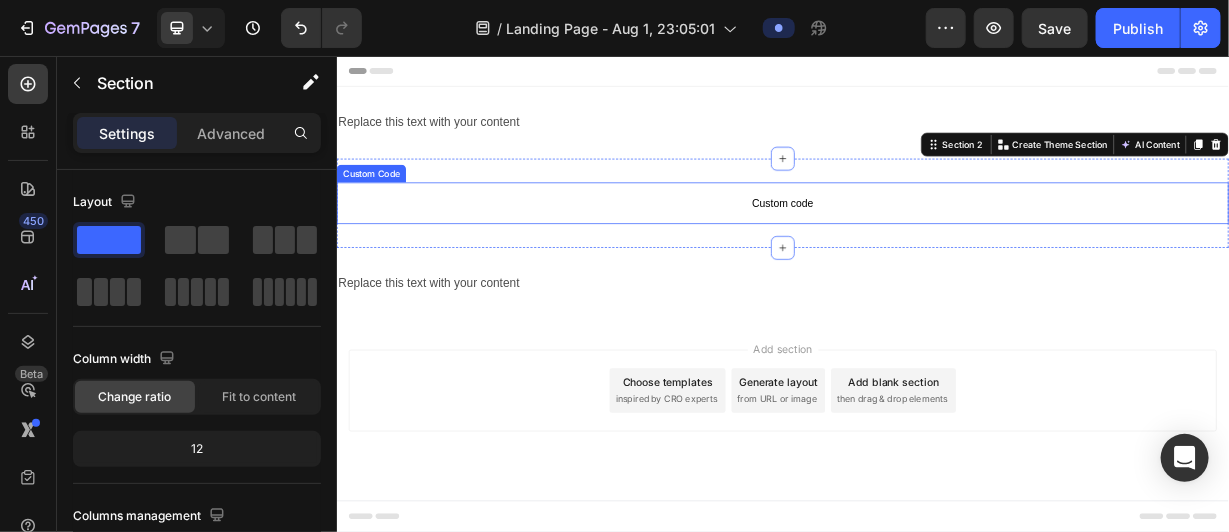 click on "Custom code" at bounding box center [936, 253] 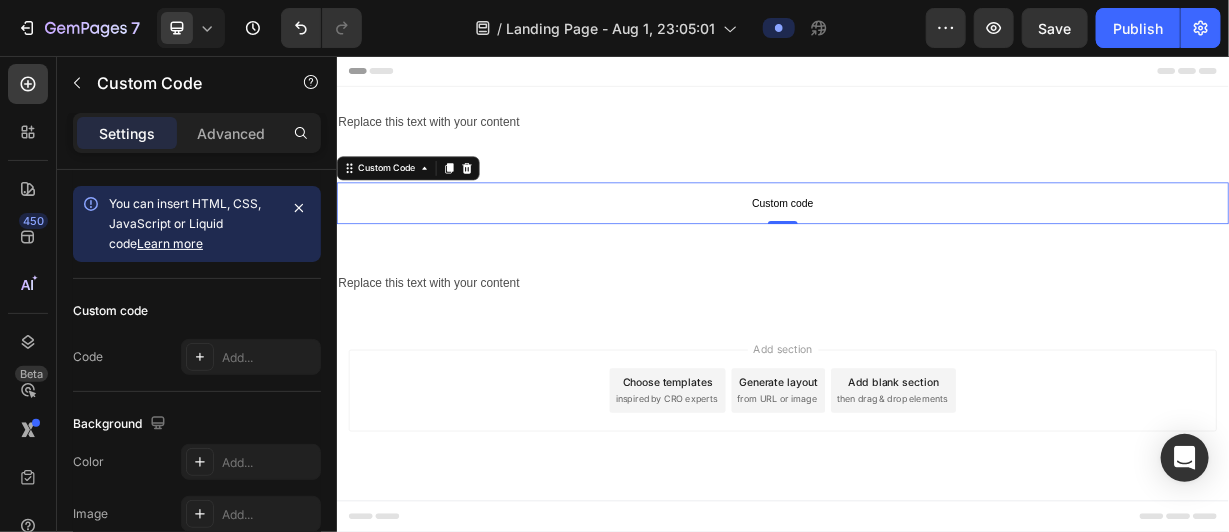 click on "Custom code" at bounding box center (936, 253) 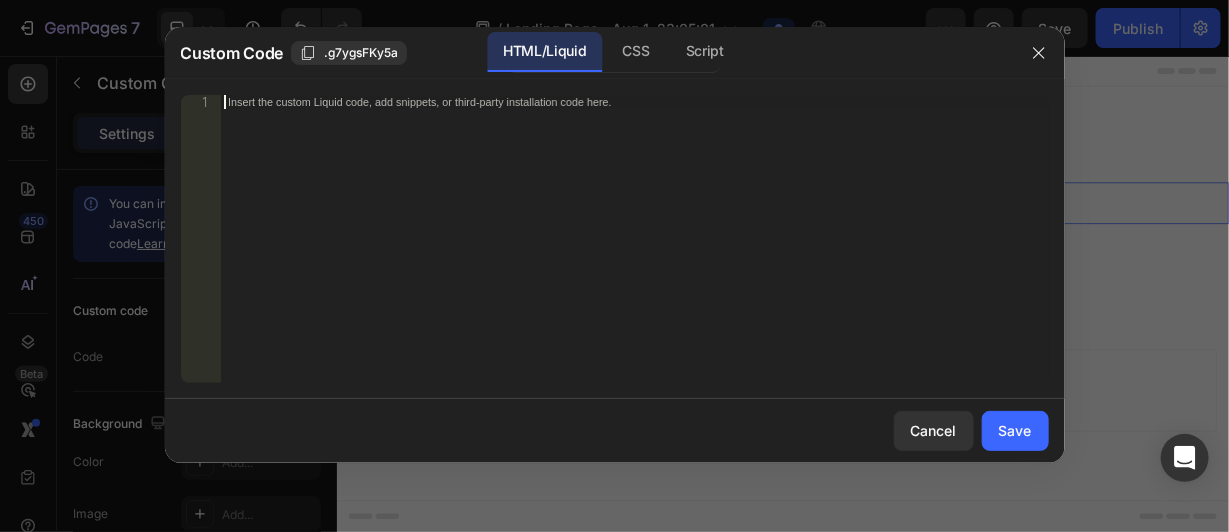 click on "Insert the custom Liquid code, add snippets, or third-party installation code here." at bounding box center (634, 253) 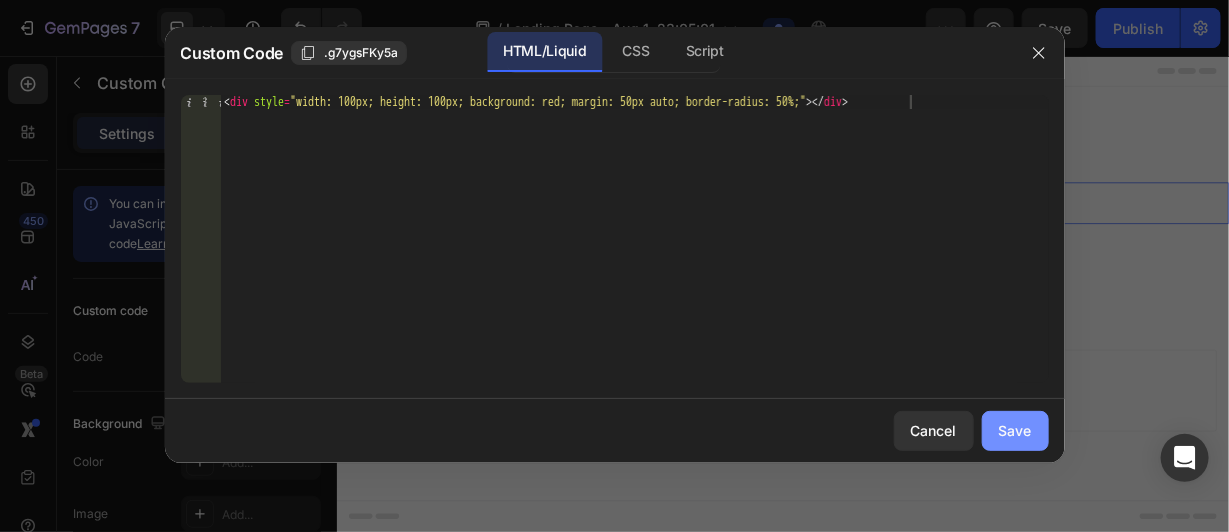 click on "Save" at bounding box center (1015, 430) 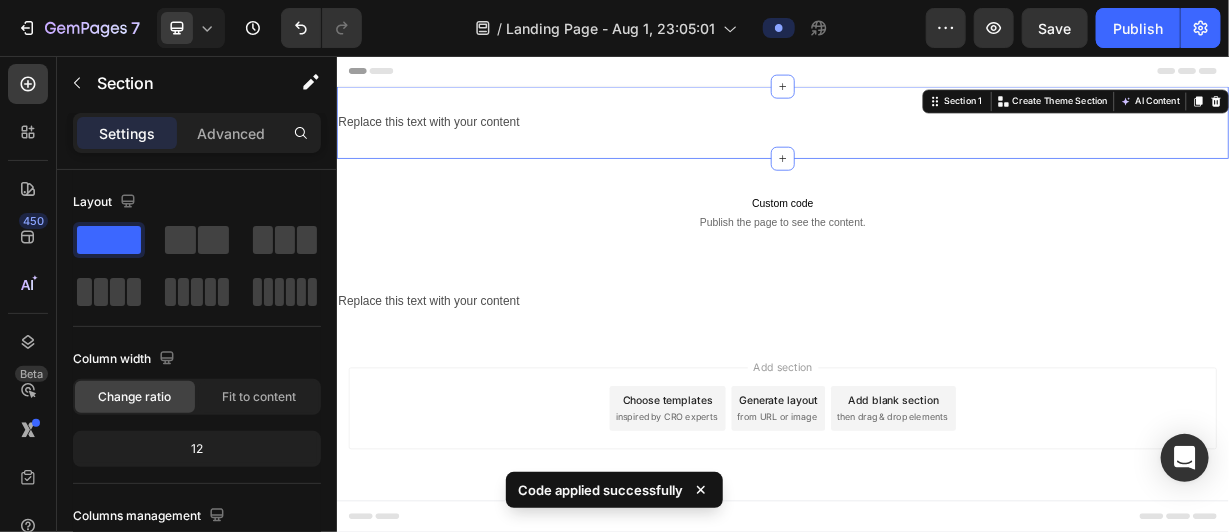 click on "T-shirt a maniche corte" at bounding box center [936, 144] 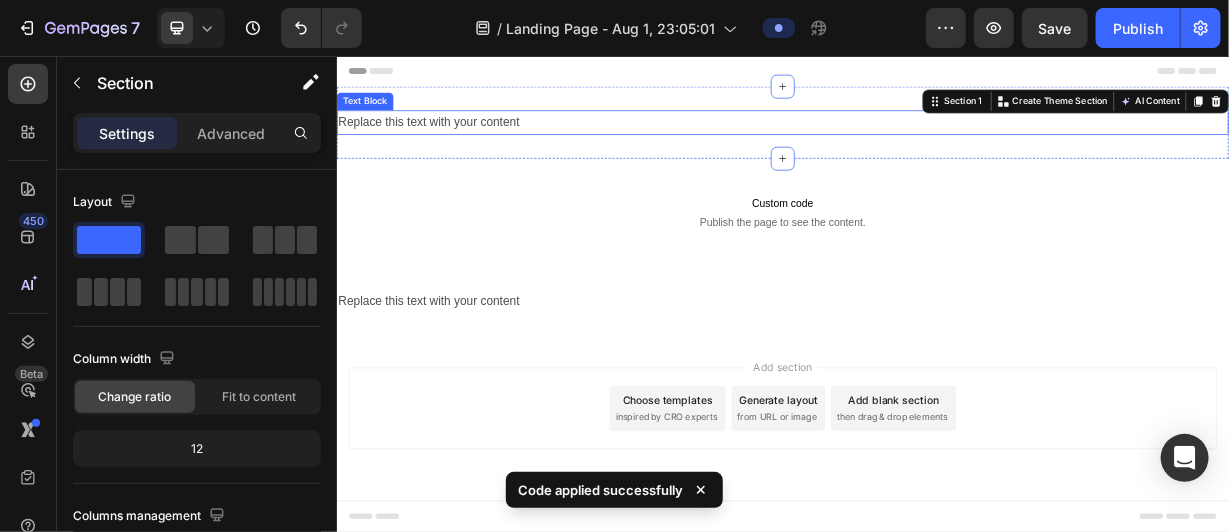 click on "Replace this text with your content" at bounding box center [936, 144] 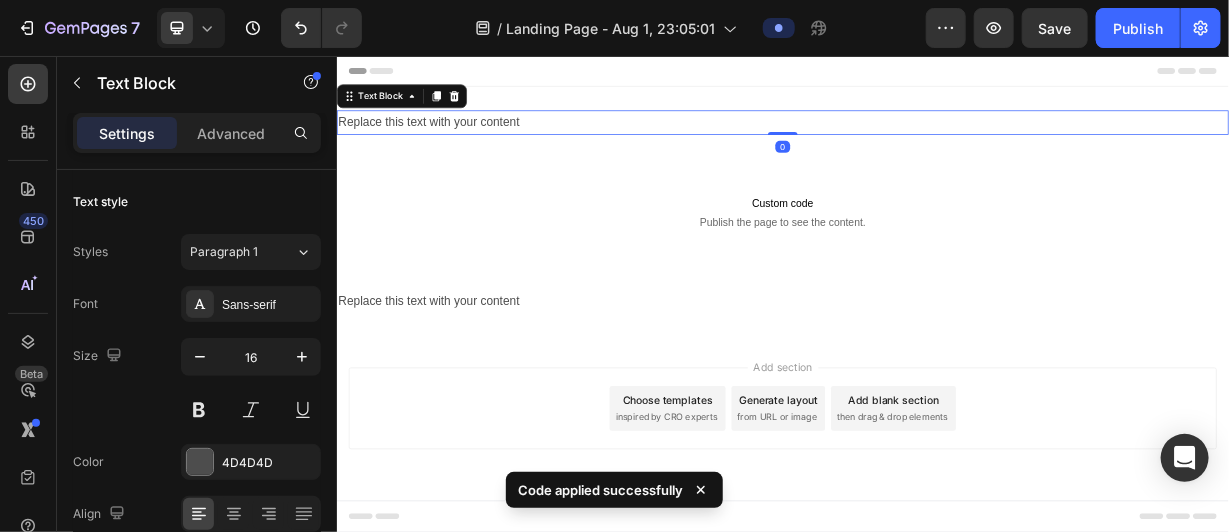 click on "Replace this text with your content" at bounding box center [936, 144] 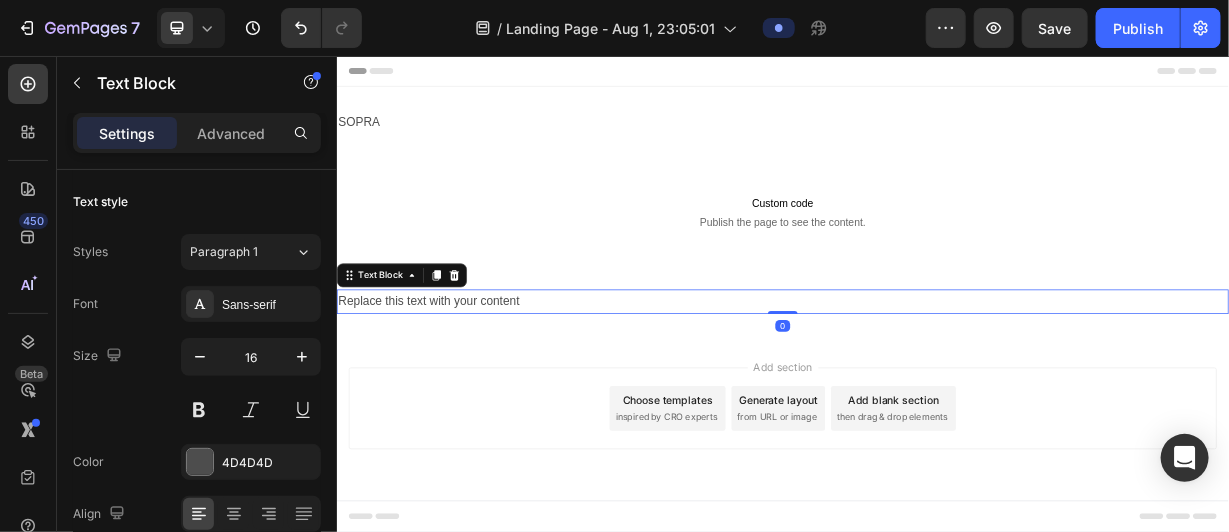 click on "Replace this text with your content" at bounding box center [936, 385] 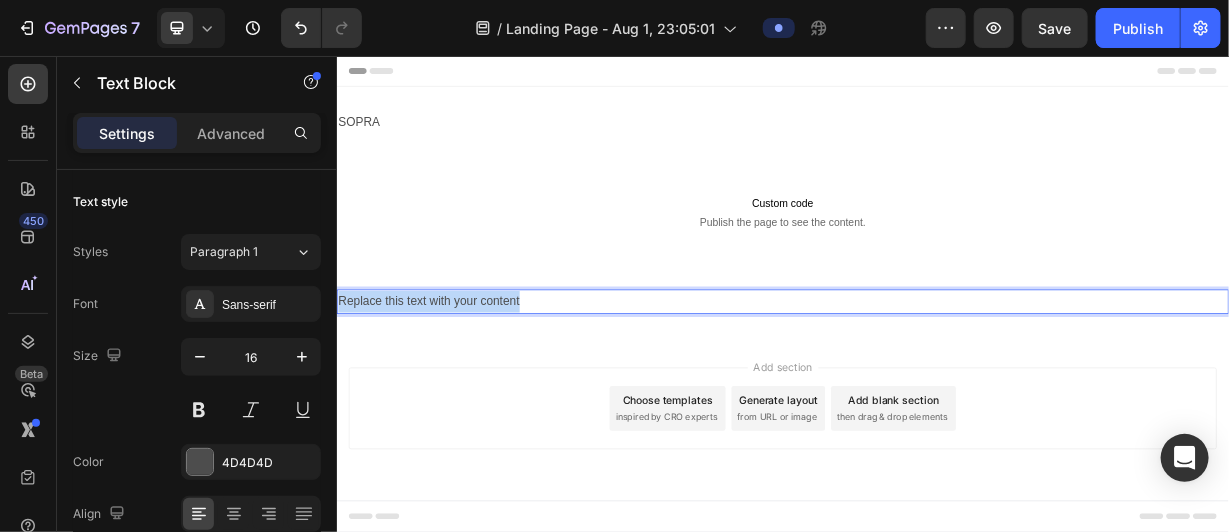 click on "Replace this text with your content" at bounding box center [936, 385] 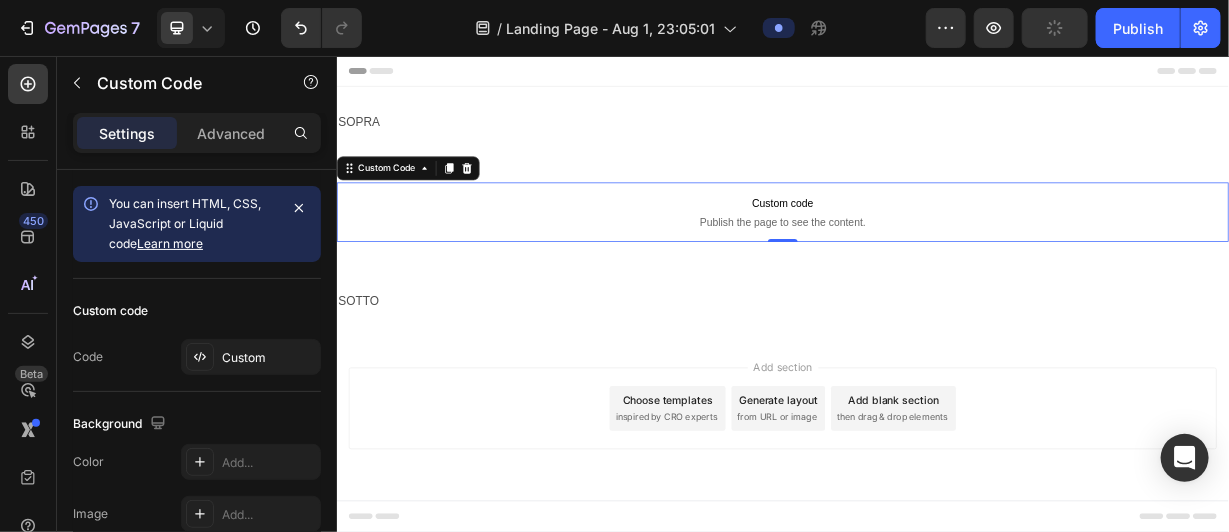 click on "Publish the page to see the content." at bounding box center [936, 279] 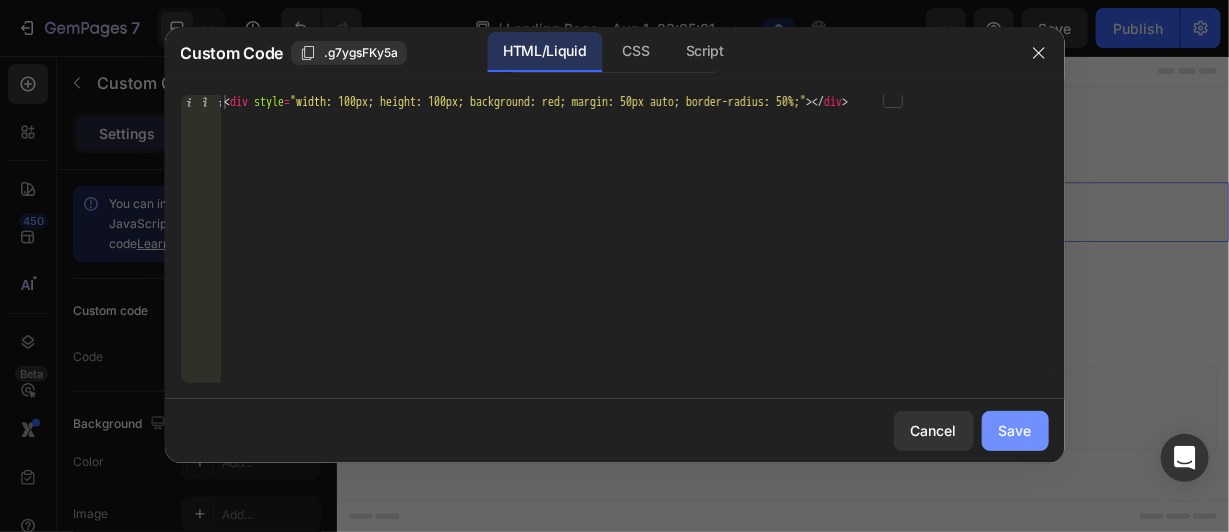 click on "Save" at bounding box center [1015, 430] 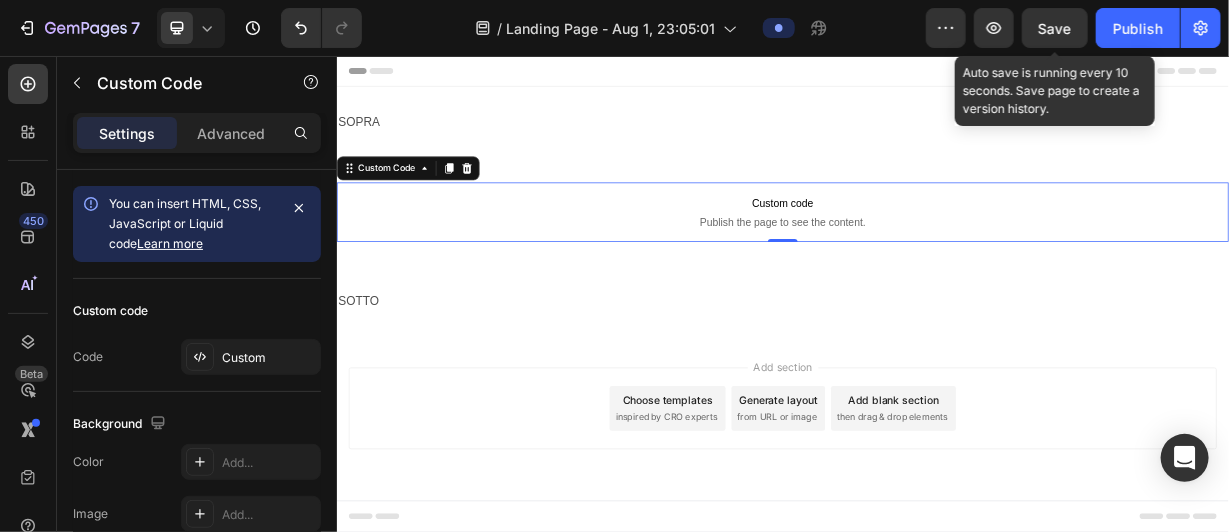 click on "Save" at bounding box center [1055, 28] 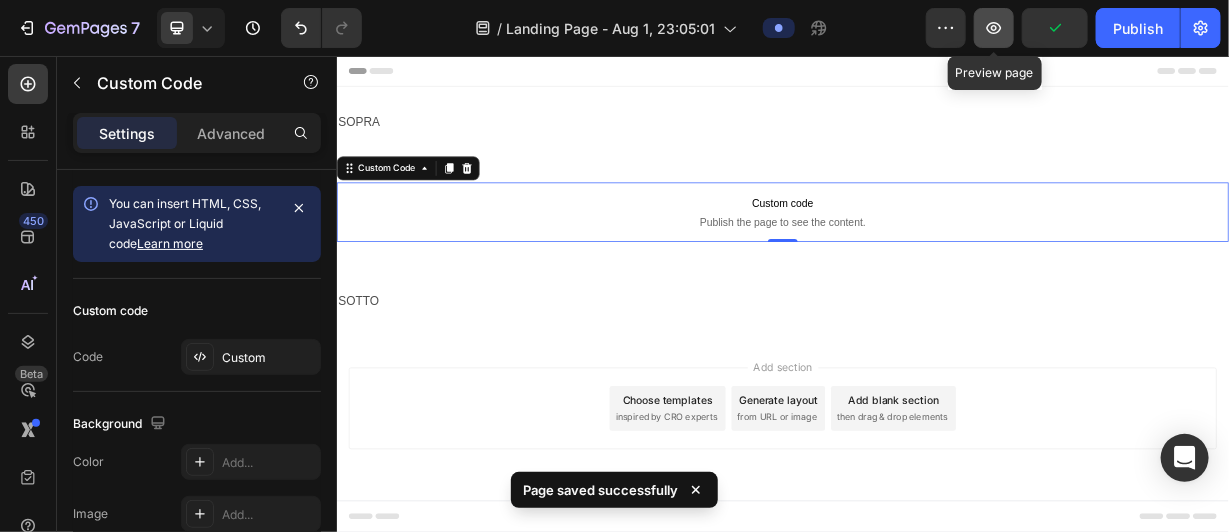 click 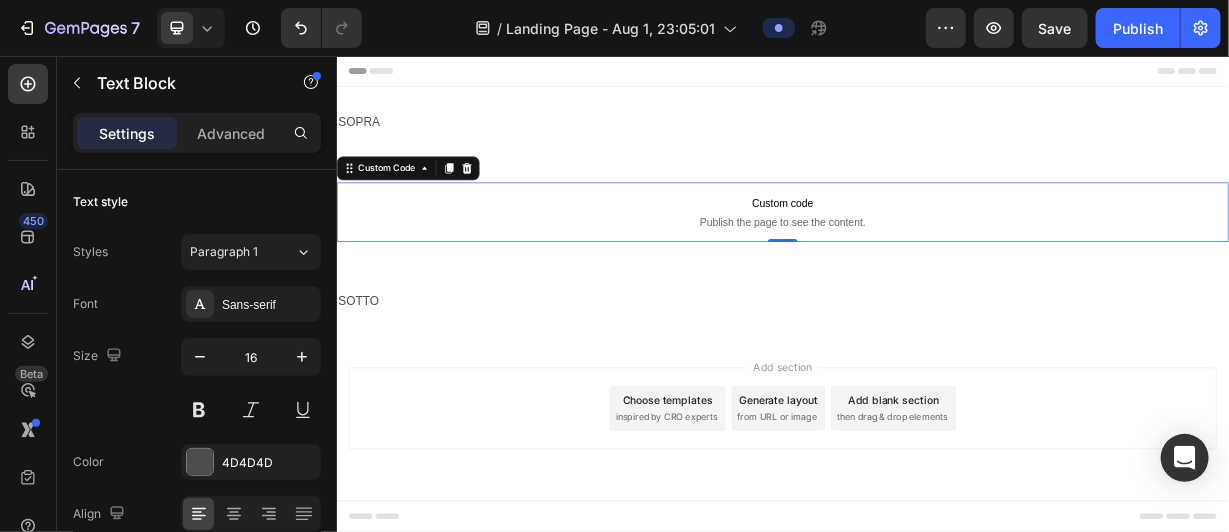 click on "Custom code" at bounding box center (936, 253) 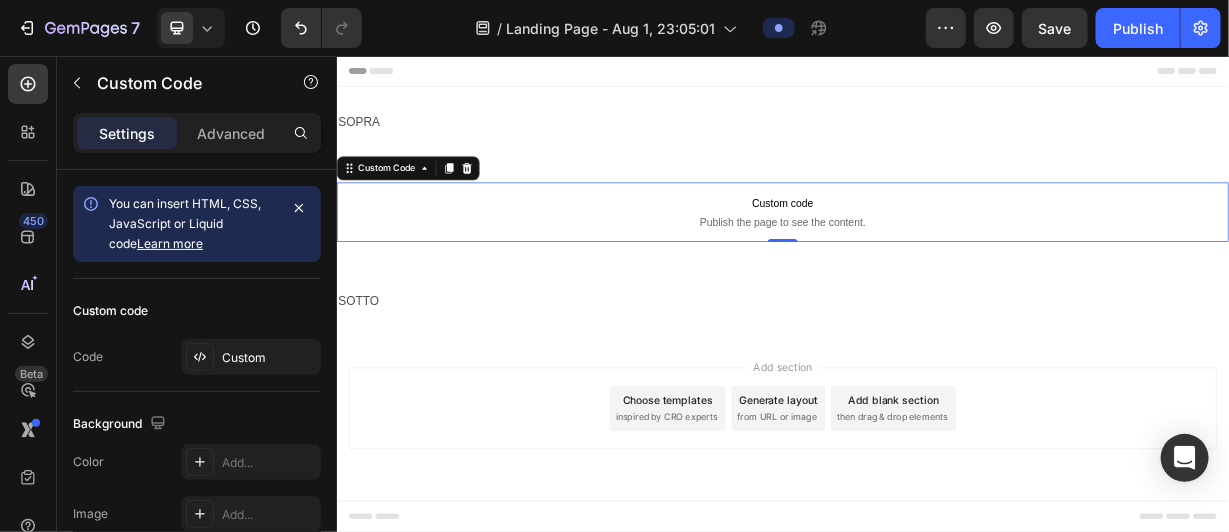 click on "Custom code" at bounding box center [936, 253] 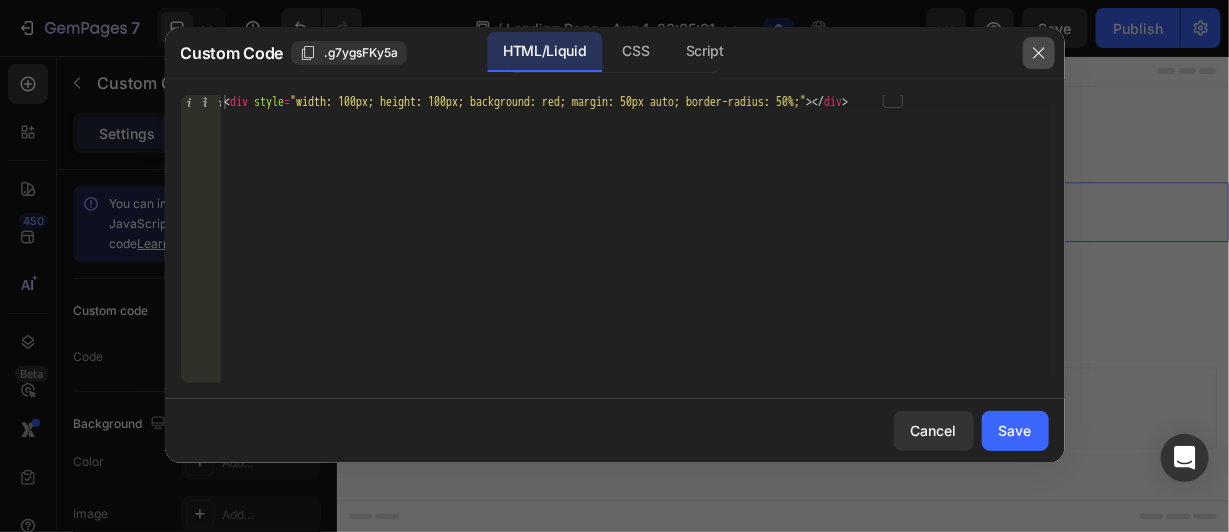 click 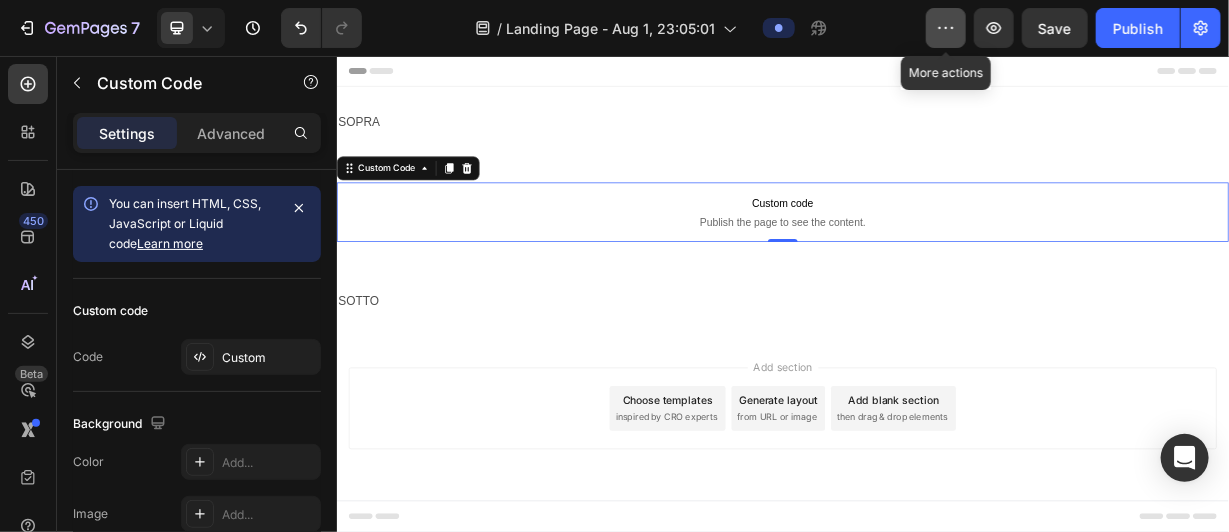 click 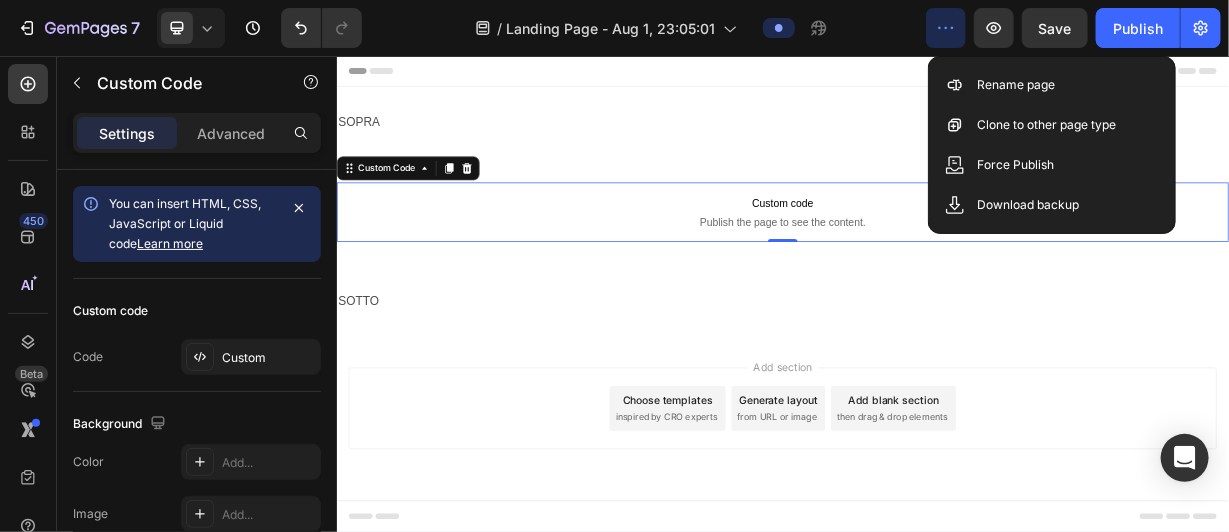 click 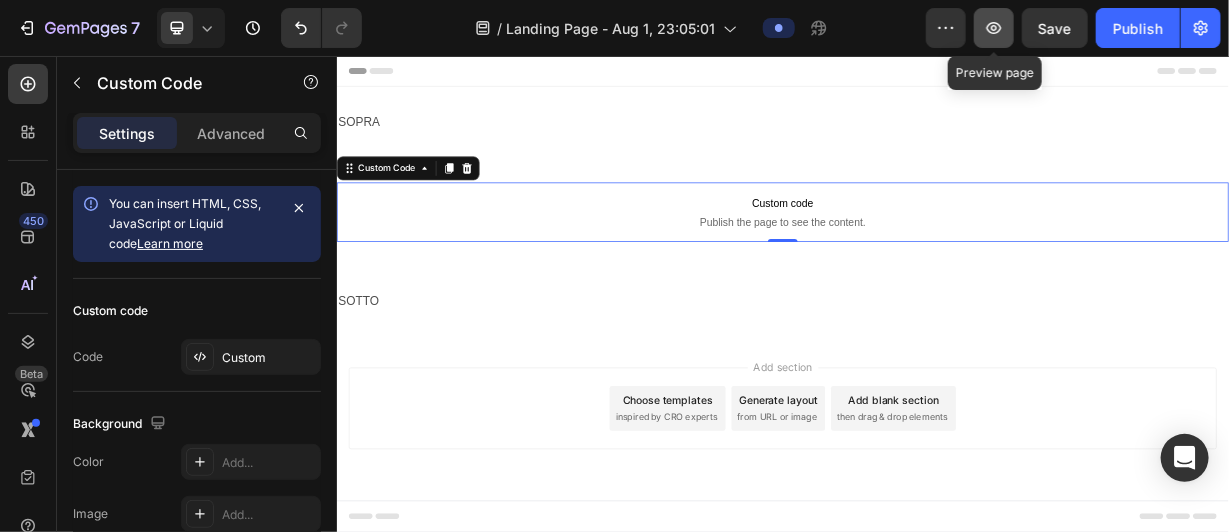 click 